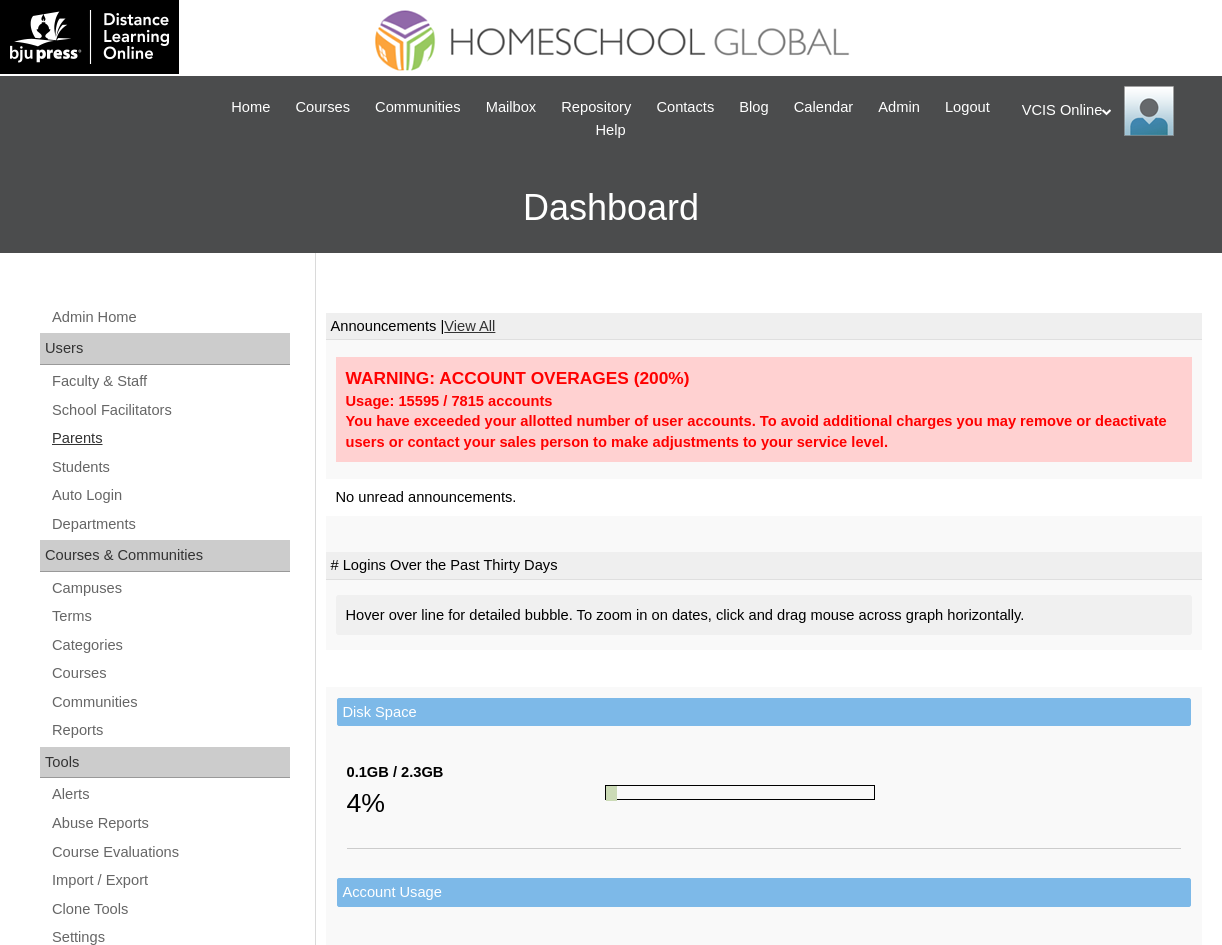 scroll, scrollTop: 0, scrollLeft: 0, axis: both 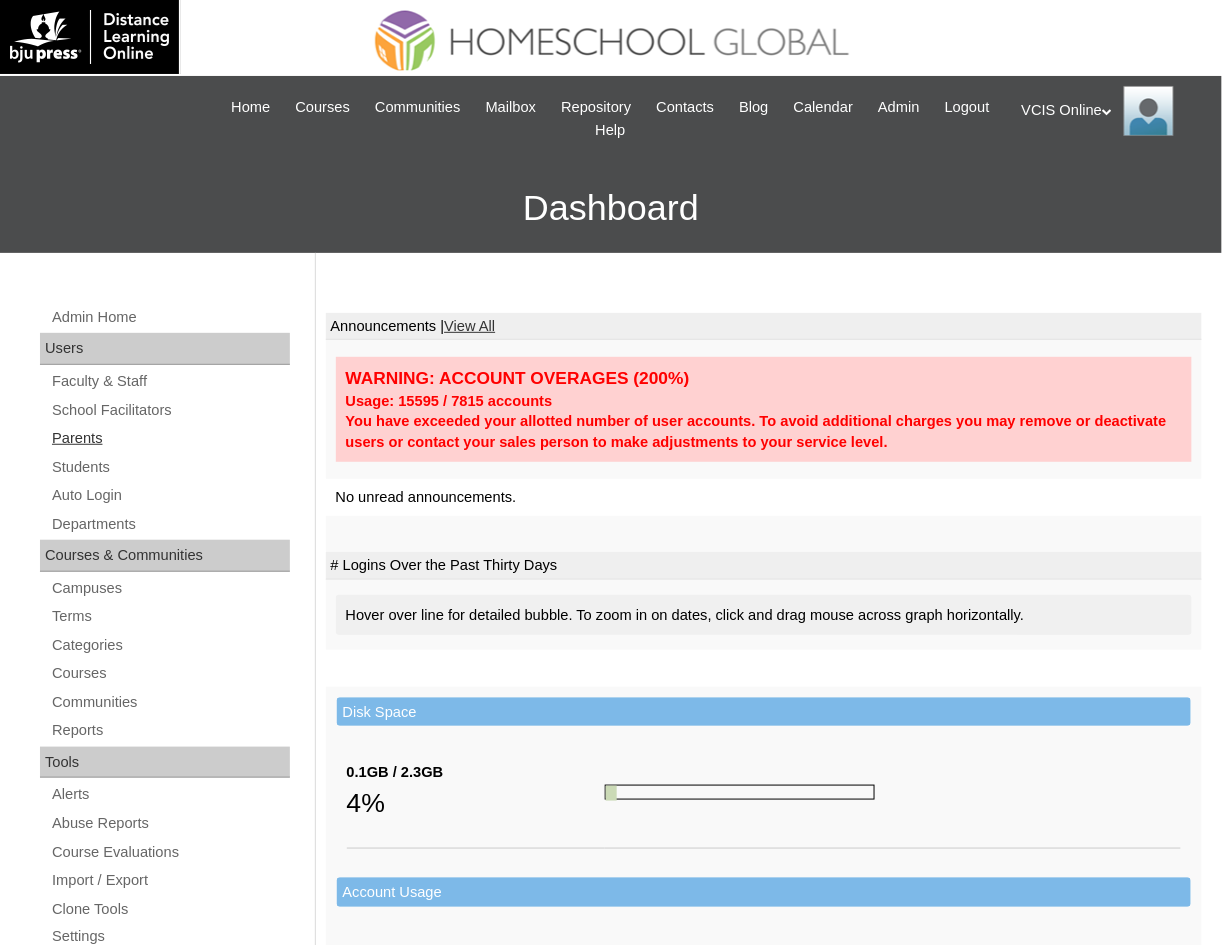 click on "Parents" at bounding box center (170, 438) 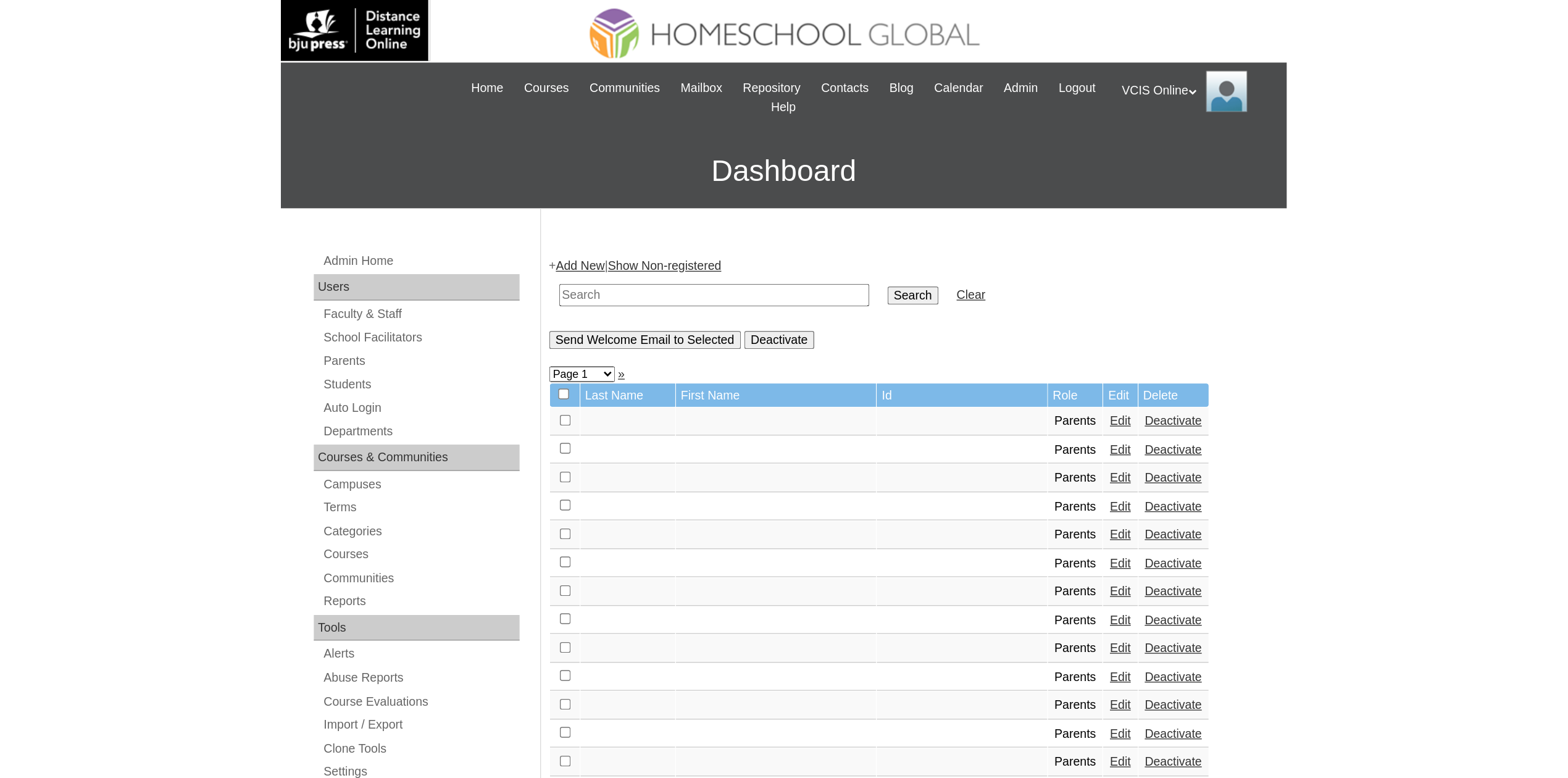 scroll, scrollTop: 0, scrollLeft: 0, axis: both 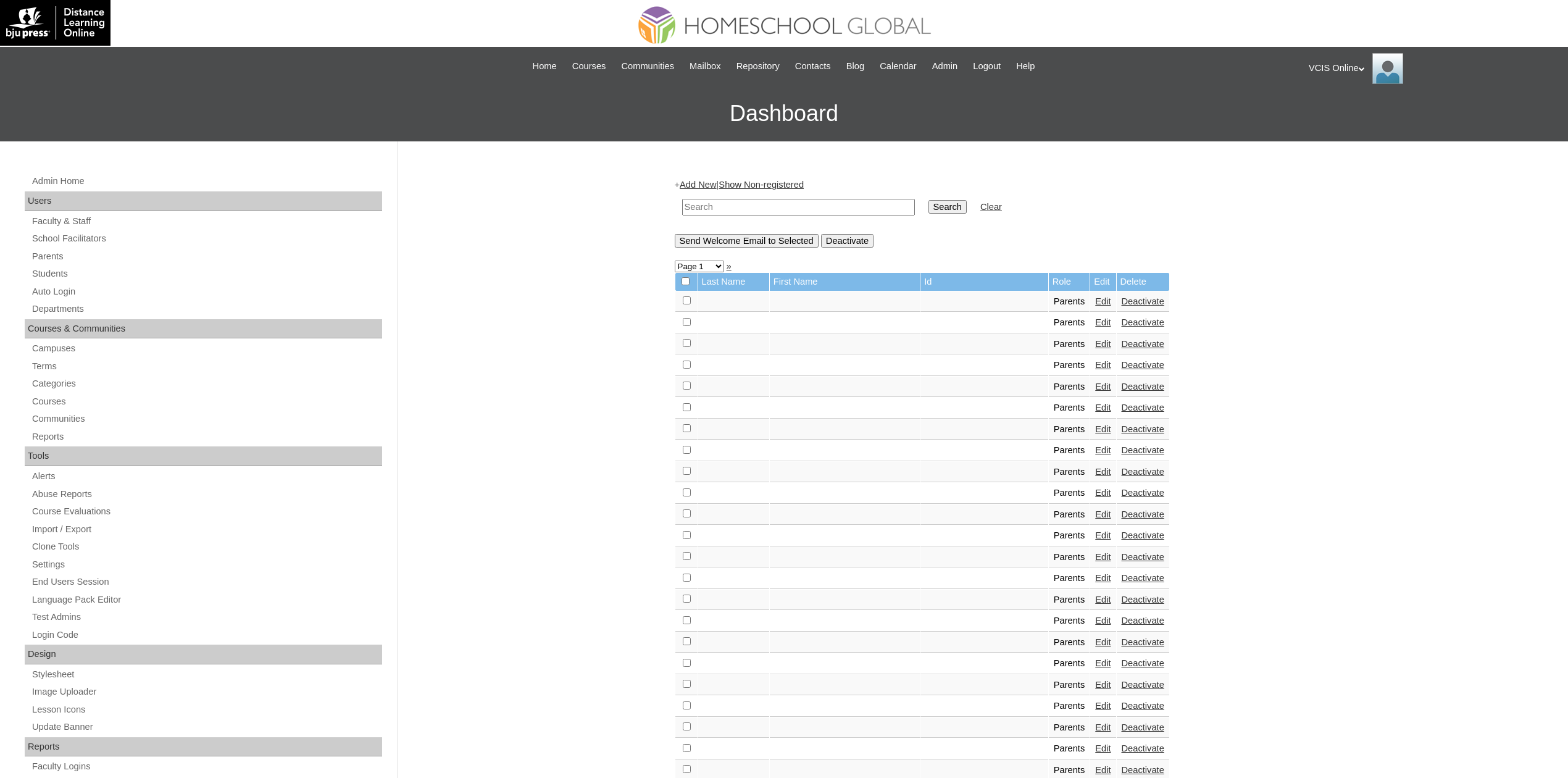 click on "Add New" at bounding box center [698, 185] 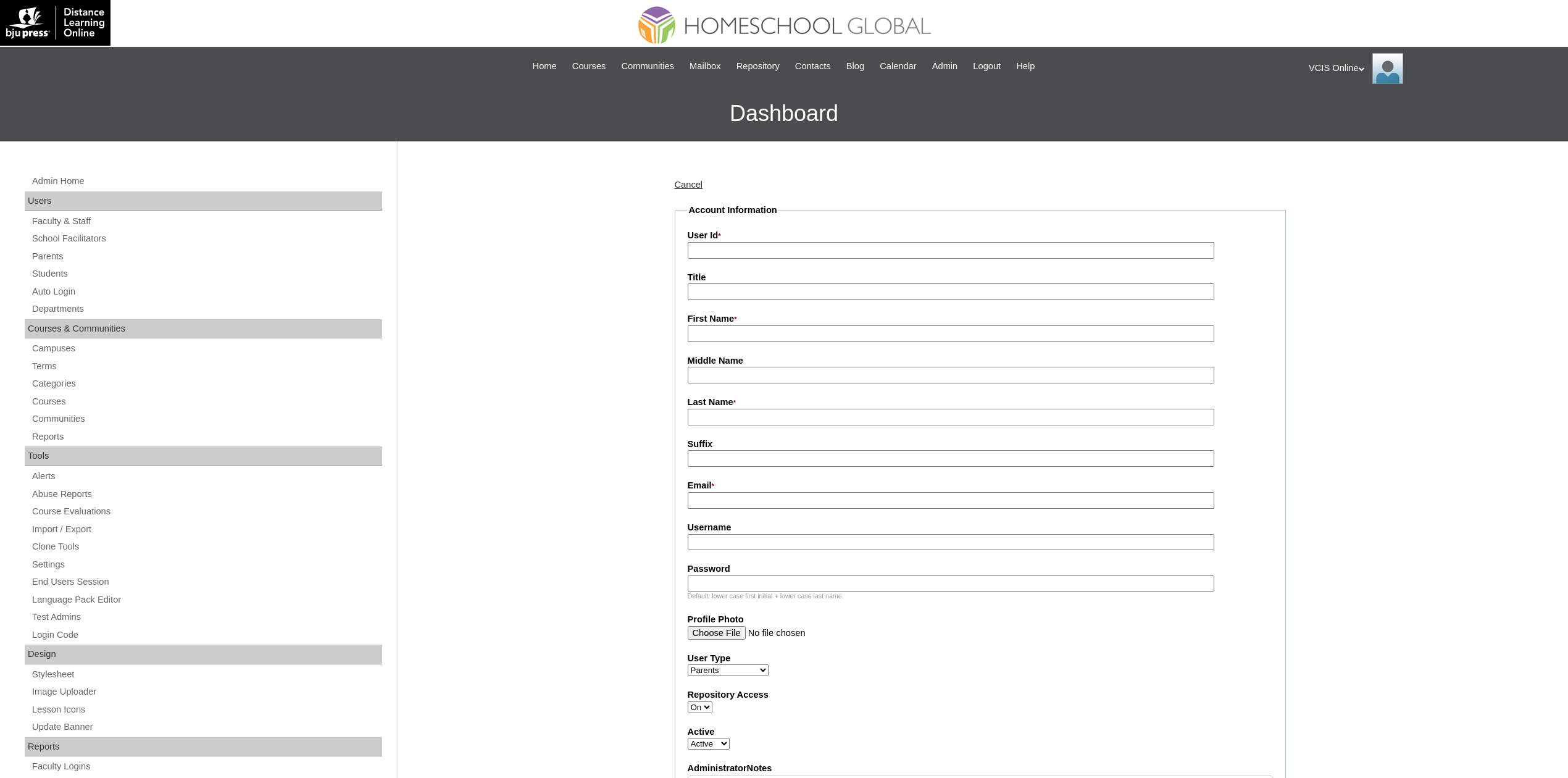 scroll, scrollTop: 0, scrollLeft: 0, axis: both 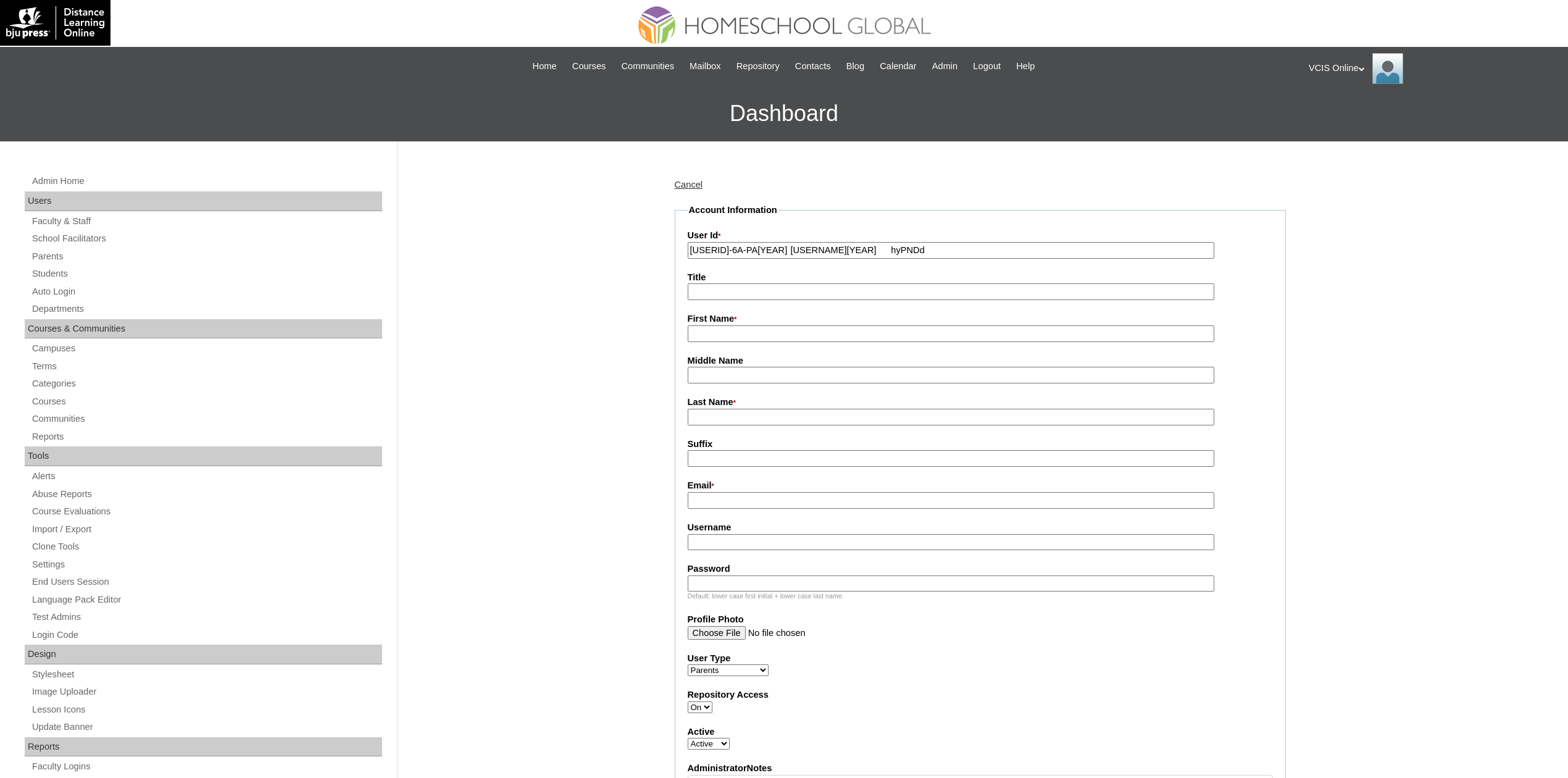 drag, startPoint x: 788, startPoint y: 248, endPoint x: 964, endPoint y: 250, distance: 176.01136 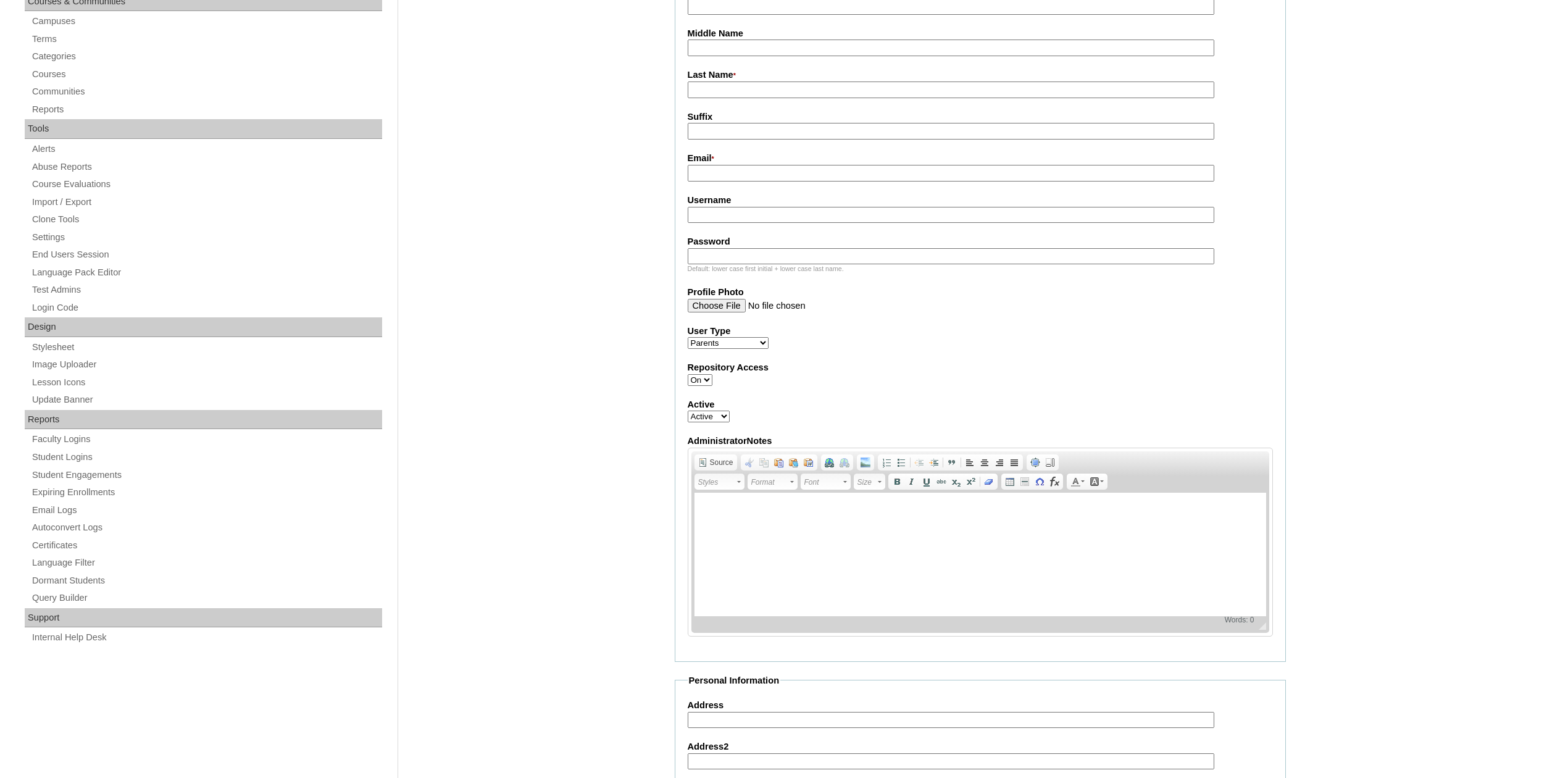 scroll, scrollTop: 329, scrollLeft: 0, axis: vertical 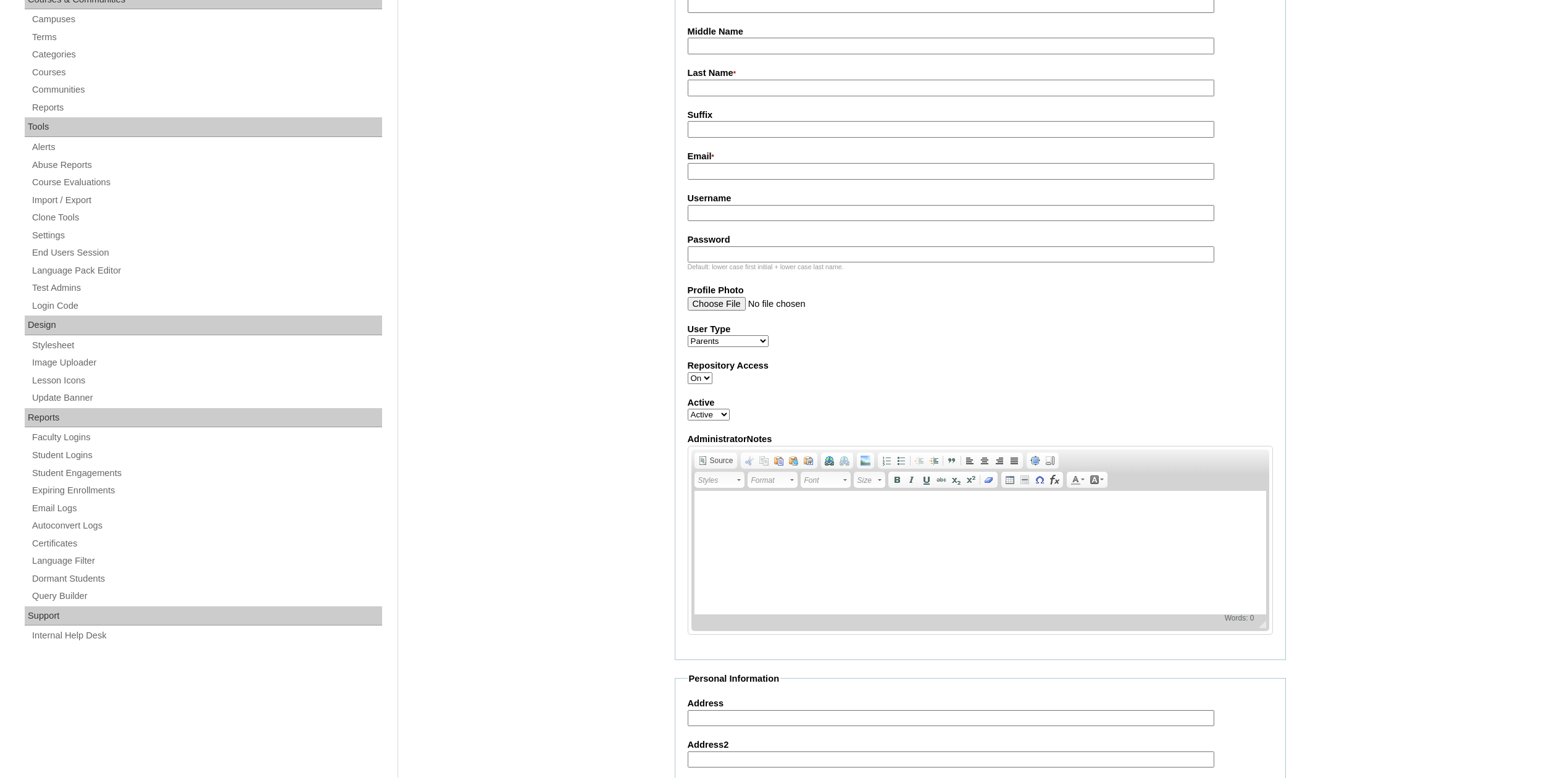 type on "VCIS015-6A-PA2025" 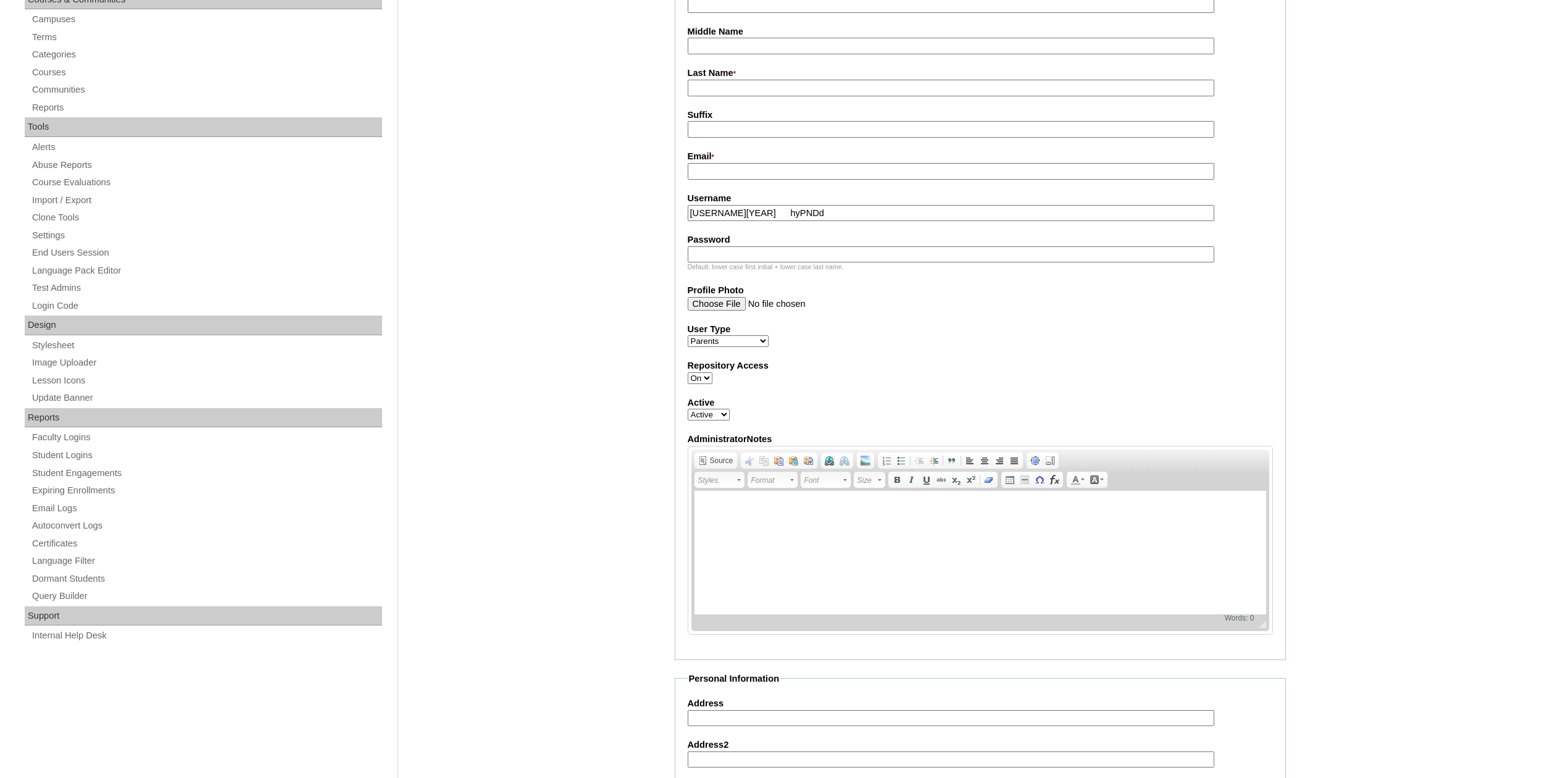 drag, startPoint x: 749, startPoint y: 212, endPoint x: 885, endPoint y: 212, distance: 136 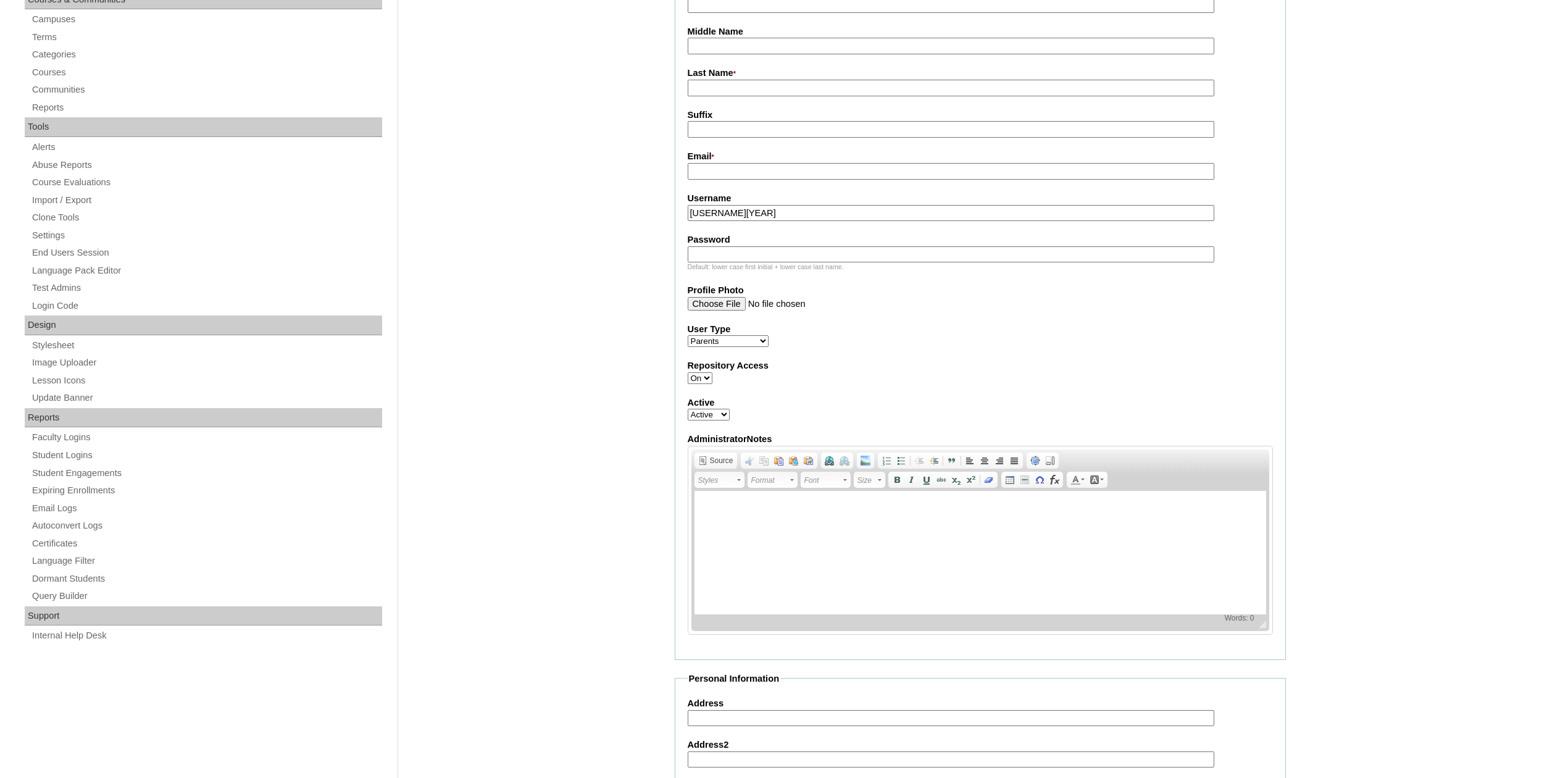 type on "jzafra2025" 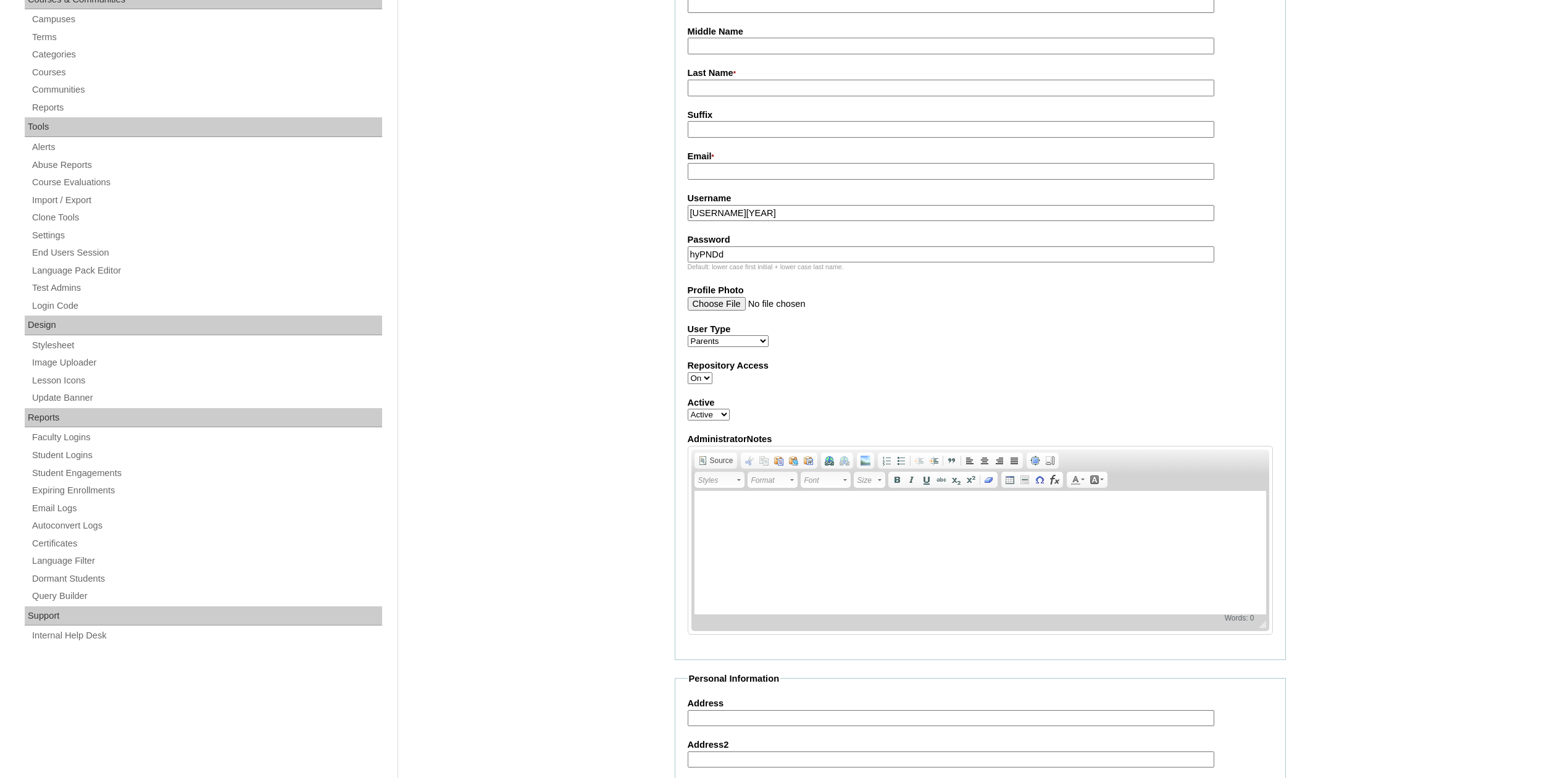 type on "hyPNDd" 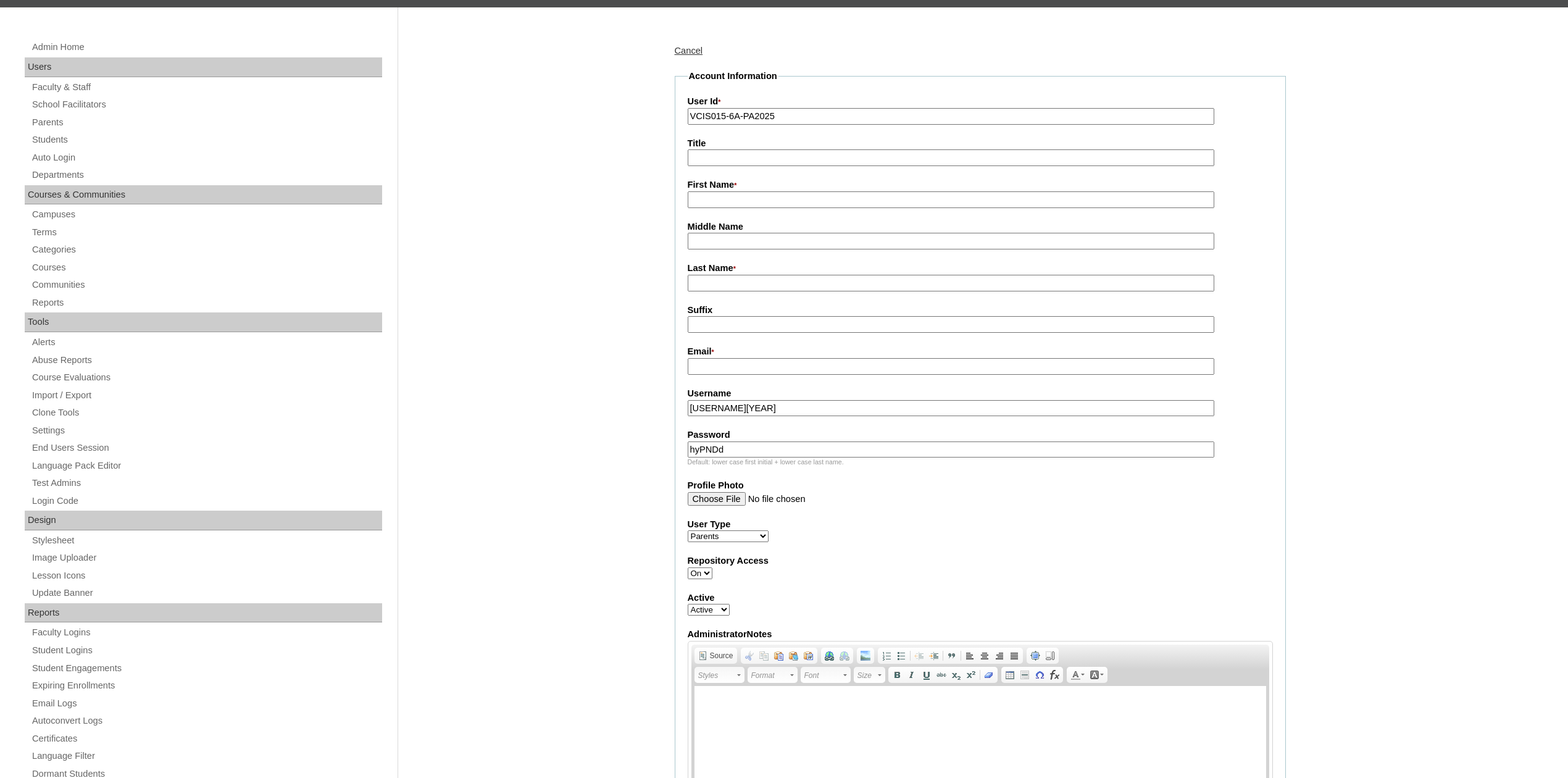 scroll, scrollTop: 82, scrollLeft: 0, axis: vertical 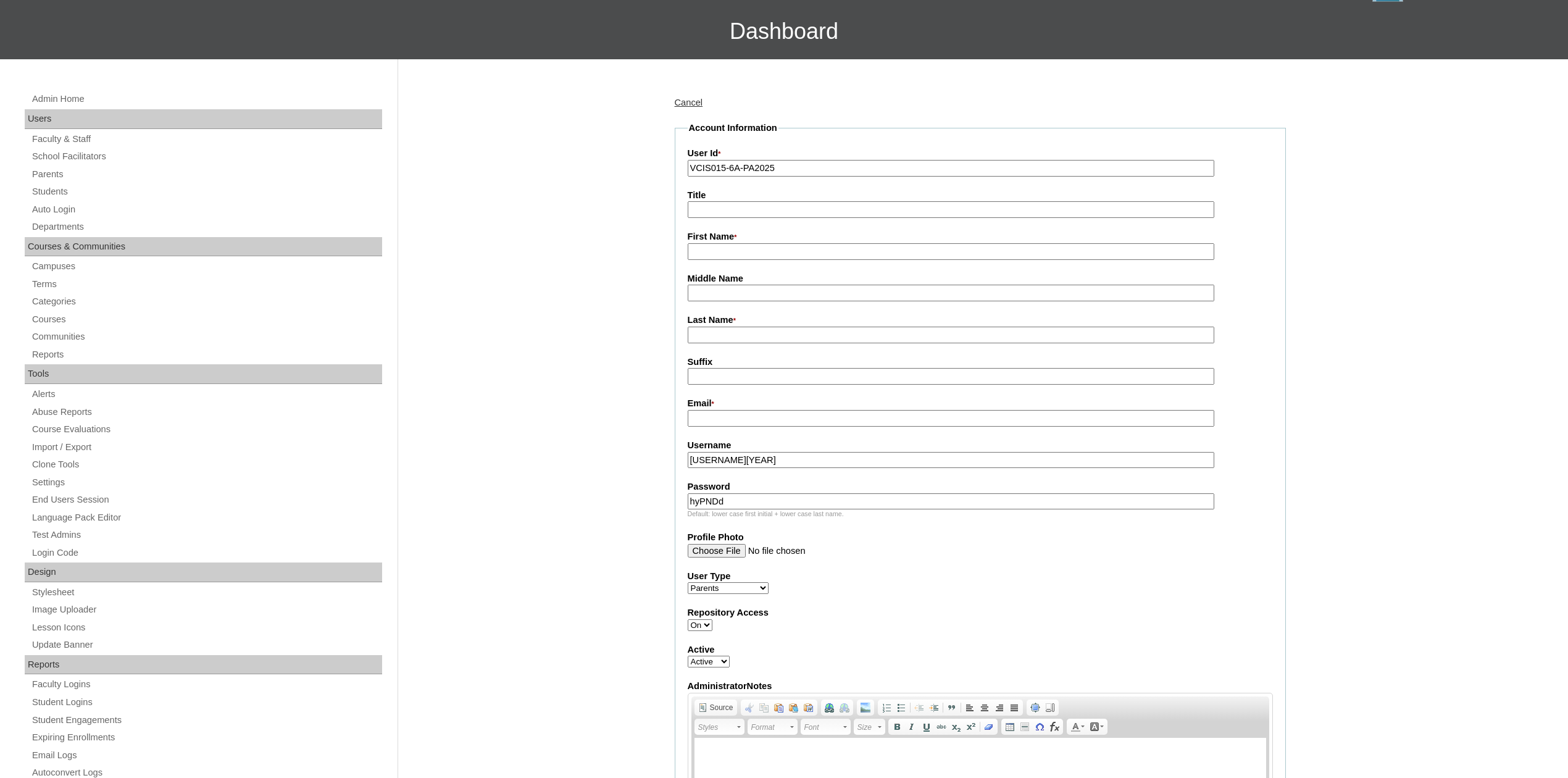 click on "Title" at bounding box center [951, 209] 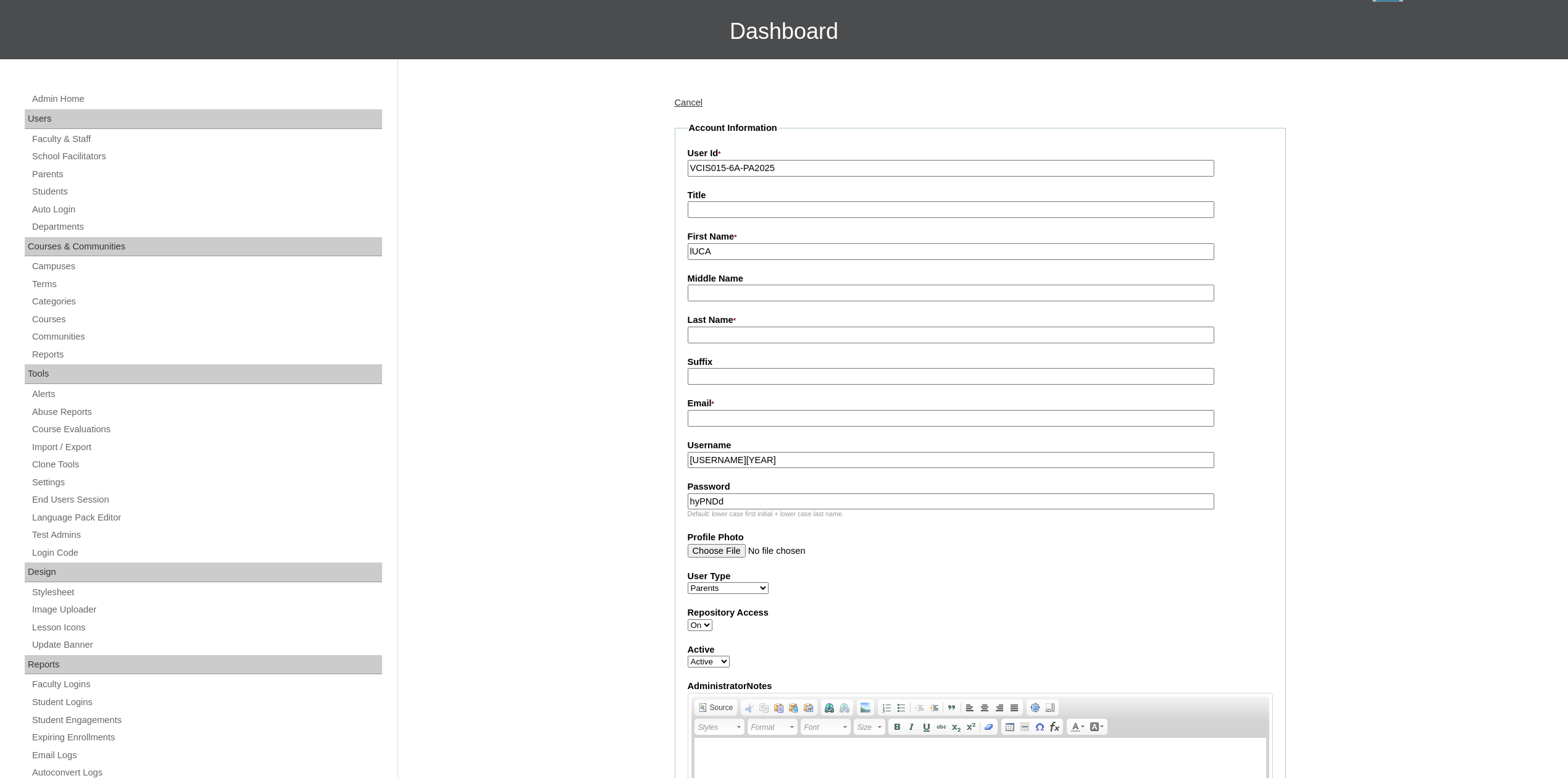 type on "lUCAS" 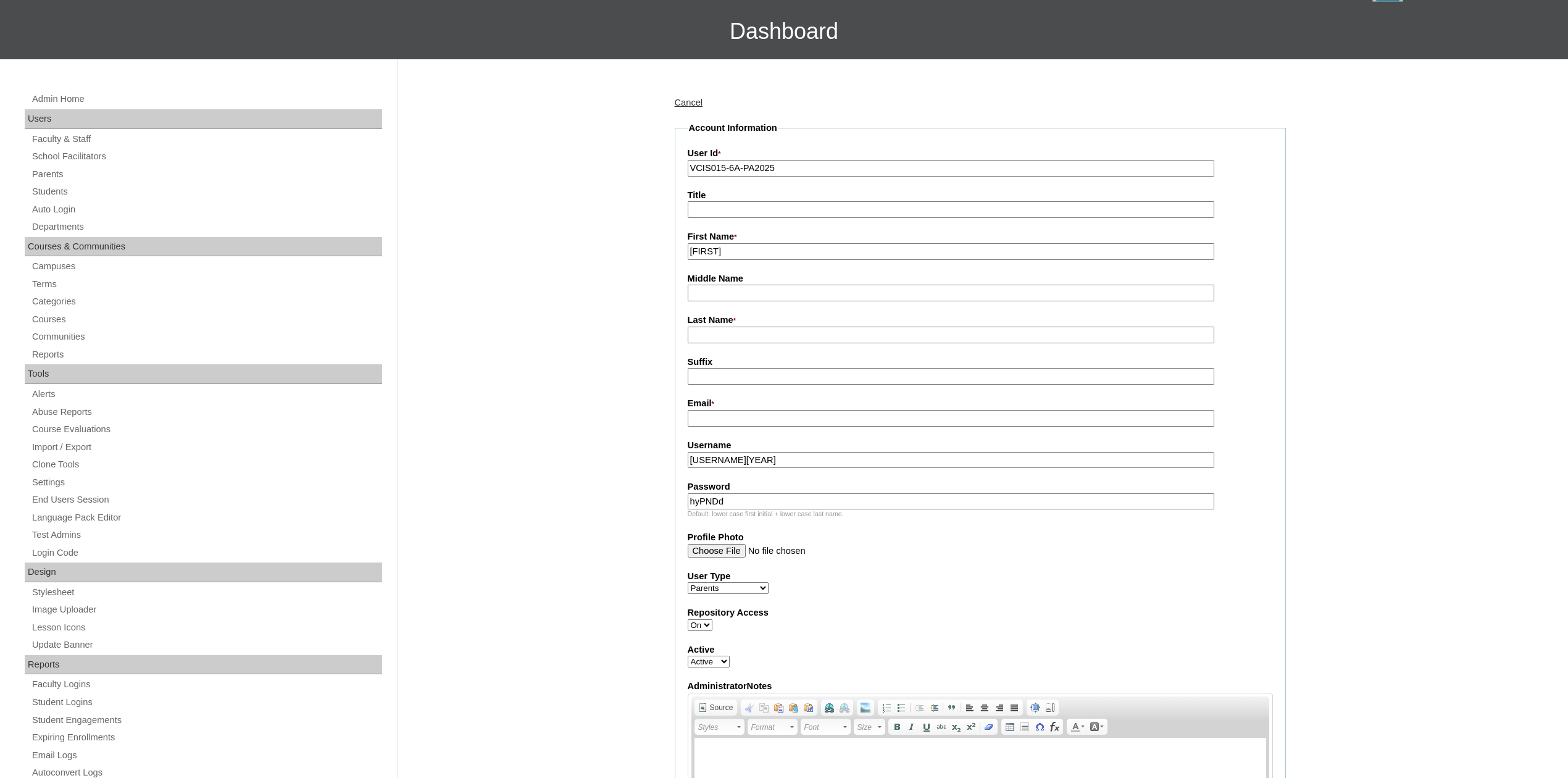drag, startPoint x: 737, startPoint y: 245, endPoint x: 663, endPoint y: 245, distance: 74 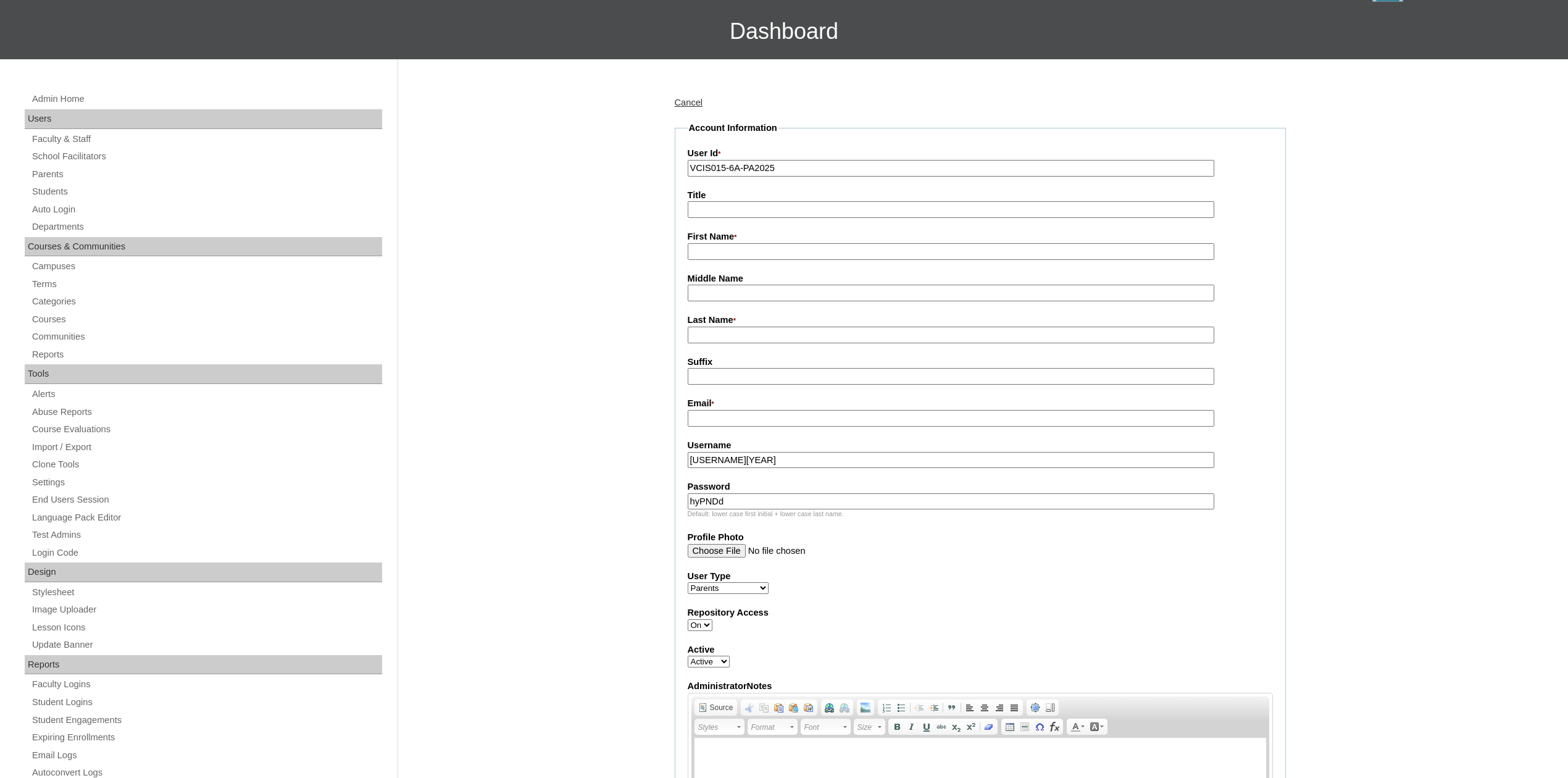click on "First Name  *" at bounding box center (951, 251) 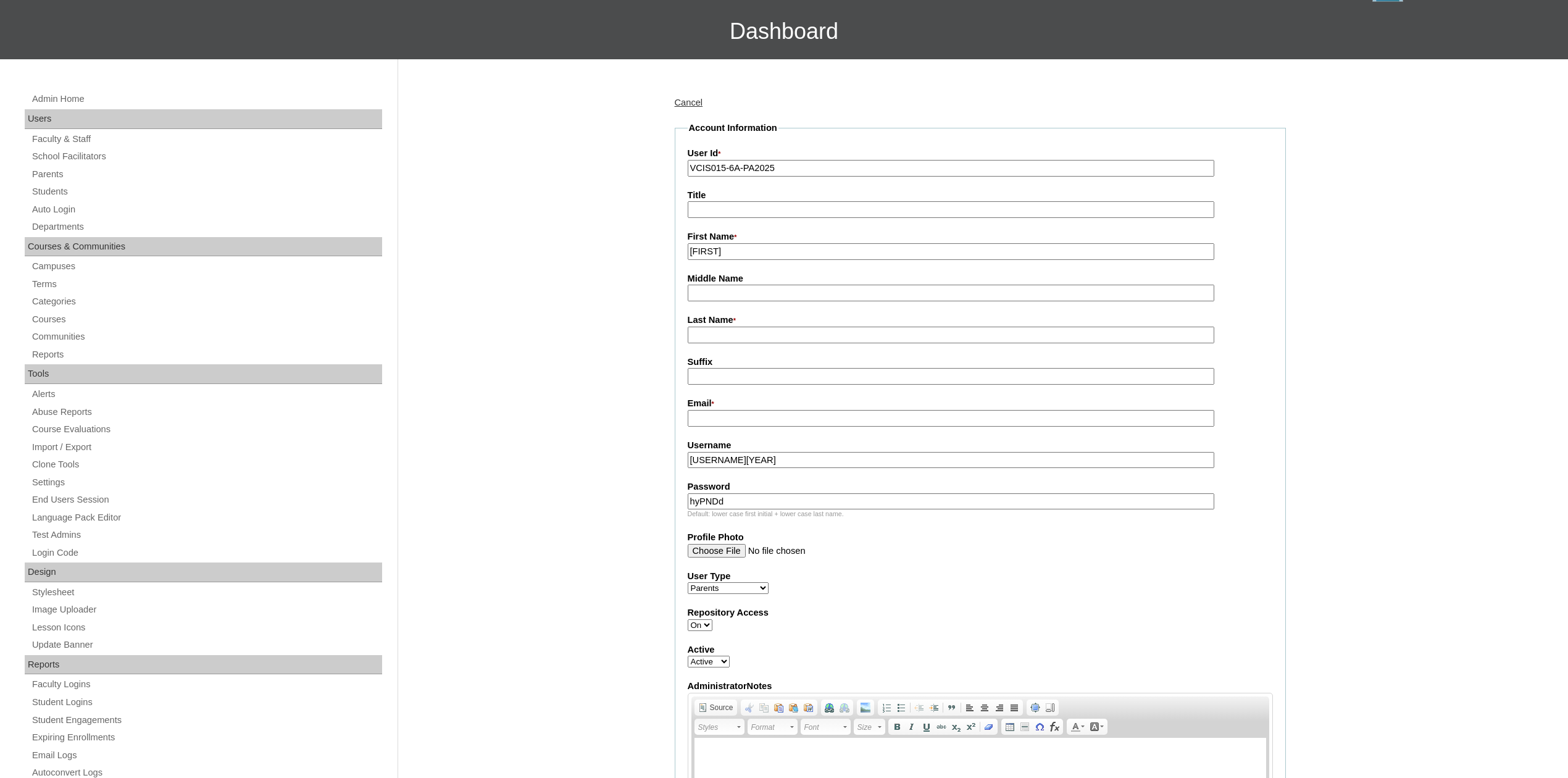 type on "Jeremy" 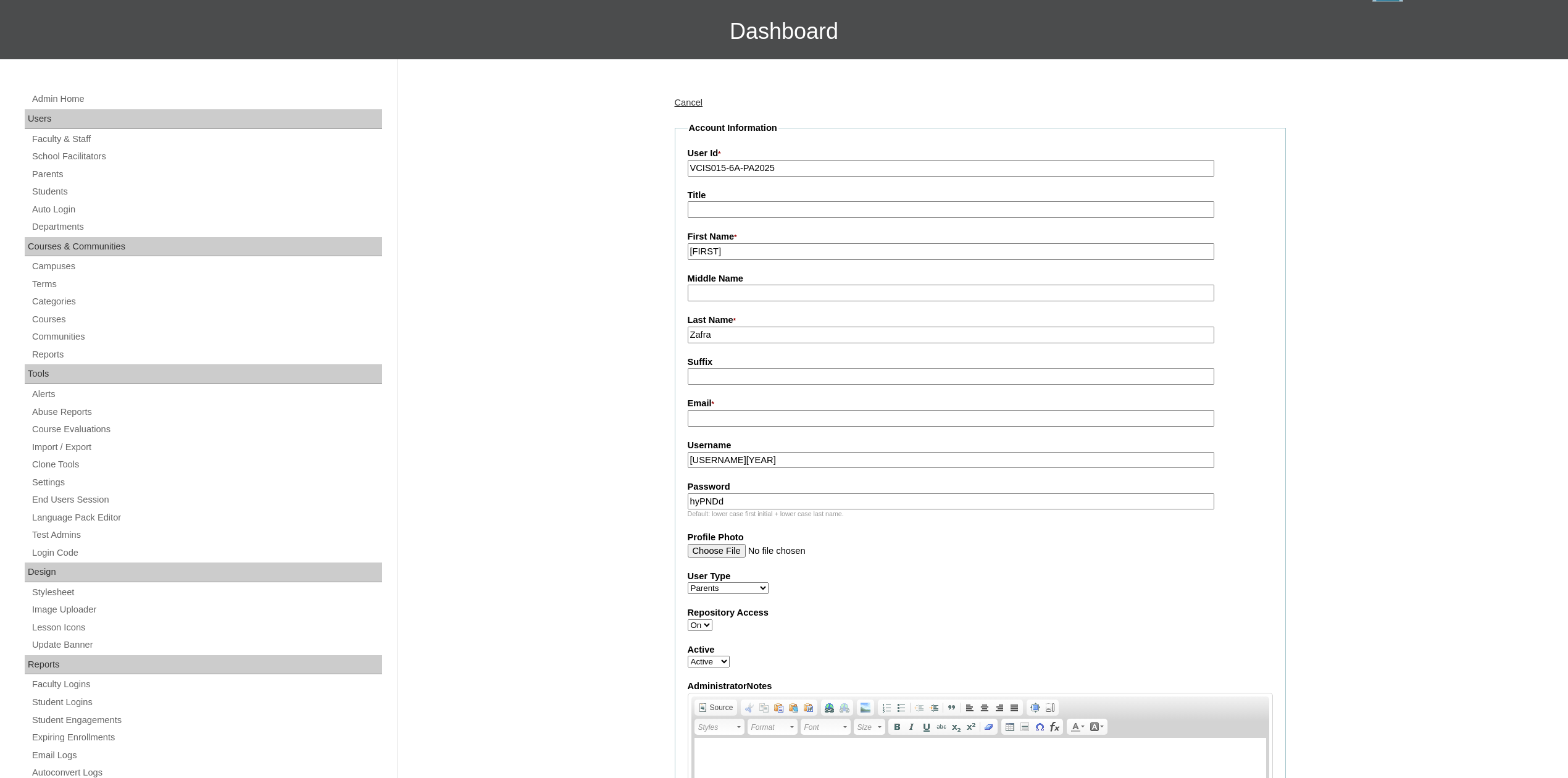 click on "Email  *" at bounding box center [951, 418] 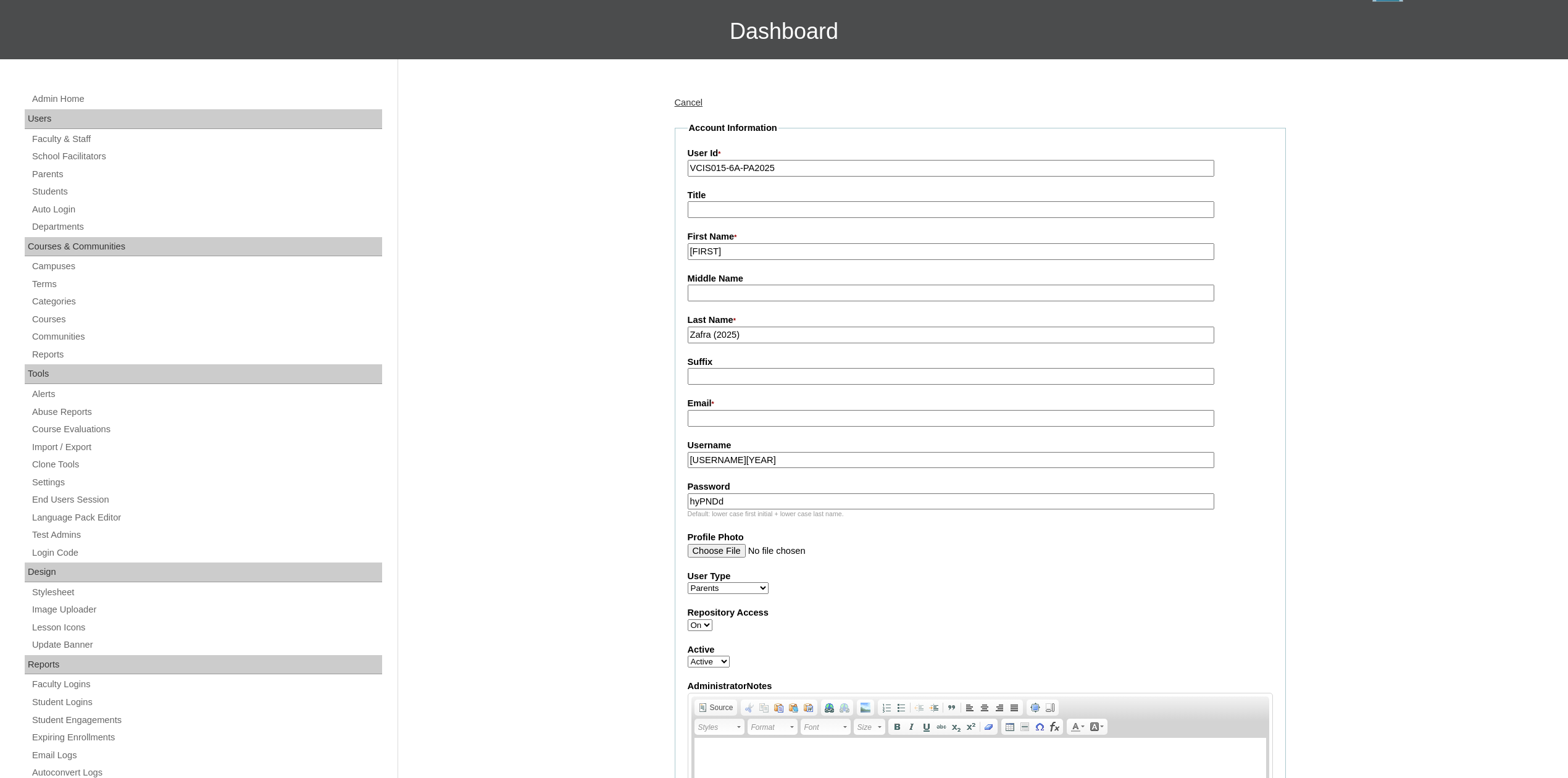 type on "Zafra (2025)" 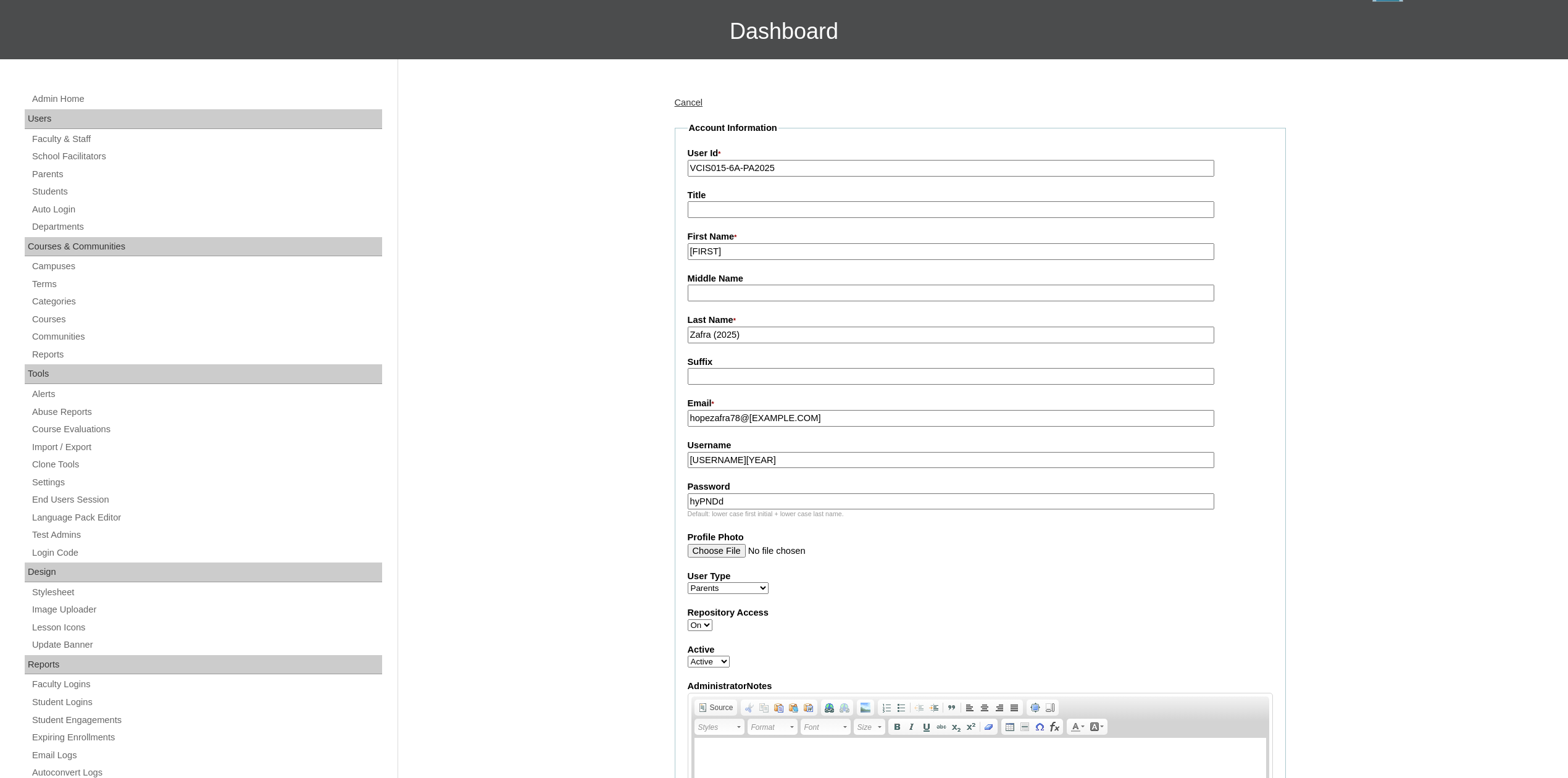 type on "hopezafra78@gmail.com" 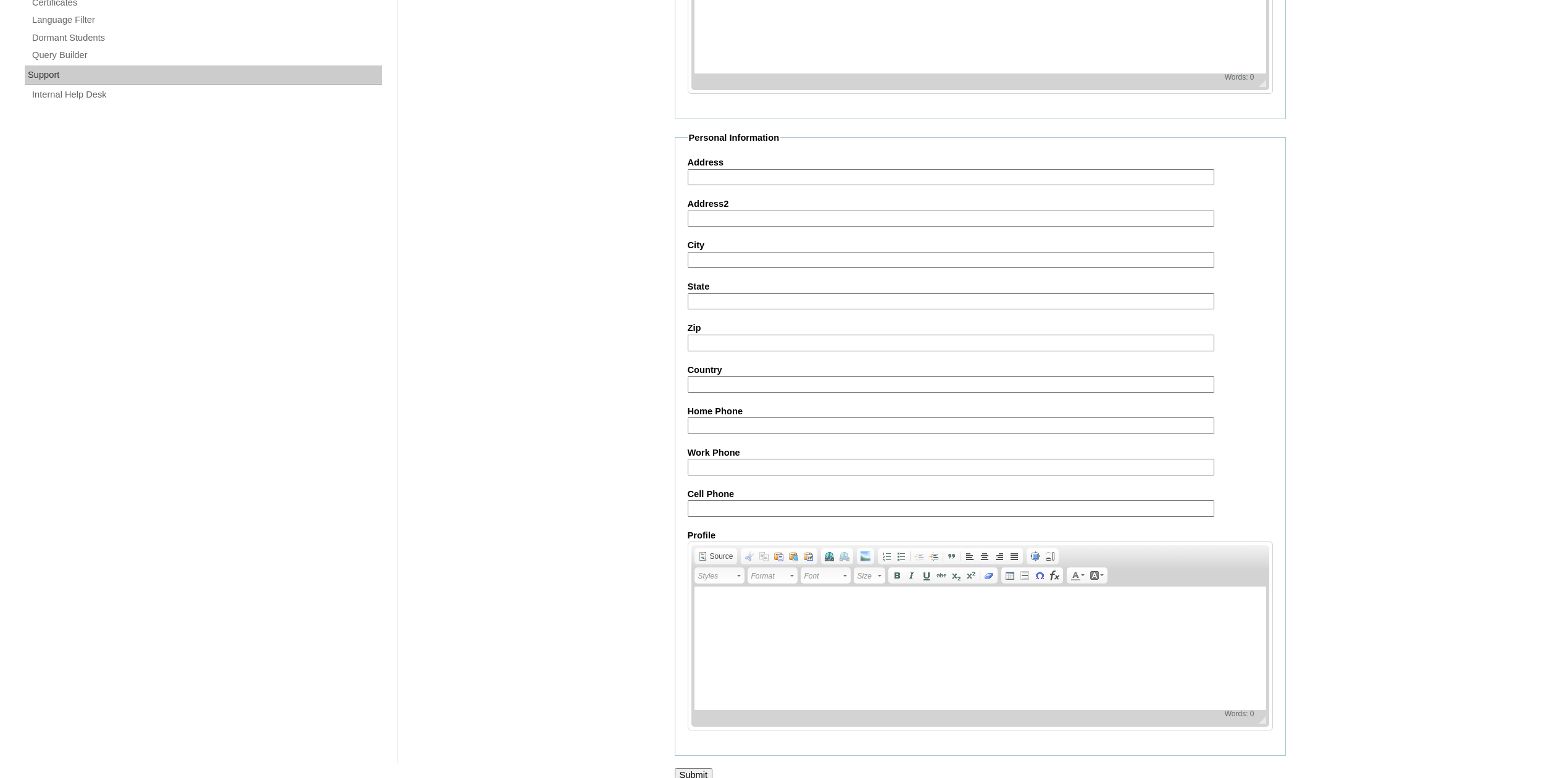 scroll, scrollTop: 872, scrollLeft: 0, axis: vertical 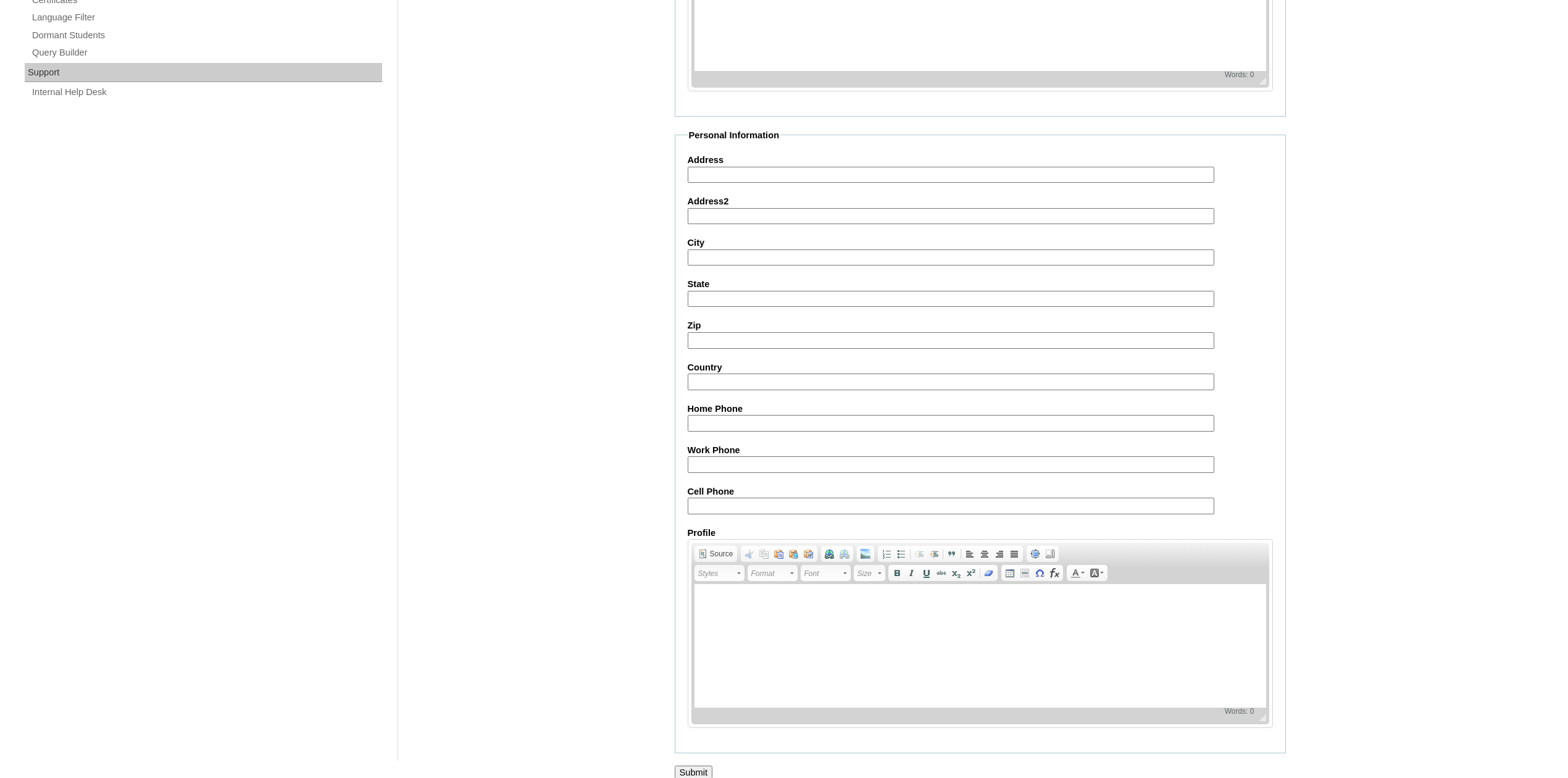 click on "Cell Phone" at bounding box center [951, 506] 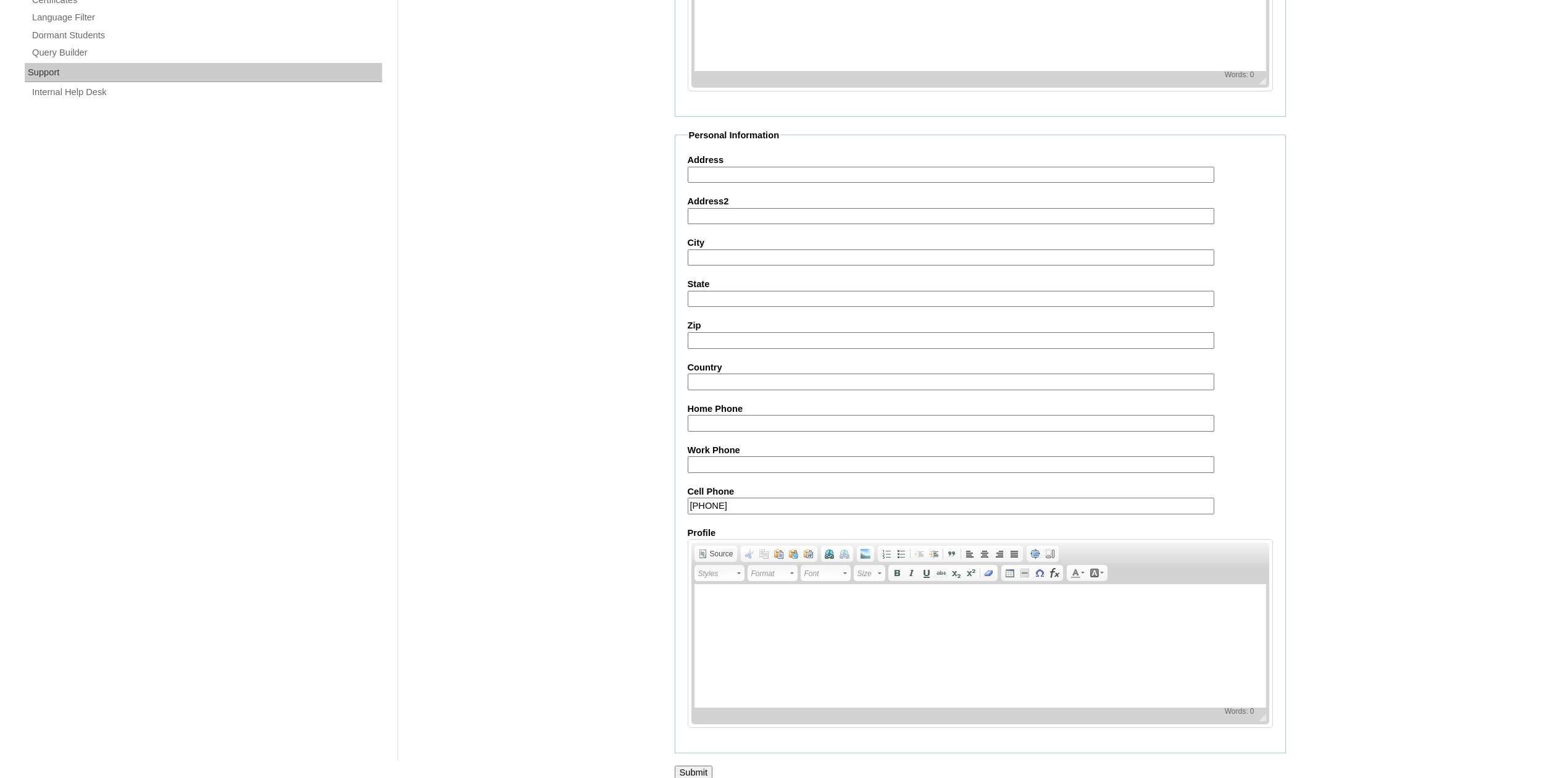 type on "63-9620423175" 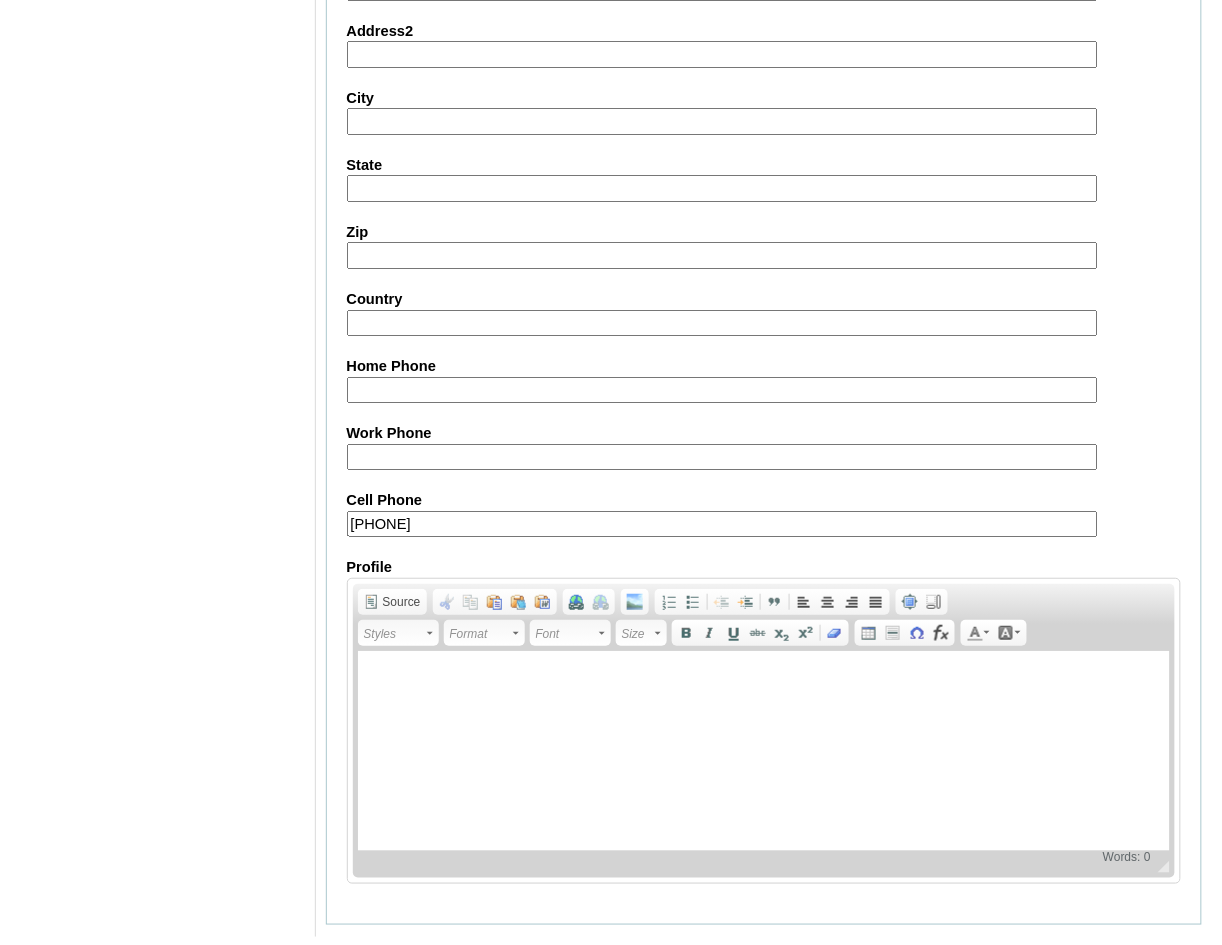 scroll, scrollTop: 1752, scrollLeft: 0, axis: vertical 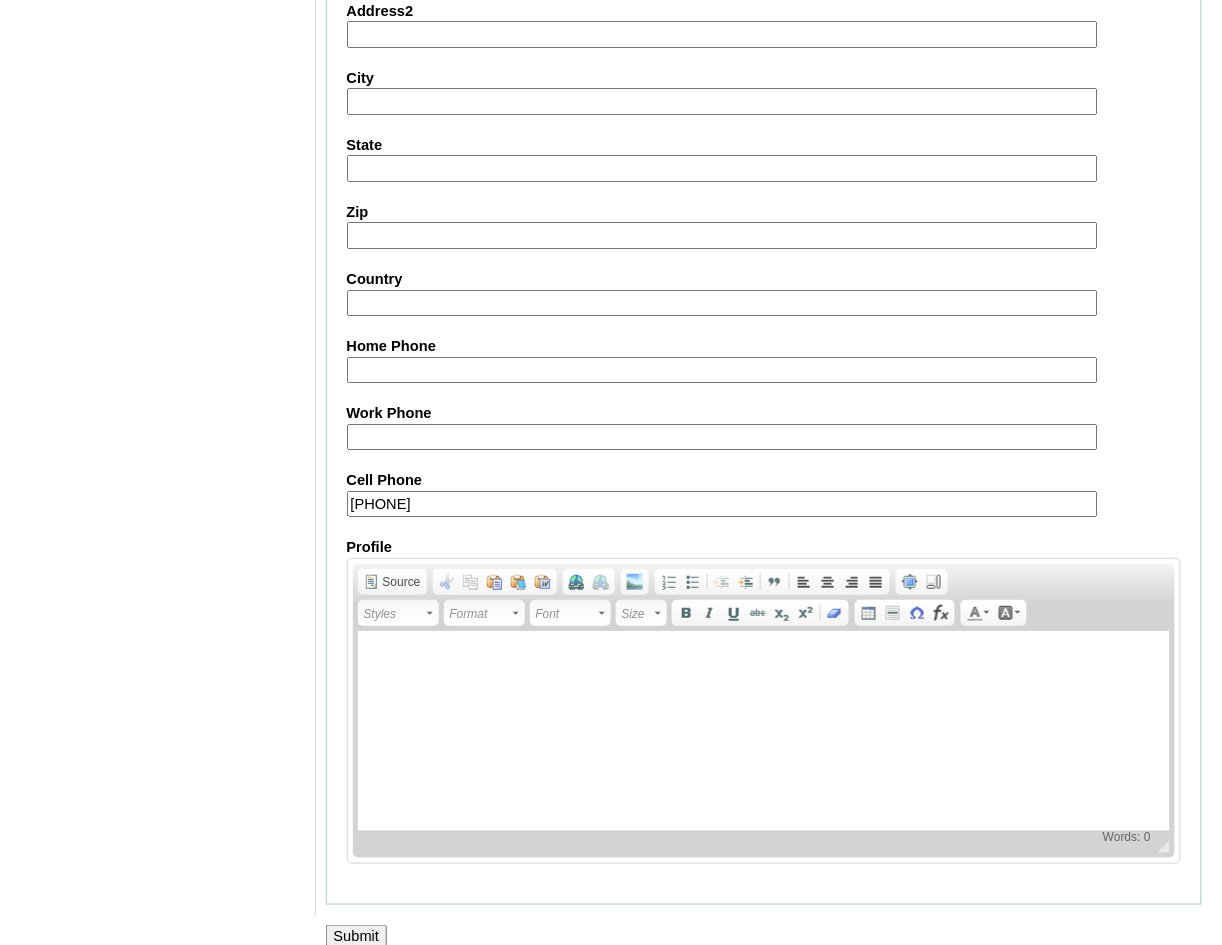 click on "Submit" at bounding box center [357, 936] 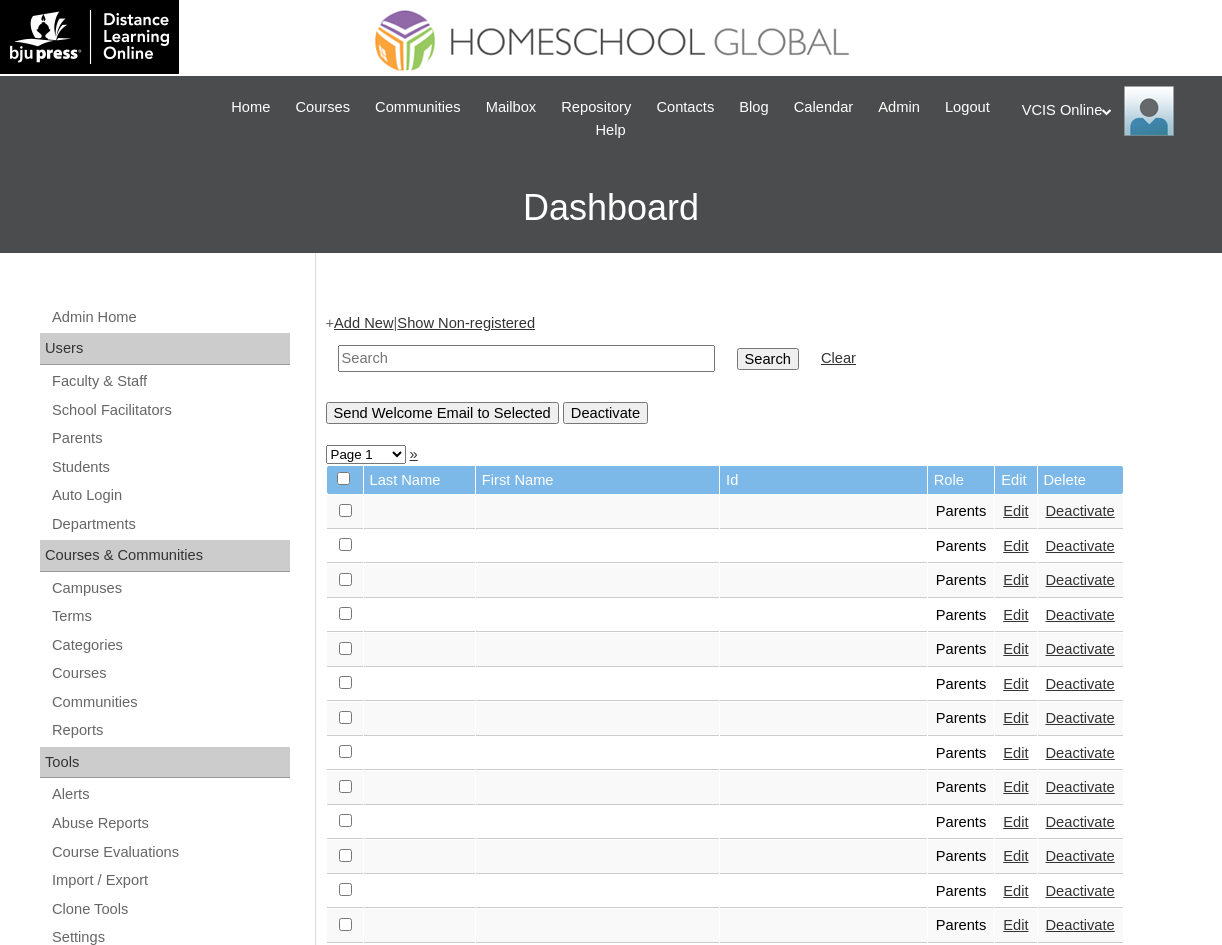 scroll, scrollTop: 0, scrollLeft: 0, axis: both 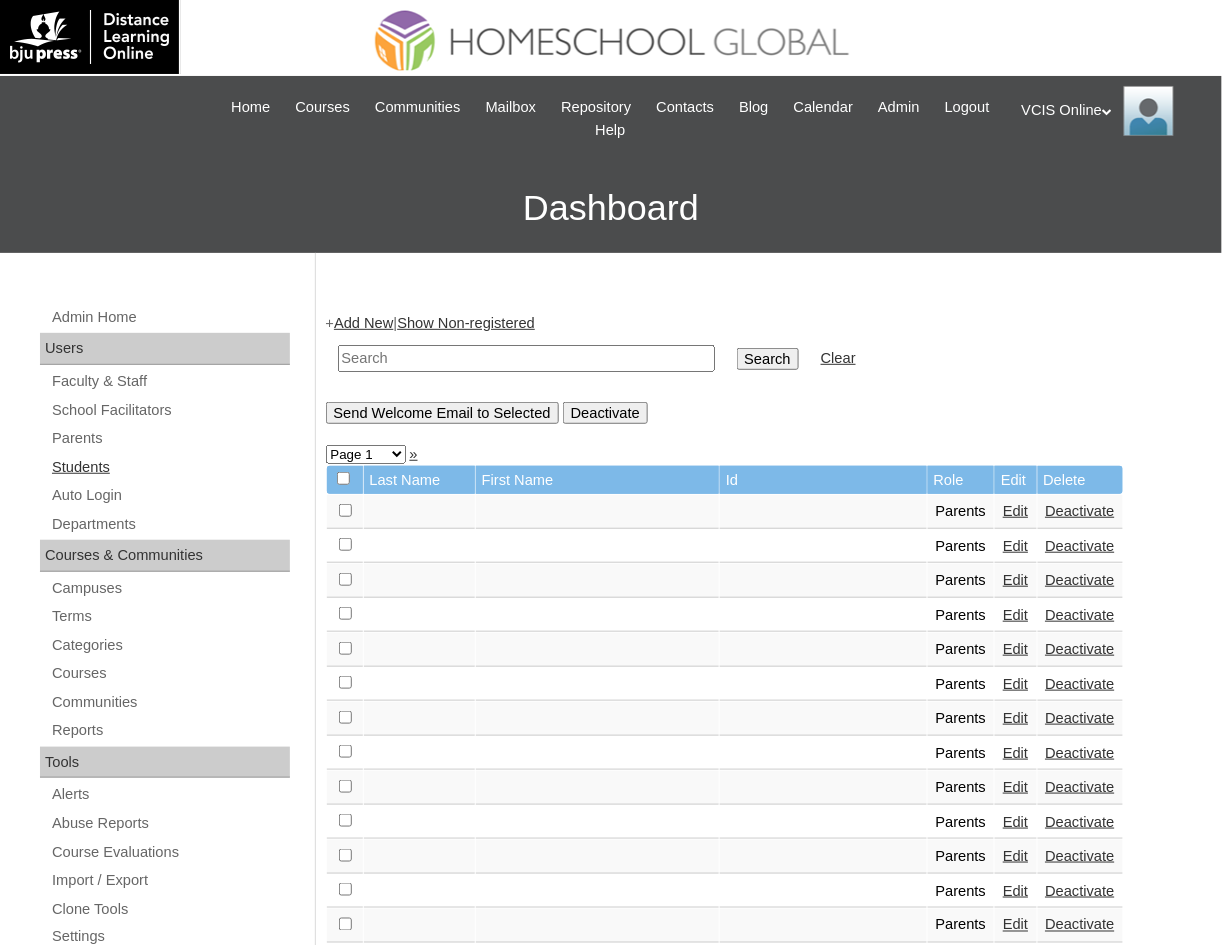 click on "Students" at bounding box center [170, 467] 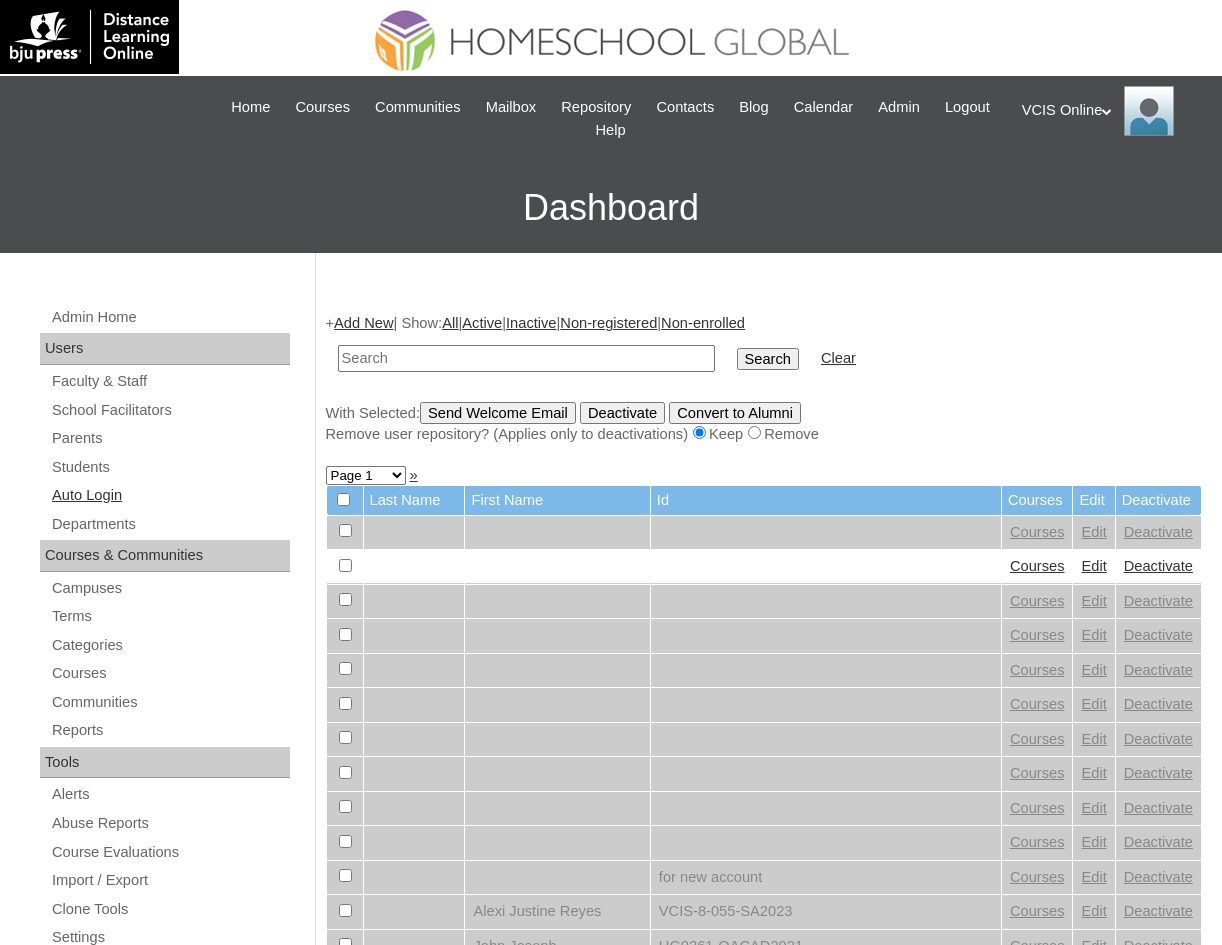 scroll, scrollTop: 0, scrollLeft: 0, axis: both 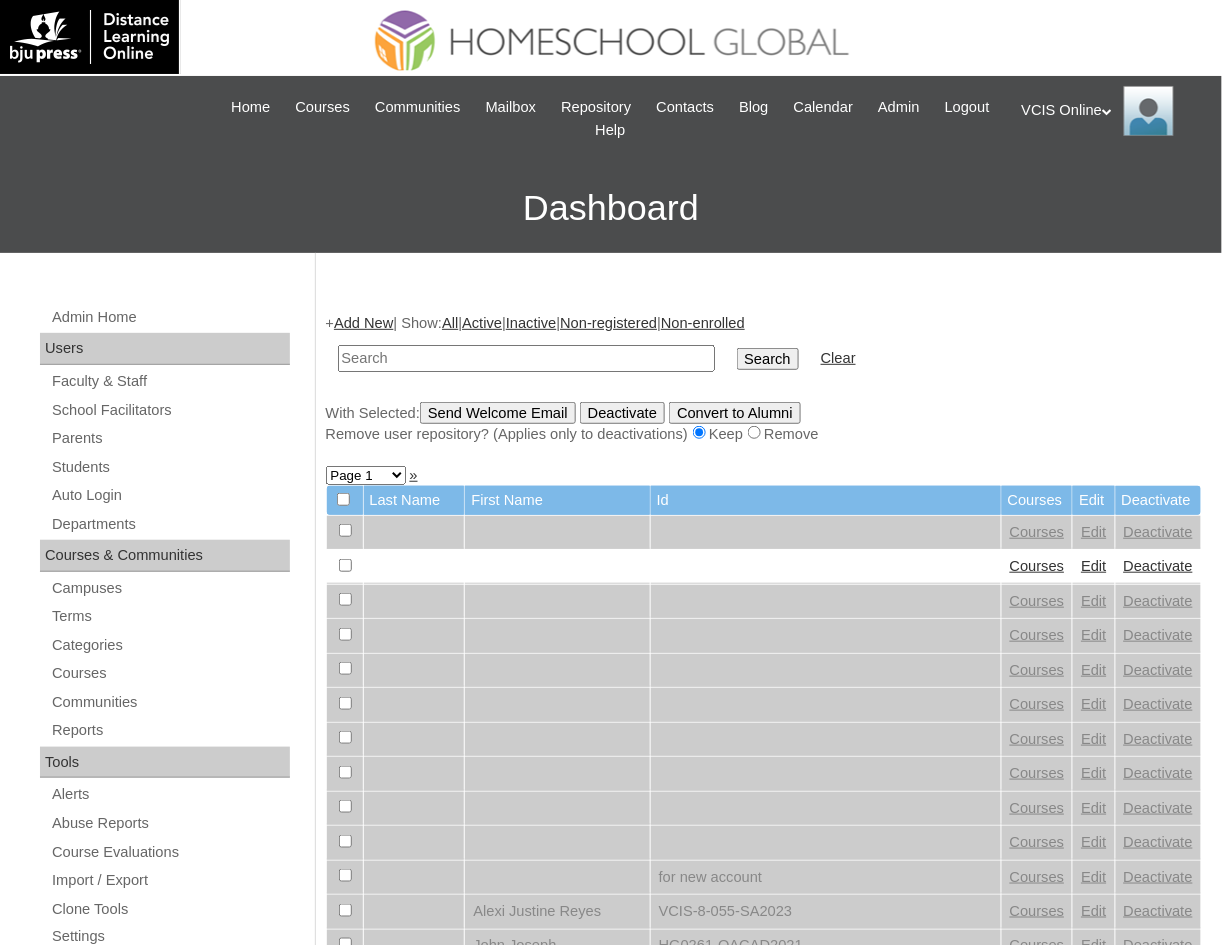 click on "Add New" at bounding box center (363, 323) 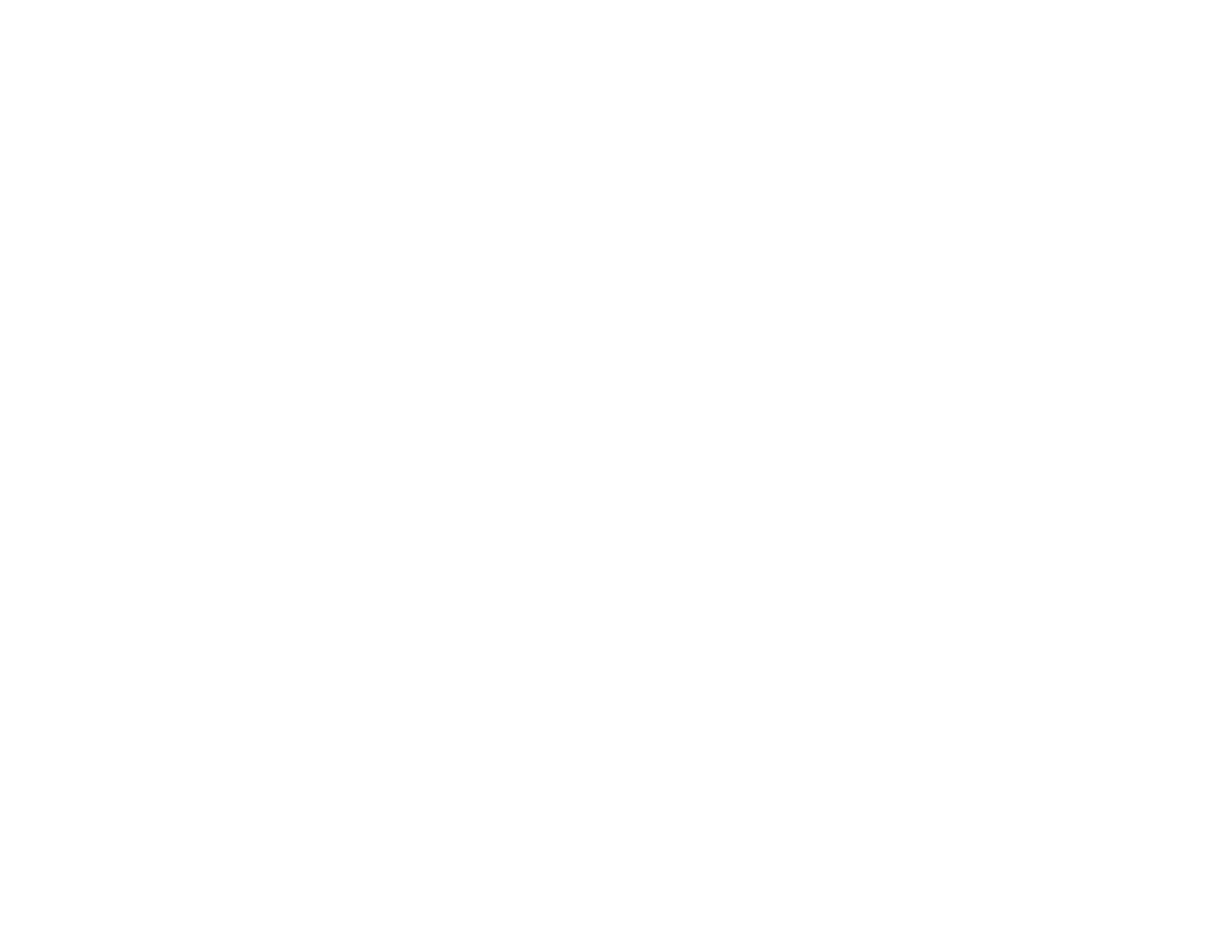 scroll, scrollTop: 0, scrollLeft: 0, axis: both 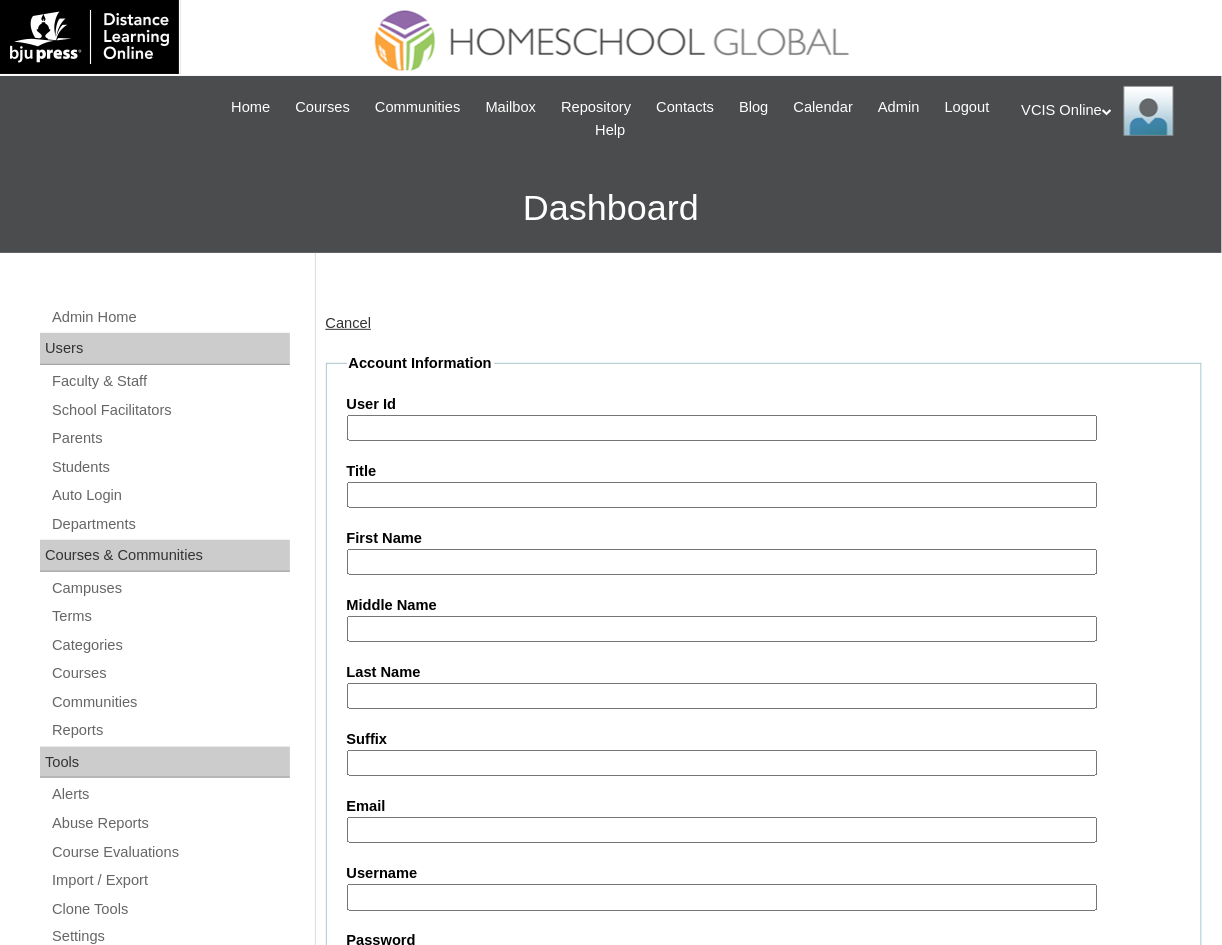 click on "User Id" at bounding box center [722, 428] 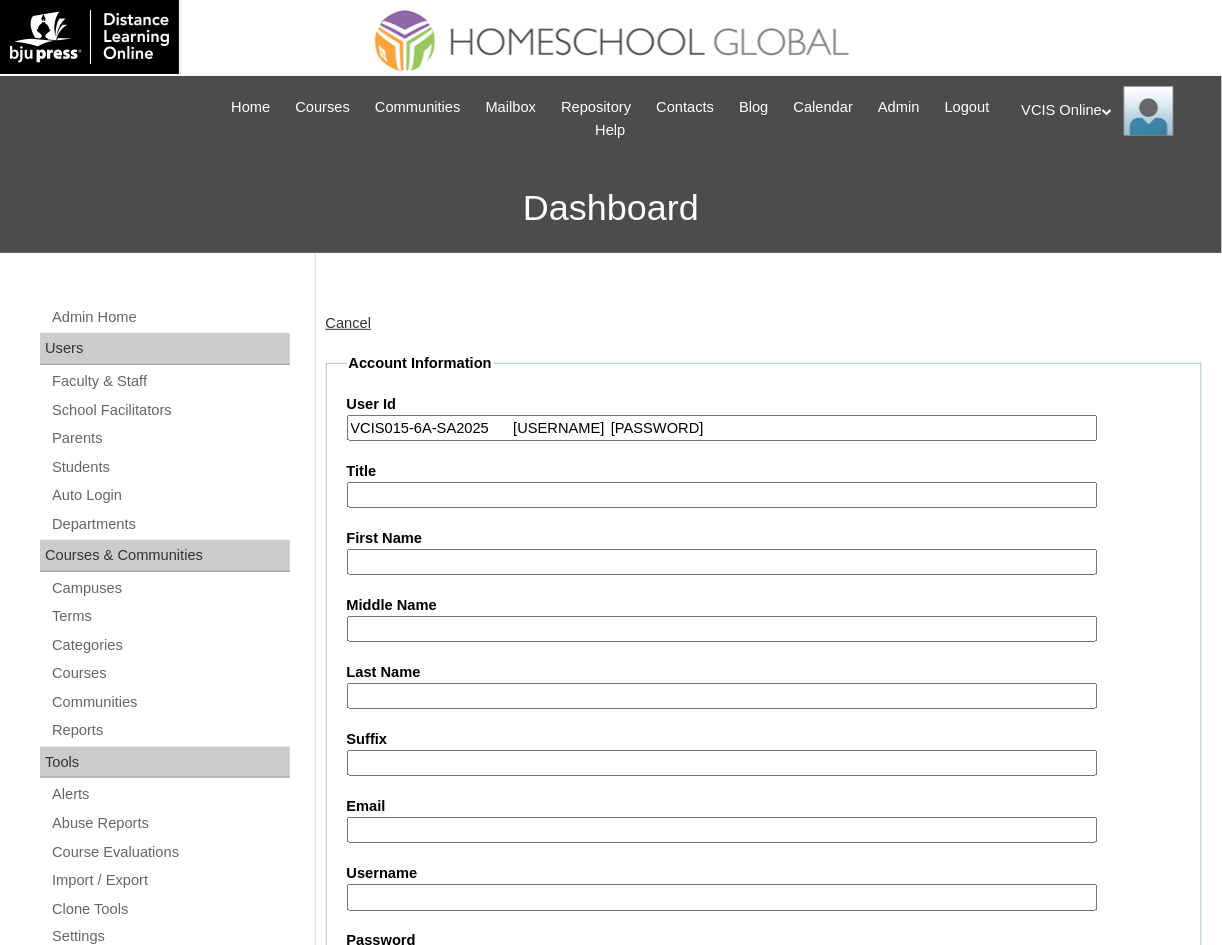 drag, startPoint x: 512, startPoint y: 426, endPoint x: 980, endPoint y: 456, distance: 468.96054 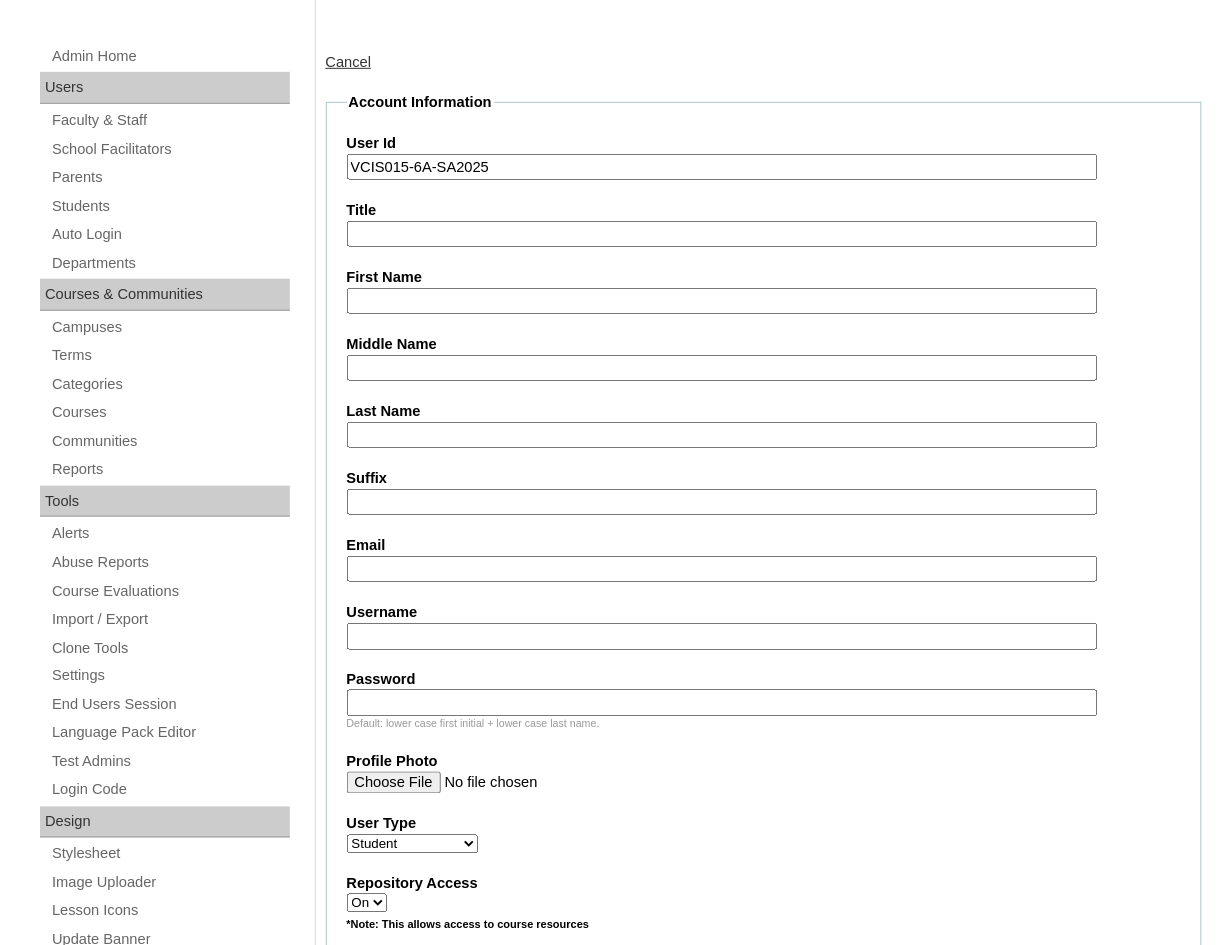 scroll, scrollTop: 266, scrollLeft: 0, axis: vertical 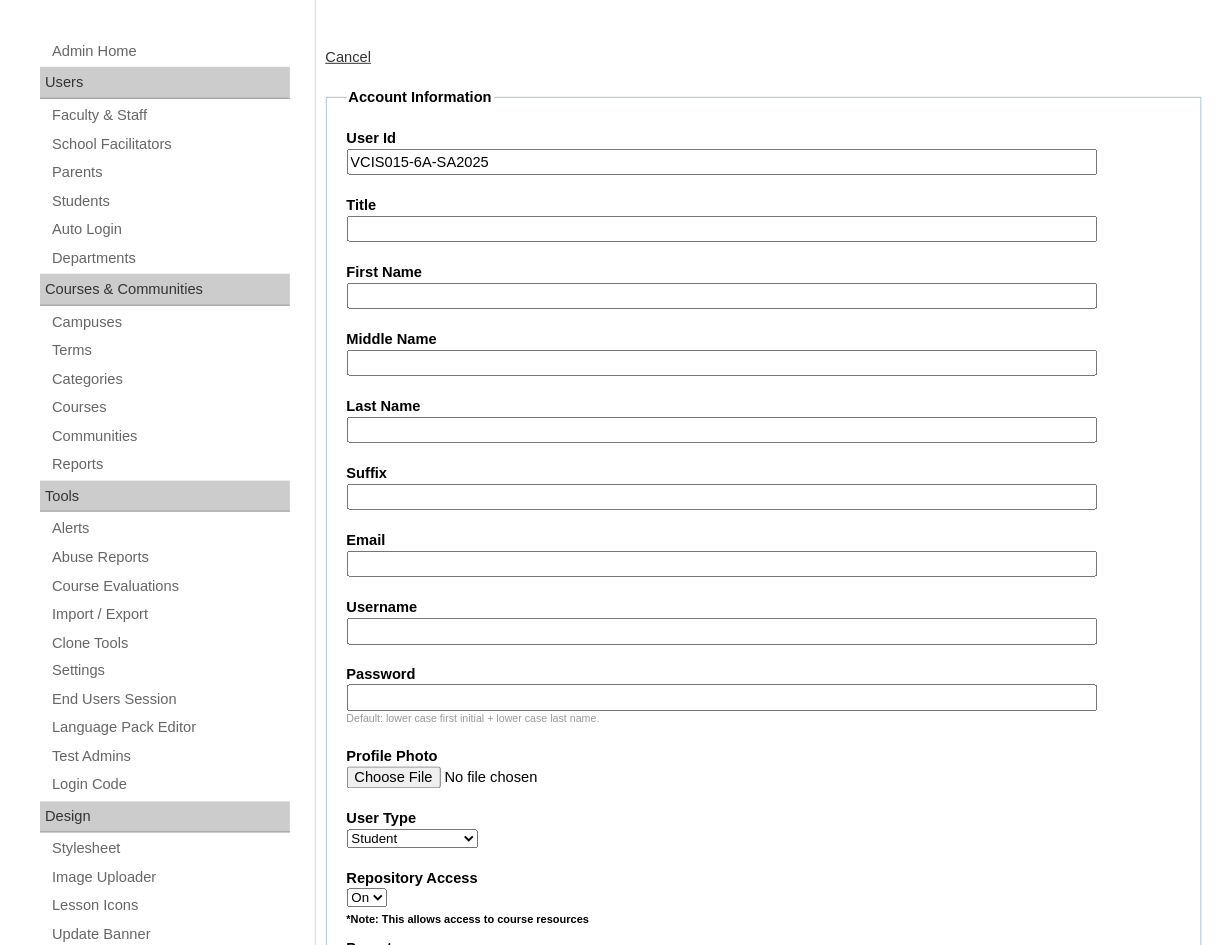 type on "VCIS015-6A-SA2025" 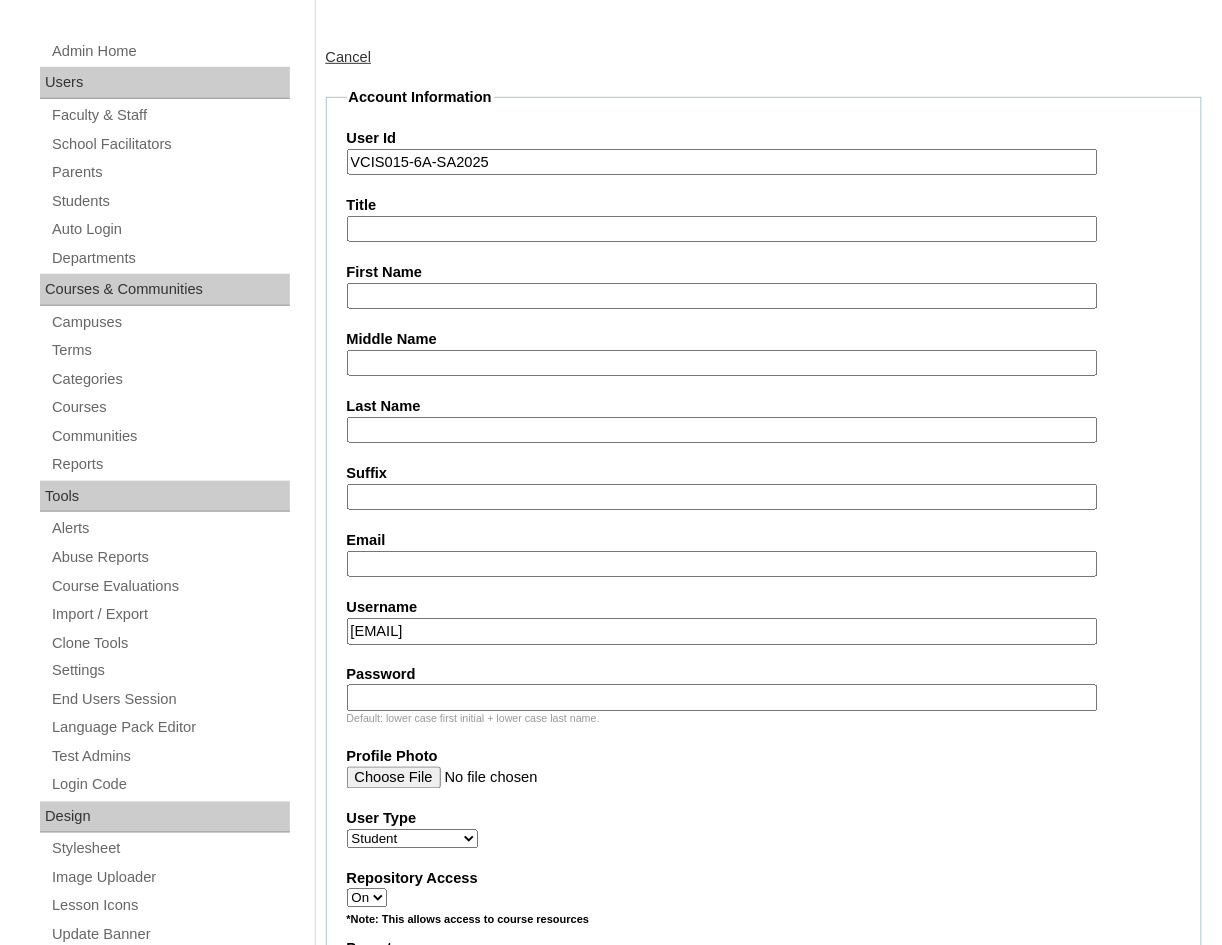 drag, startPoint x: 485, startPoint y: 620, endPoint x: 624, endPoint y: 629, distance: 139.29106 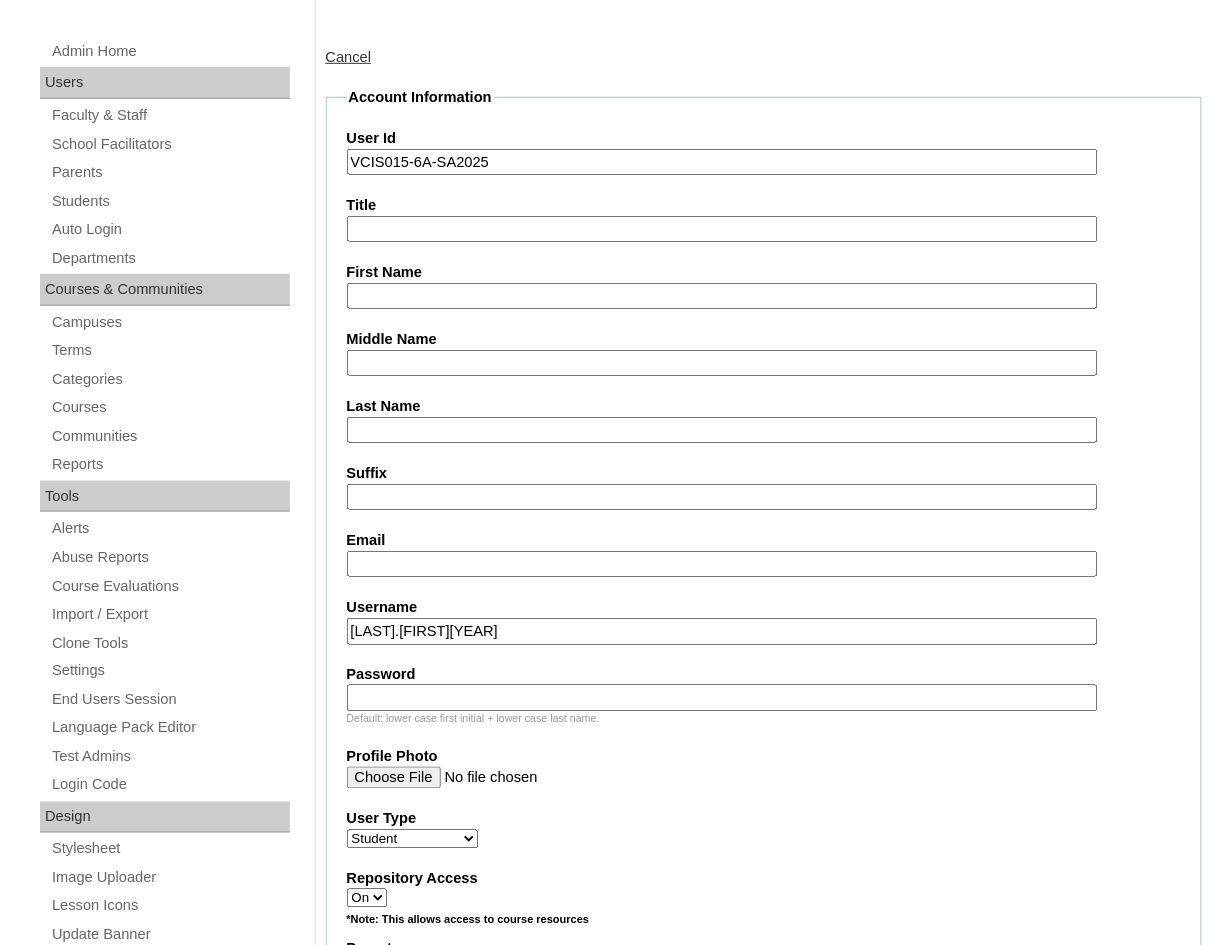 type on "lucas.zafra2025" 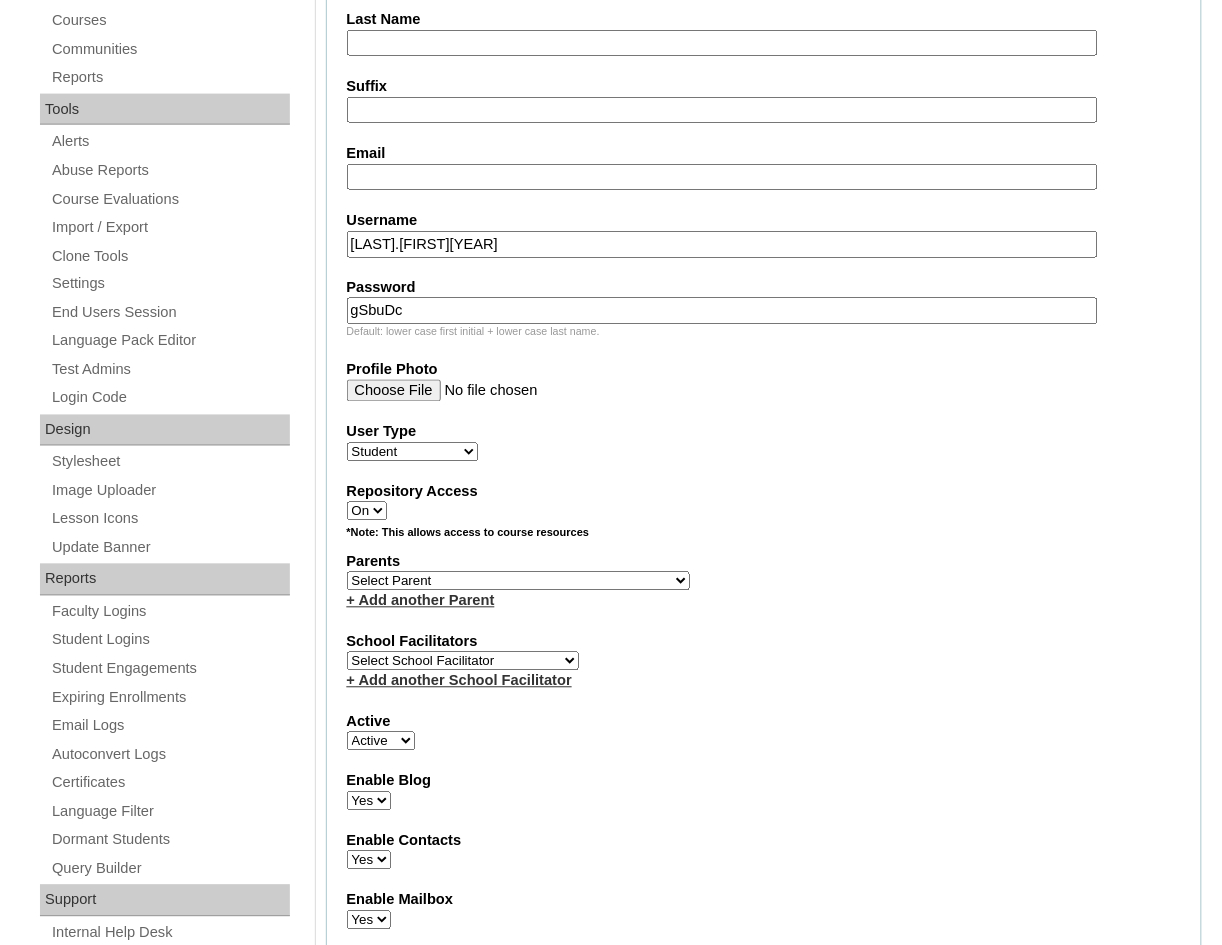 scroll, scrollTop: 666, scrollLeft: 0, axis: vertical 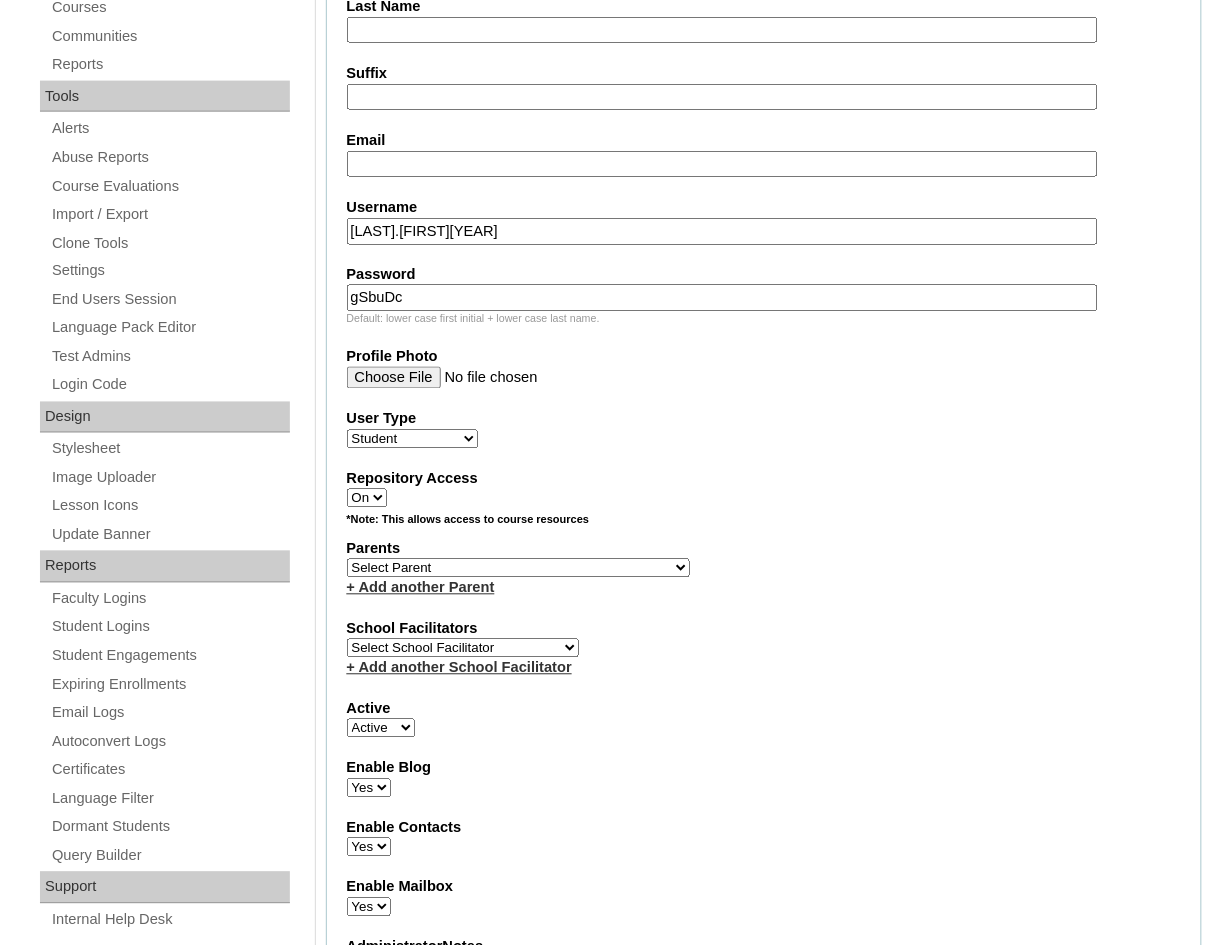 type on "gSbuDc" 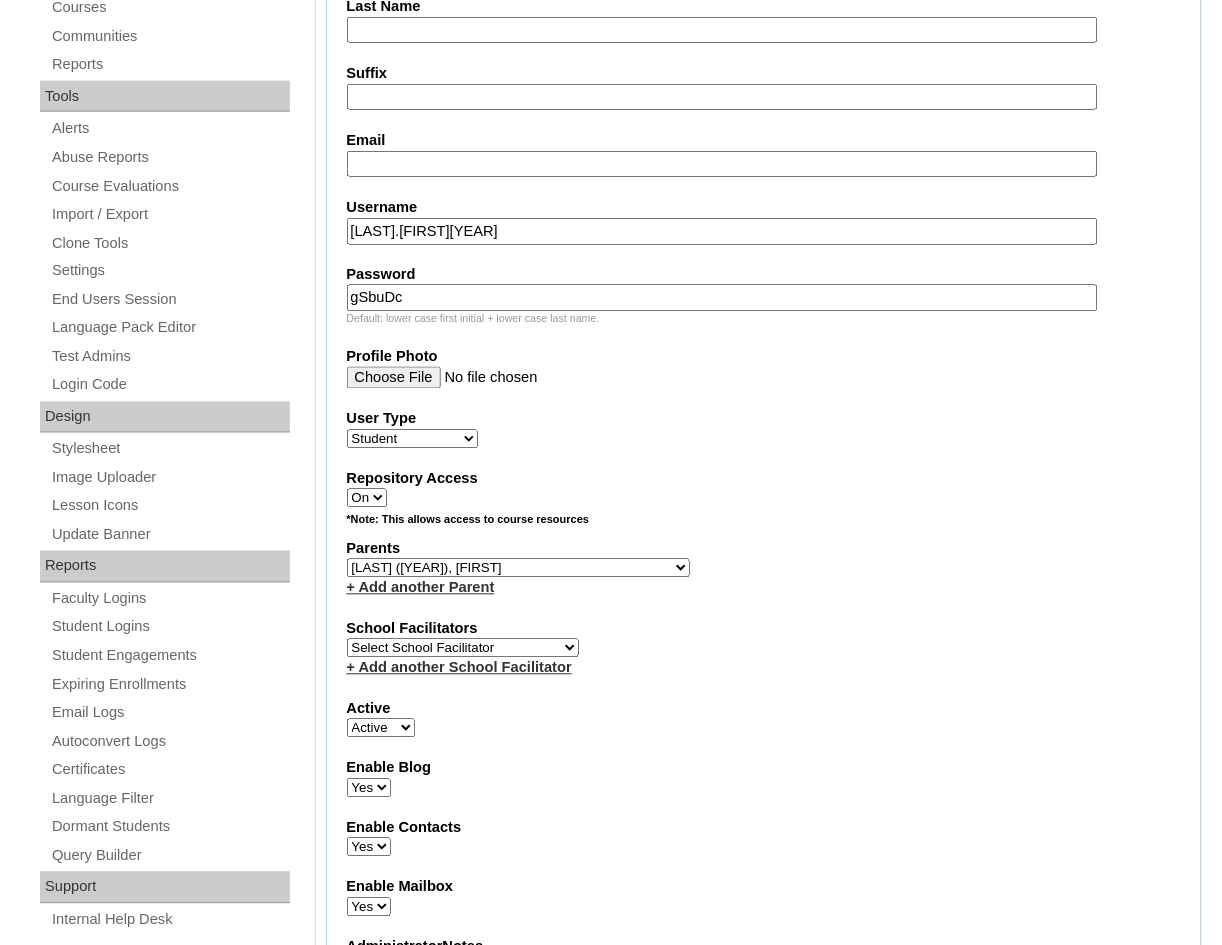click on "Select Parent
,
,
,
,
,
,
,
,
,
,
,
,
,
,
,
,
,
,
,
,
,
,
,
,
,
,
,
,
,
,
,
,
,
,
,
,
,
,
,
, Earl
, Leona Mae
, Mark and Rem Facilitators Account
Abastillas, Ruby Anne
Adelantar, Christine
AGUILAR, PAULA BIANCA DE GUIA
AGUTO ABAD, MARIA KIMBERLY
Allego, (OLD) Jacqueline V.
Apostol (2025), Ma. Angelique
Arabia, Joy Pauline
Arca, Marinela
ARINGAY, Rona
AUSTRIA	, GENIE (2023)
Bahtiyorovic Mahkamov, Umid
Bajarias 2025, Ma. Luz
Balay , Jennie Rose
Balingit, 2025, Jennith
BALISBIS (2025), CHAREEN
Balubayan , Bleszl Grace
Banez, Mary Karmilita
Bayudan., Charo
Benitez, Maria Christina
Boosten, April Aro
Braga, Pilita Castro
Braga (new), Pilita
Briones, Keziah
Buncio, Sophia Ellen
Caalim, Kathleen Grace
Calangian (2025), Dexter
Cani (2025), Michelle Anne
Canlas, Maria Criselda
Carino (OLD), Catherina" at bounding box center (518, 568) 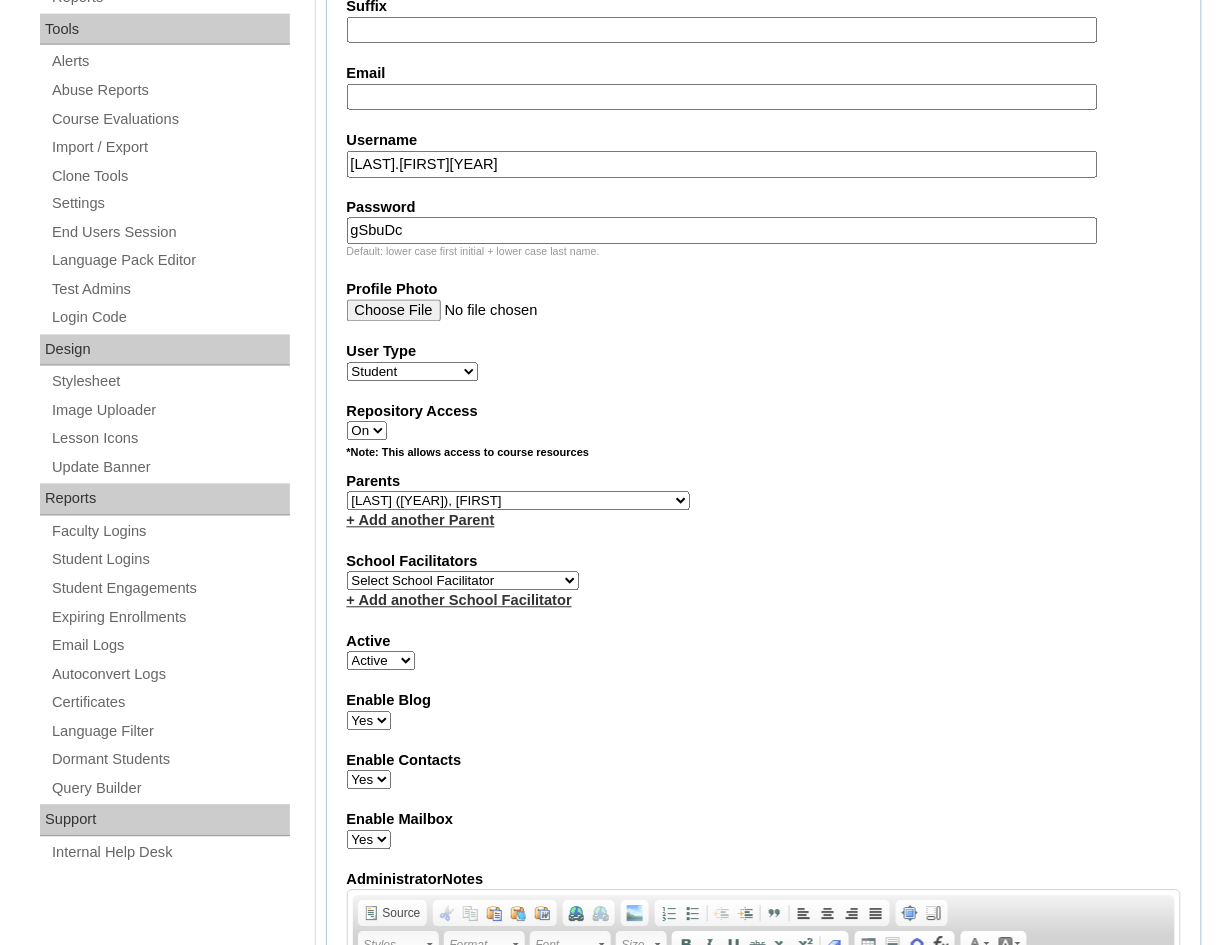 scroll, scrollTop: 800, scrollLeft: 0, axis: vertical 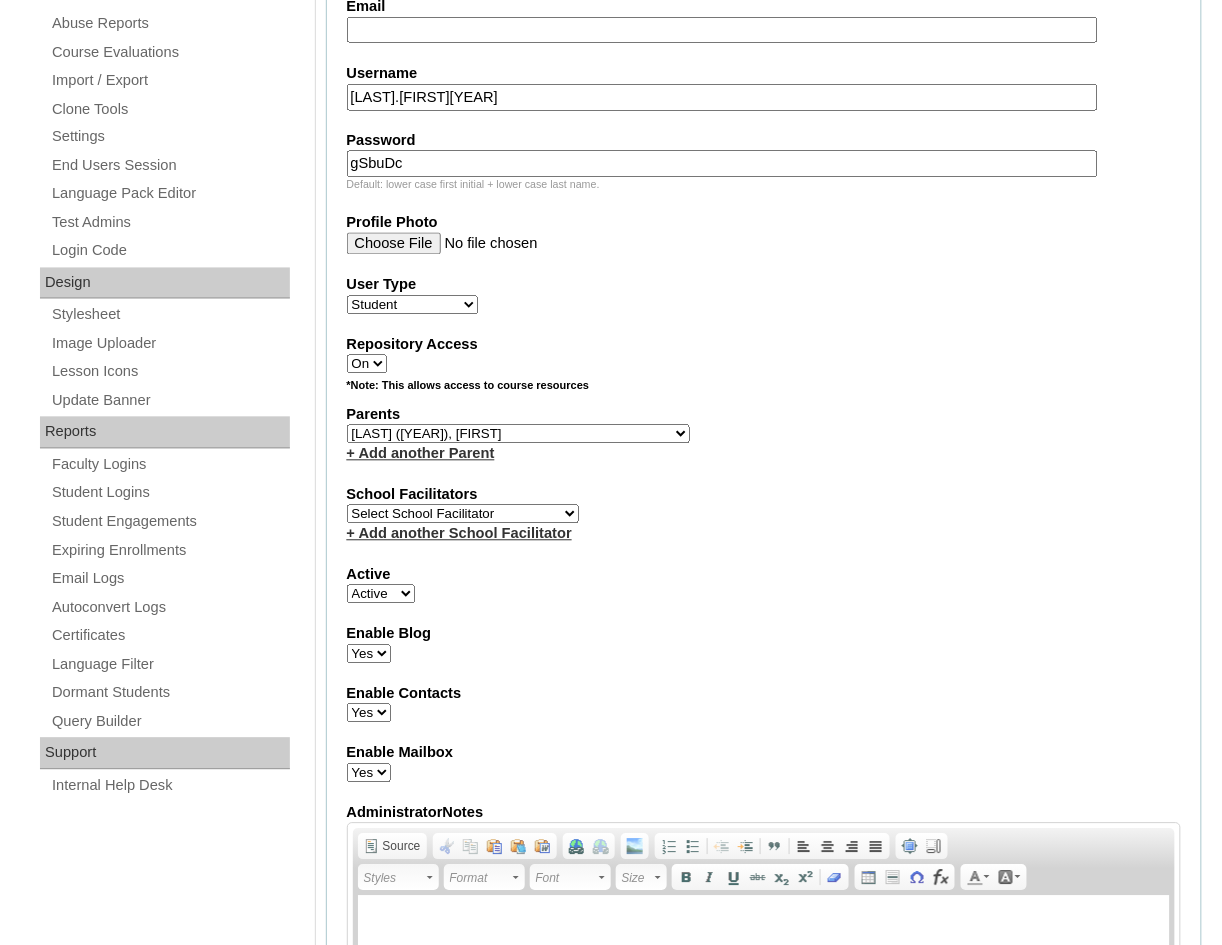 click on "Select School Facilitator
Norman Añain
Ruffa Abadijas
Mary Abella
Gloryfe Abion
Ariel Micah Albuero
Ariel Albuero OLD
KC Arciaga
Denise Ayado
Ruth Maye Bacani
May Bautista
Zaida Belbar
Daniella Benitez
Marielle Bermas
Jamie Ann Bleza
Mark Christian Braganza
Anj Brequillo
Melody Broqueza
Ruth Catherine Caña
Kit Cachuela
Jethro Francis Cagas
Camille Canlas
Mescel Capoquian
Mitchelle Carlos
Rose Castillo
Paula Mae Catalan
Jeremy Ann Catunao
Charlene Mae Chiong
Cla Chua
Cyrene Chua
Joshua Cobilla
Clarissa Joy Colimbino
Alvin Cruz
Ma. Katrina Helena Dabu
Krizle Fidelis De Vera
Henrick Jess Del Mundo
Precious Haziel Del Rosario
Reyna Lou Dela Pasion
Ritchel Densing
Alex Diaz
Alexandra Diaz
Alexandra Diaz
Patricia Diomampo-Co
Therese Margaurite Domingo
dontuse dontuse
Charrise Encina
VCIS TEACHER ENGLISH 5678
Chiaralyn Escamillas
Princess  Farrales
Kaye Felipe
Lery Garcia
Carmina Generalao
Racel Gonzales" at bounding box center [463, 514] 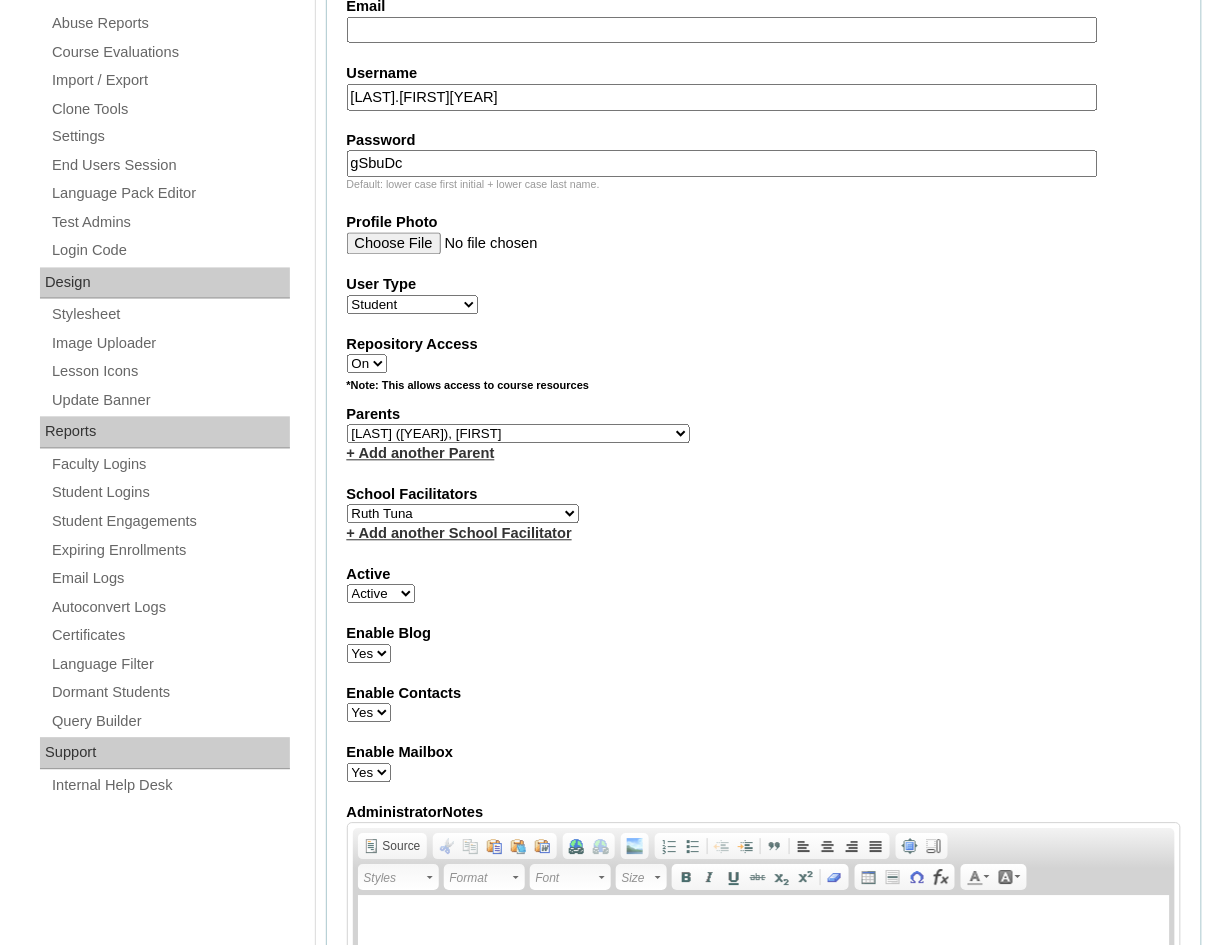 click on "Select School Facilitator
Norman Añain
Ruffa Abadijas
Mary Abella
Gloryfe Abion
Ariel Micah Albuero
Ariel Albuero OLD
KC Arciaga
Denise Ayado
Ruth Maye Bacani
May Bautista
Zaida Belbar
Daniella Benitez
Marielle Bermas
Jamie Ann Bleza
Mark Christian Braganza
Anj Brequillo
Melody Broqueza
Ruth Catherine Caña
Kit Cachuela
Jethro Francis Cagas
Camille Canlas
Mescel Capoquian
Mitchelle Carlos
Rose Castillo
Paula Mae Catalan
Jeremy Ann Catunao
Charlene Mae Chiong
Cla Chua
Cyrene Chua
Joshua Cobilla
Clarissa Joy Colimbino
Alvin Cruz
Ma. Katrina Helena Dabu
Krizle Fidelis De Vera
Henrick Jess Del Mundo
Precious Haziel Del Rosario
Reyna Lou Dela Pasion
Ritchel Densing
Alex Diaz
Alexandra Diaz
Alexandra Diaz
Patricia Diomampo-Co
Therese Margaurite Domingo
dontuse dontuse
Charrise Encina
VCIS TEACHER ENGLISH 5678
Chiaralyn Escamillas
Princess  Farrales
Kaye Felipe
Lery Garcia
Carmina Generalao
Racel Gonzales" at bounding box center [463, 514] 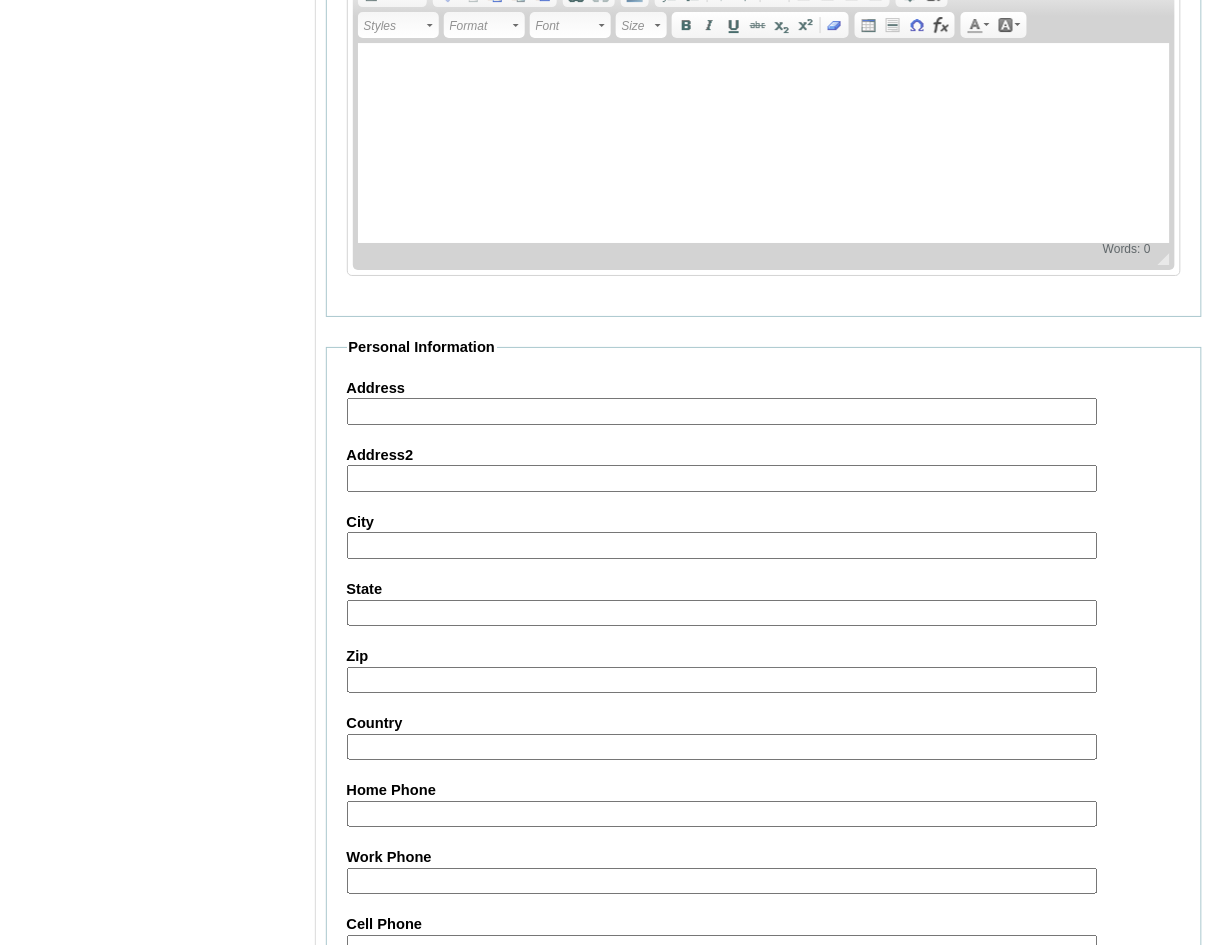 scroll, scrollTop: 1866, scrollLeft: 0, axis: vertical 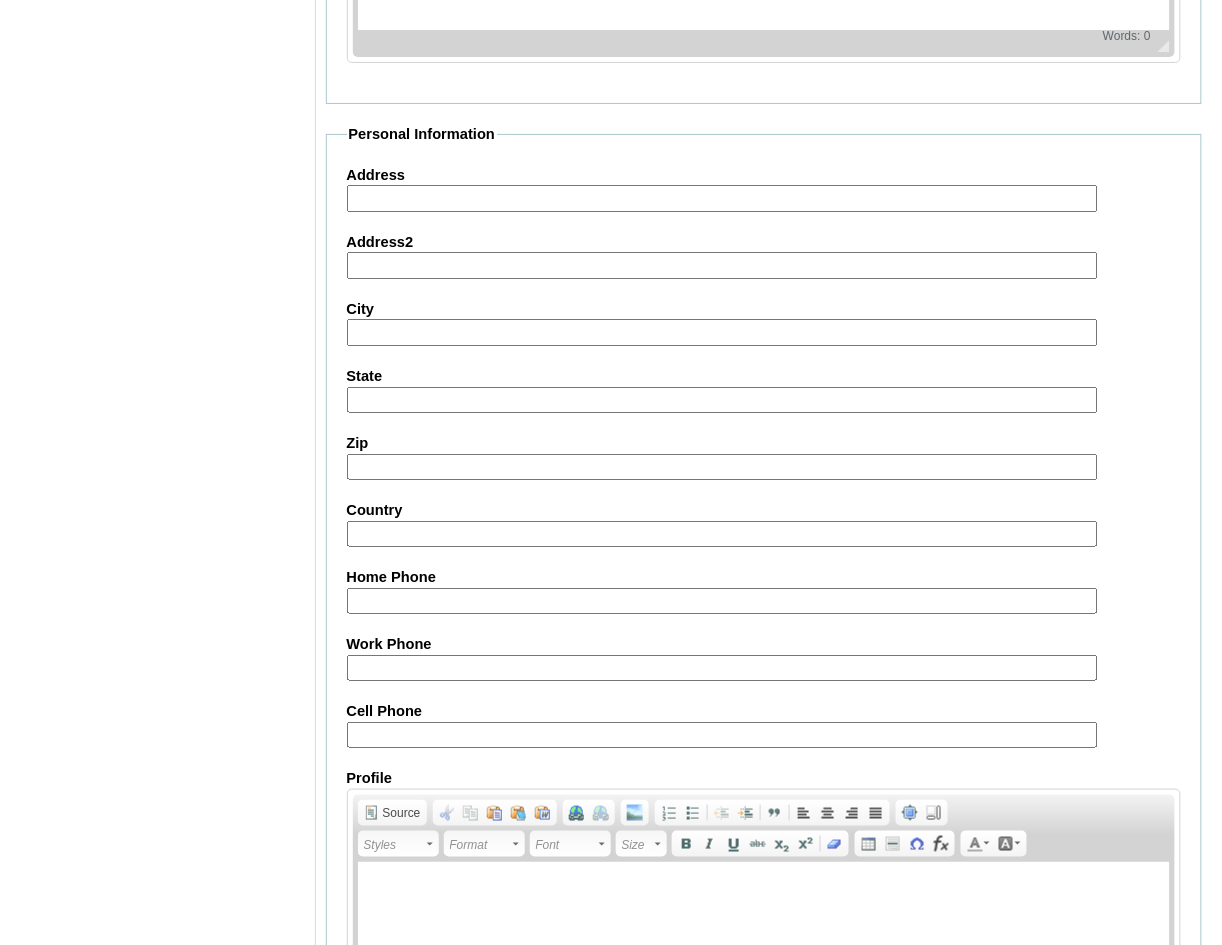 click on "Cell Phone" at bounding box center [722, 735] 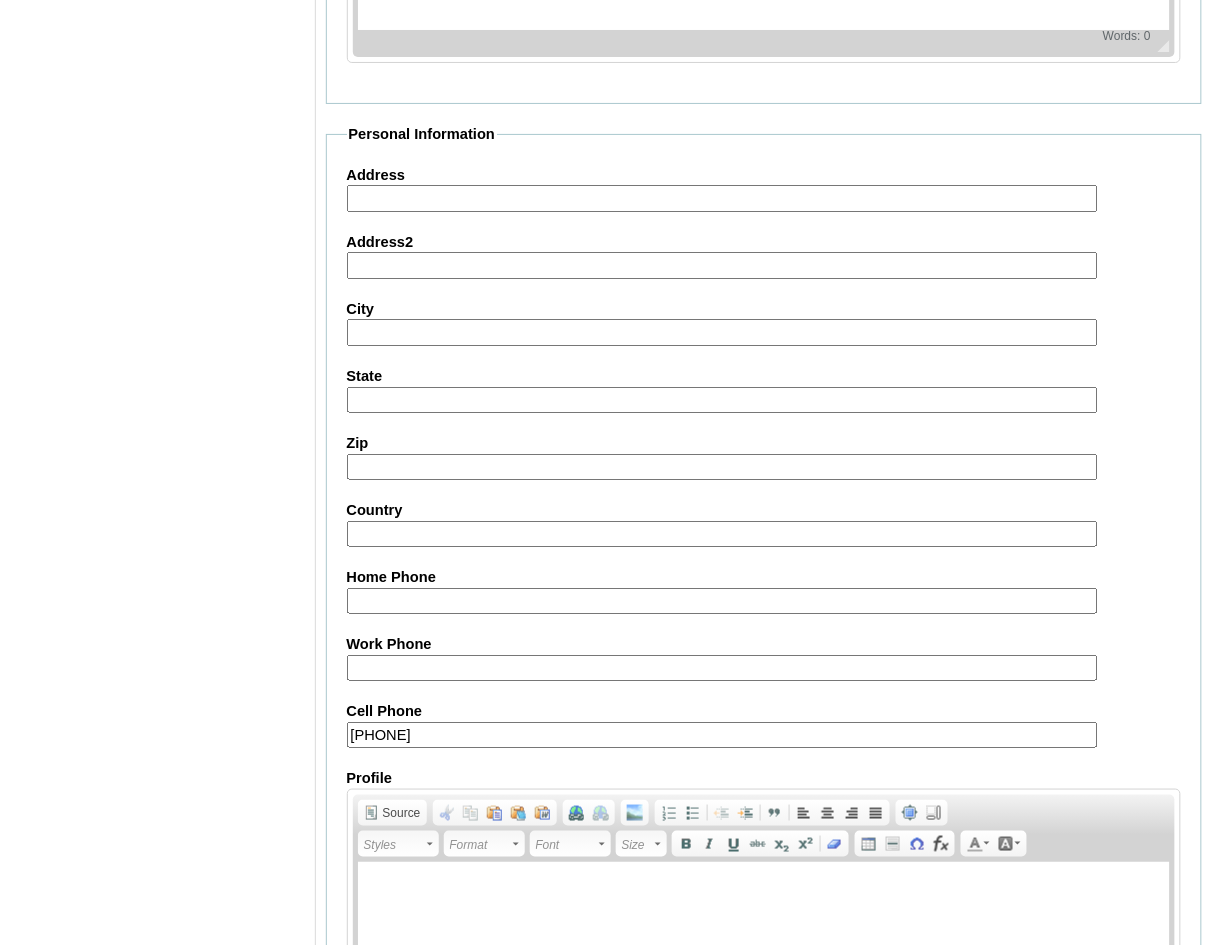 type on "63-9620423175" 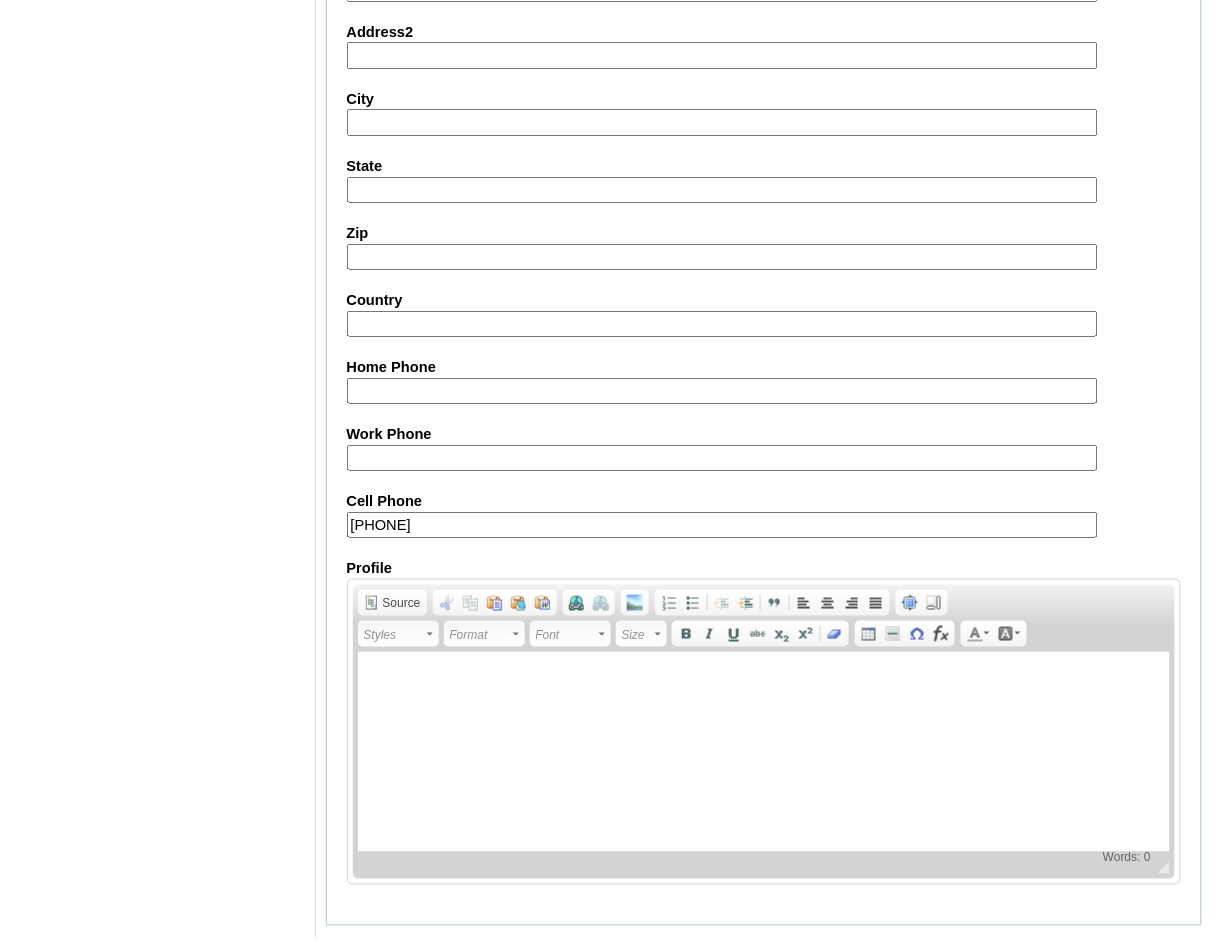scroll, scrollTop: 2081, scrollLeft: 0, axis: vertical 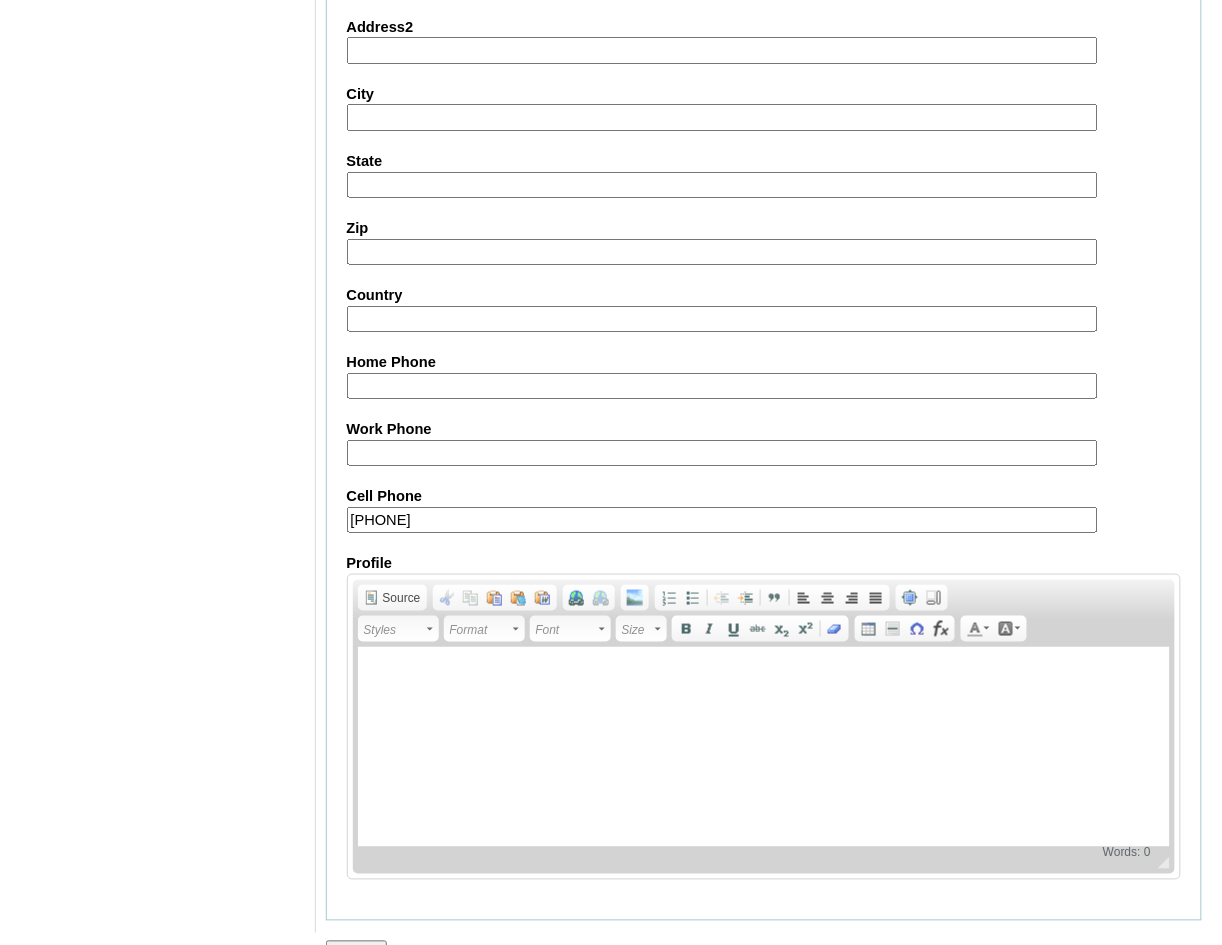 click on "Submit" at bounding box center (357, 952) 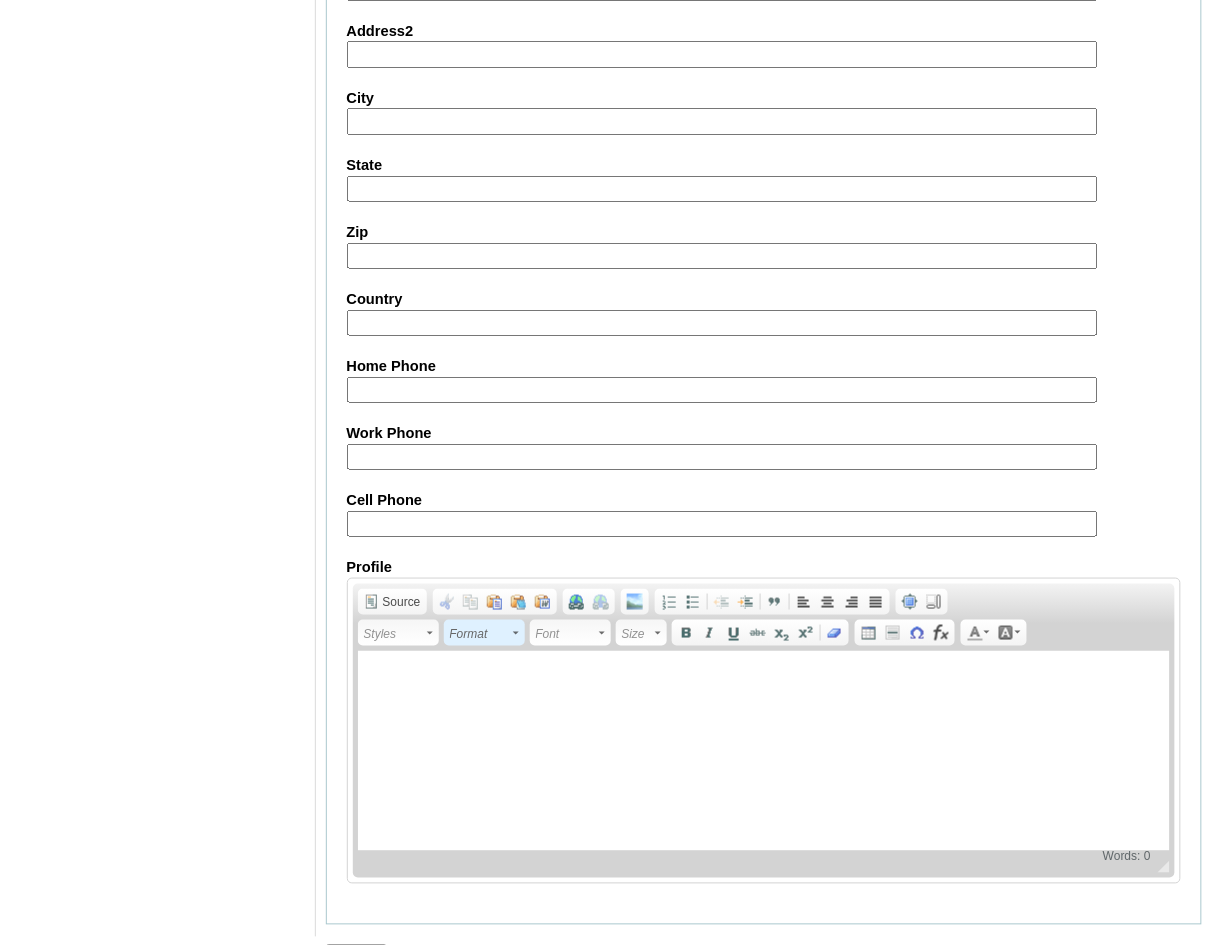 scroll, scrollTop: 2081, scrollLeft: 0, axis: vertical 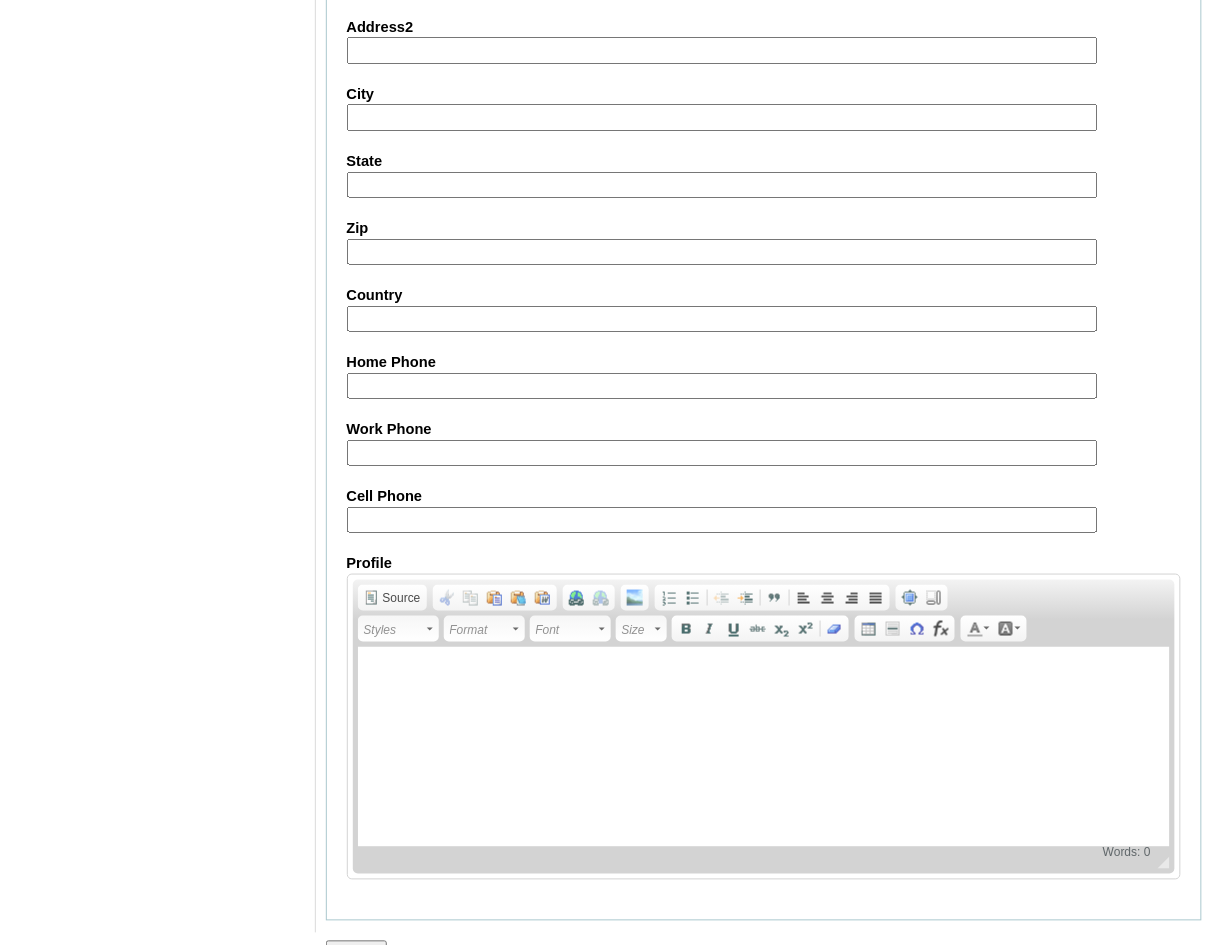 click on "Submit" at bounding box center [357, 952] 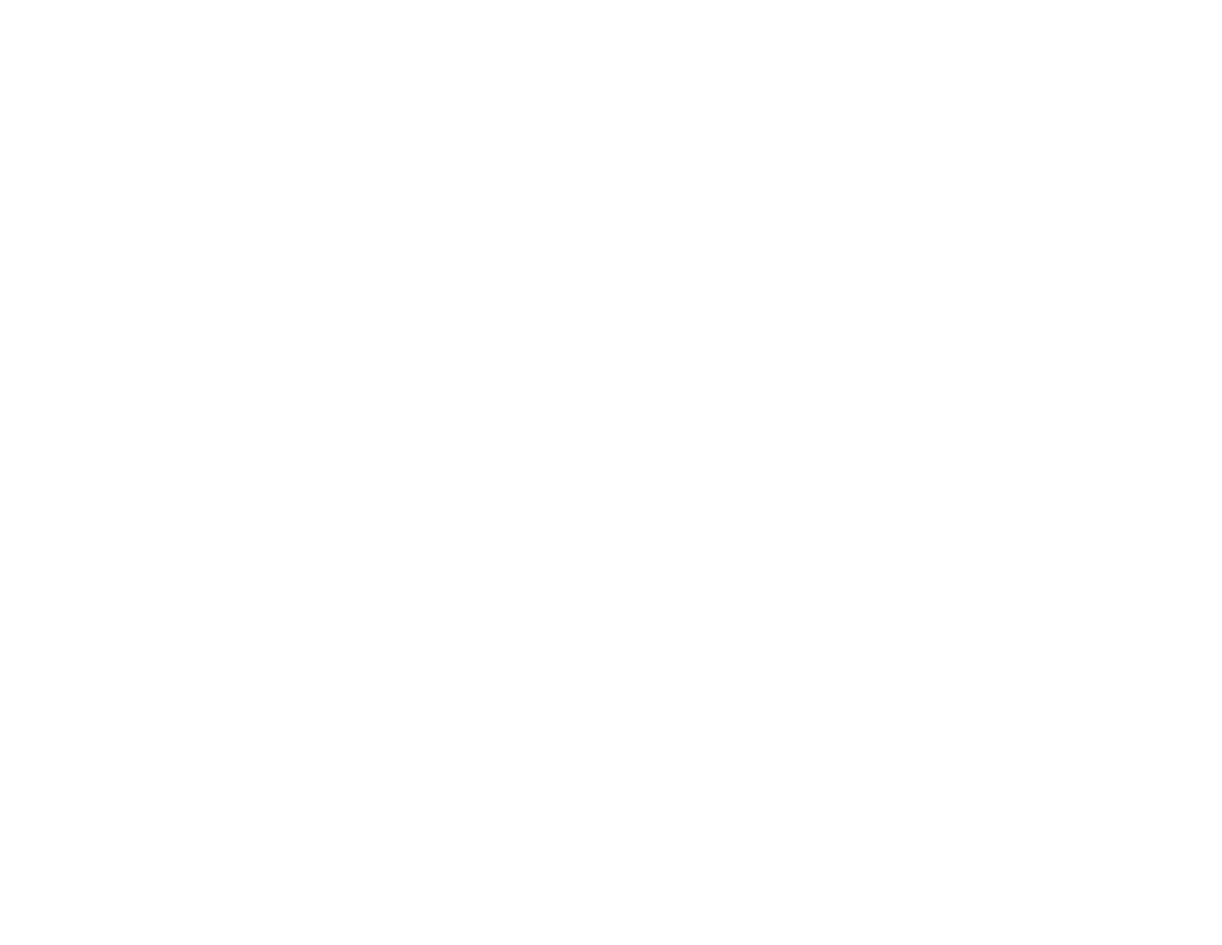 scroll, scrollTop: 0, scrollLeft: 0, axis: both 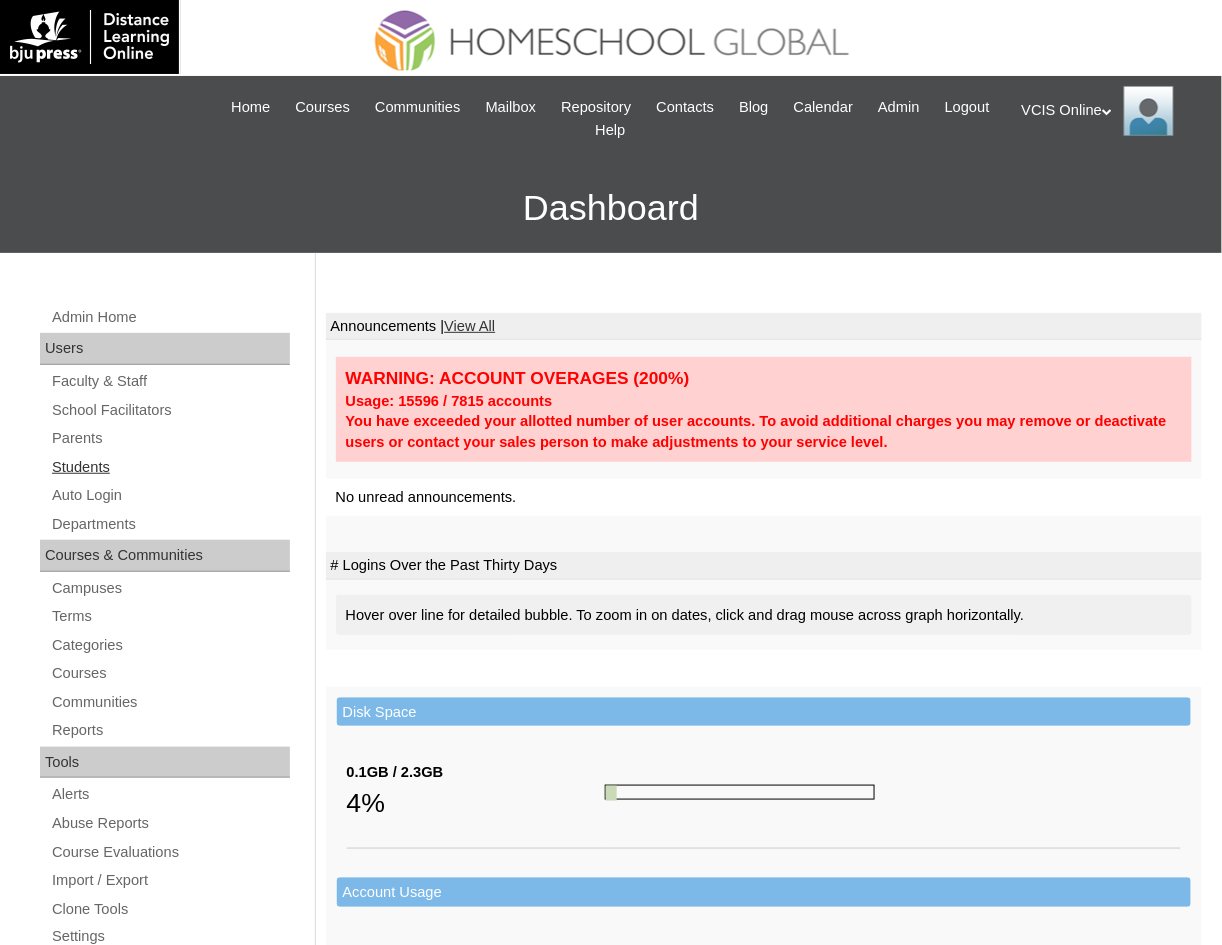 click on "Students" at bounding box center (170, 467) 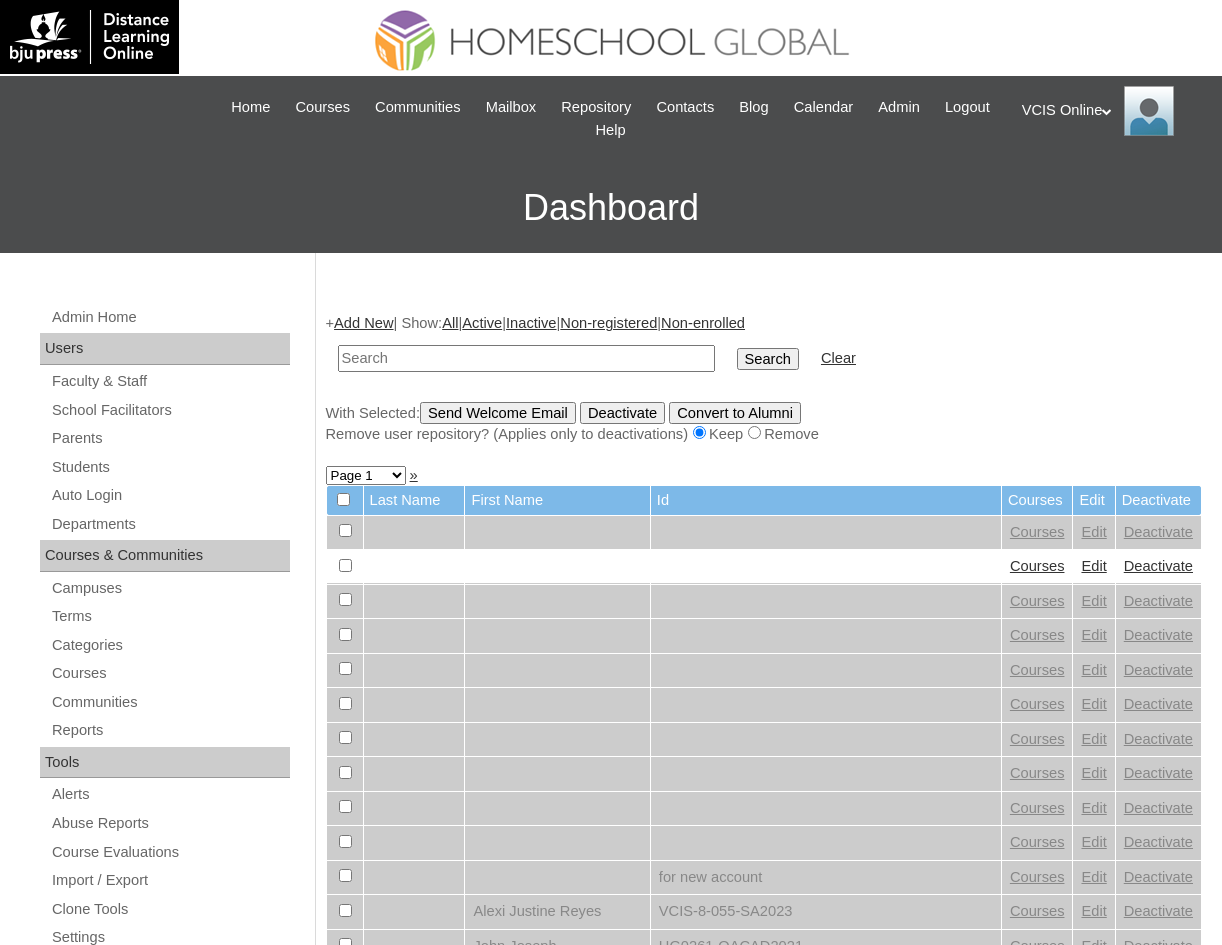 scroll, scrollTop: 0, scrollLeft: 0, axis: both 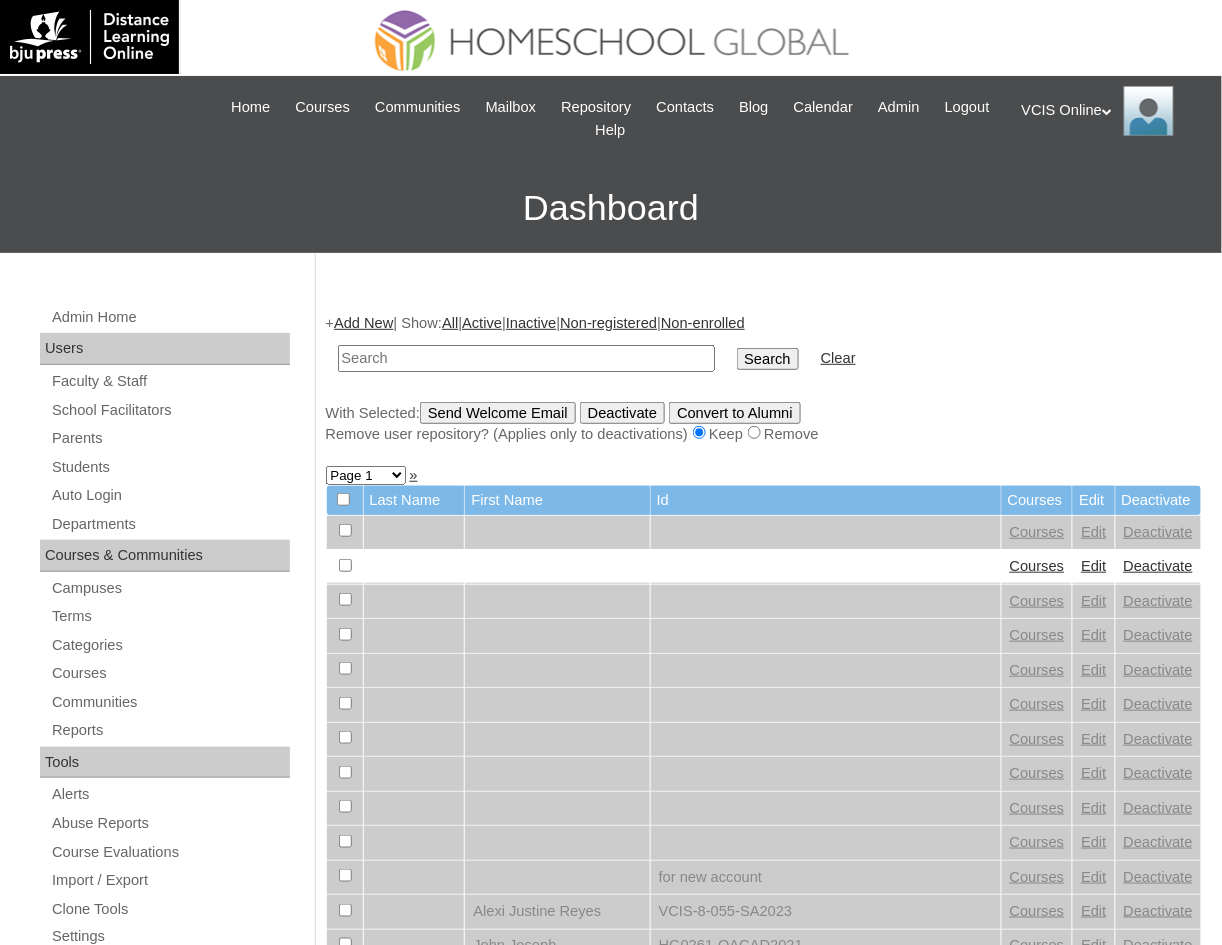 click at bounding box center [526, 358] 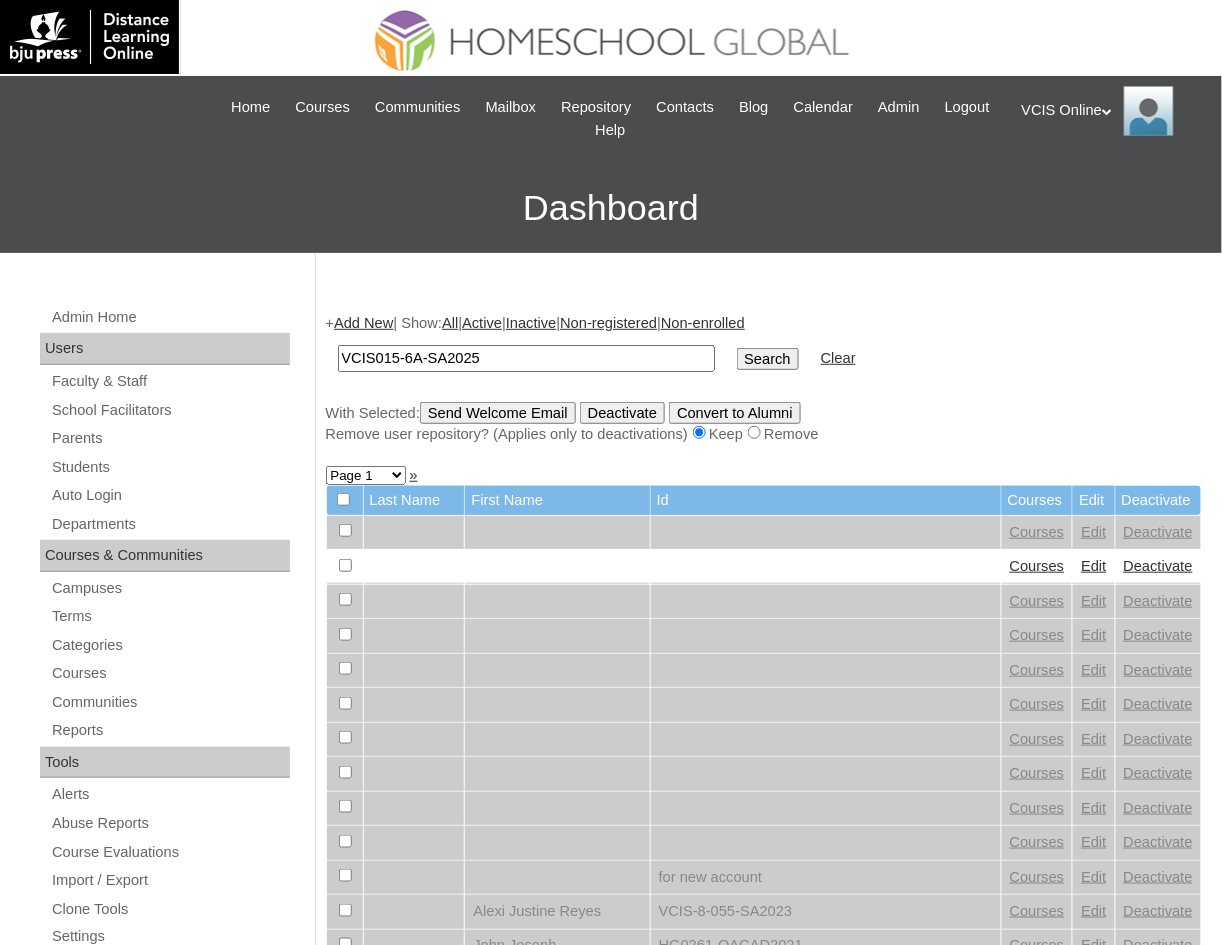 type on "VCIS015-6A-SA2025" 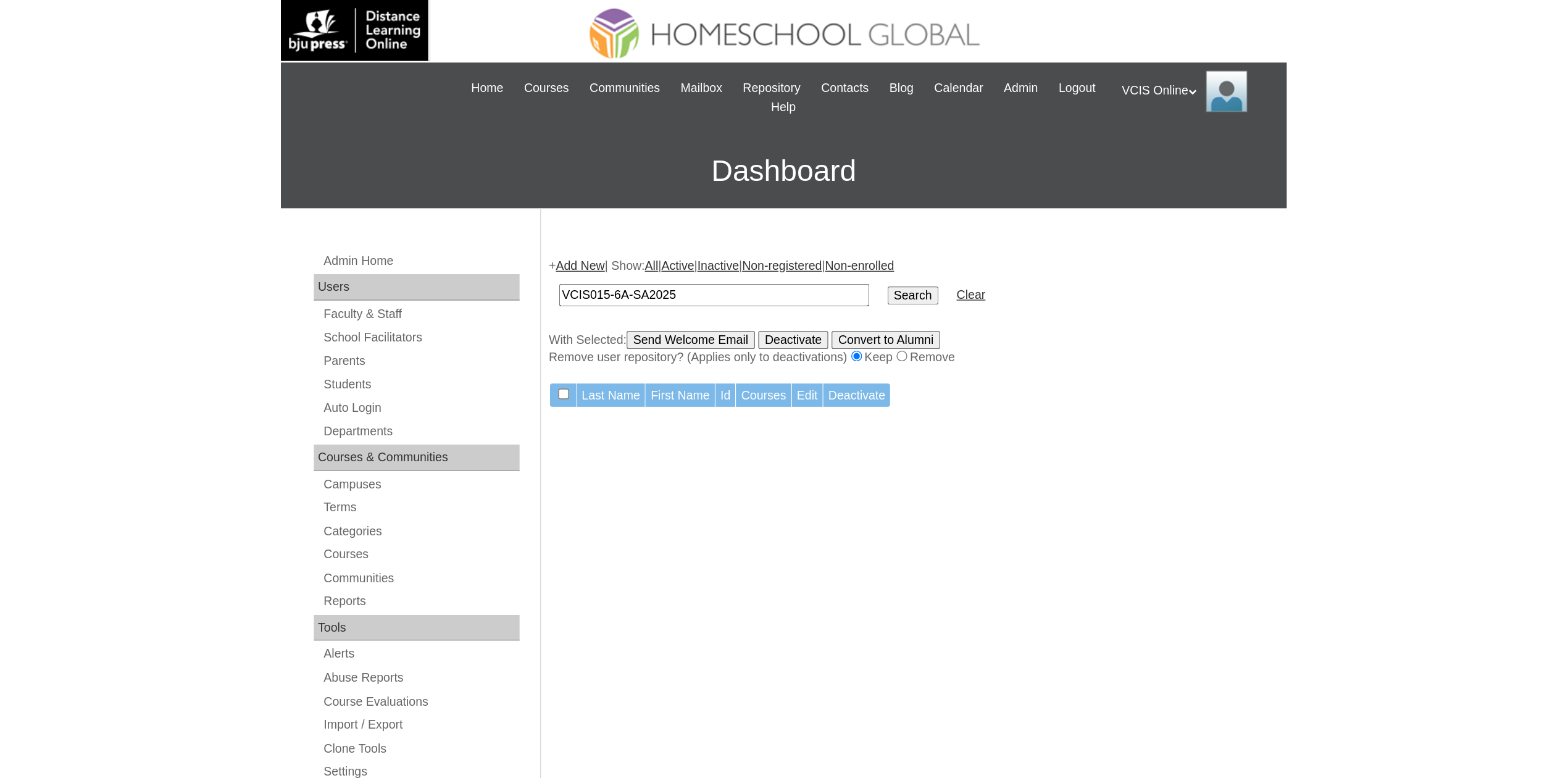 scroll, scrollTop: 0, scrollLeft: 0, axis: both 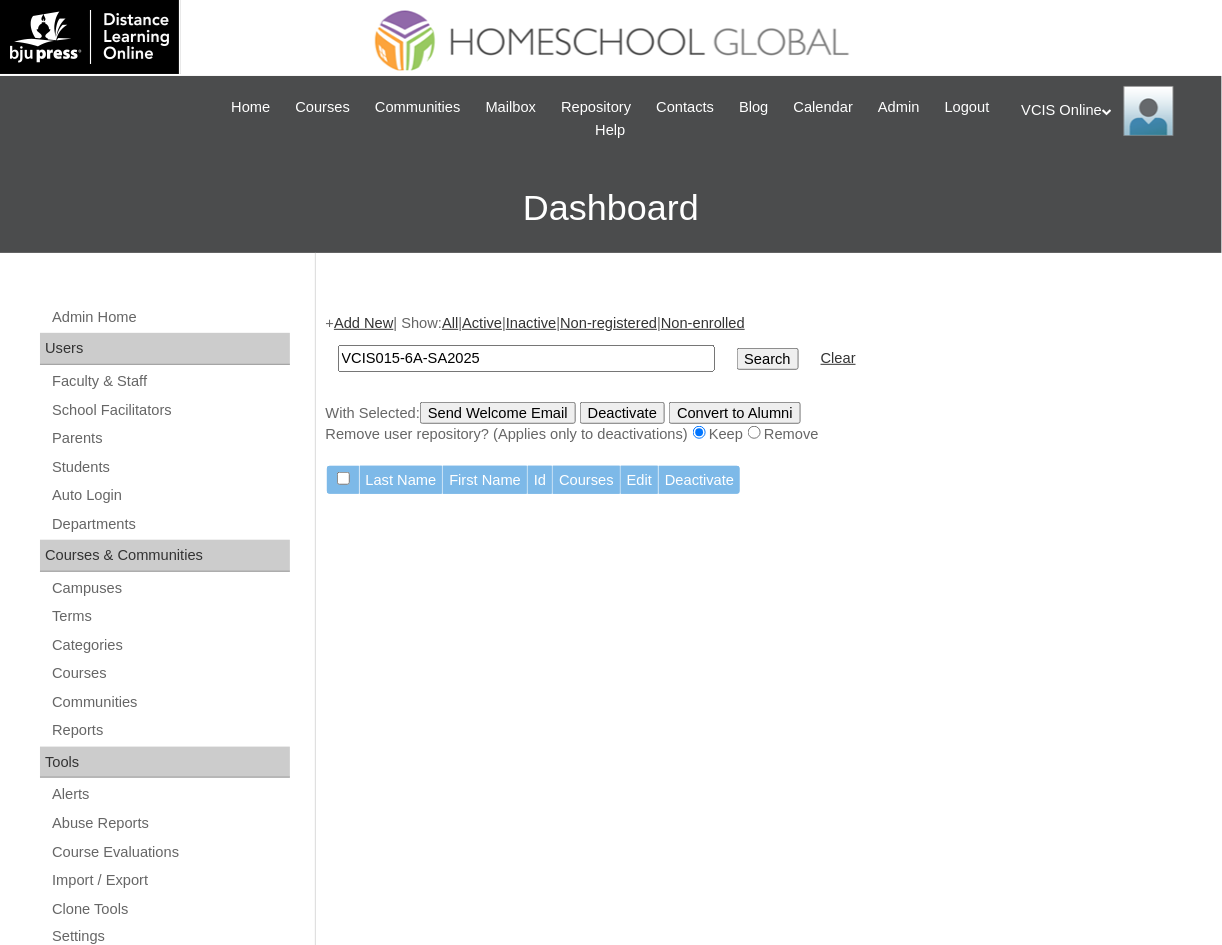 click on "+  Add New  |
Show:
All
|  Active
|  Inactive
|  Non-registered
|  Non-enrolled
VCIS015-6A-SA2025 Search Clear
With Selected:
Send Welcome Email
Deactivate
Convert to Alumni
Remove user repository? (Applies only to deactivations)		  Keep
Remove
Last Name
First Name
Id
Courses
Edit
Deactivate" at bounding box center (759, 962) 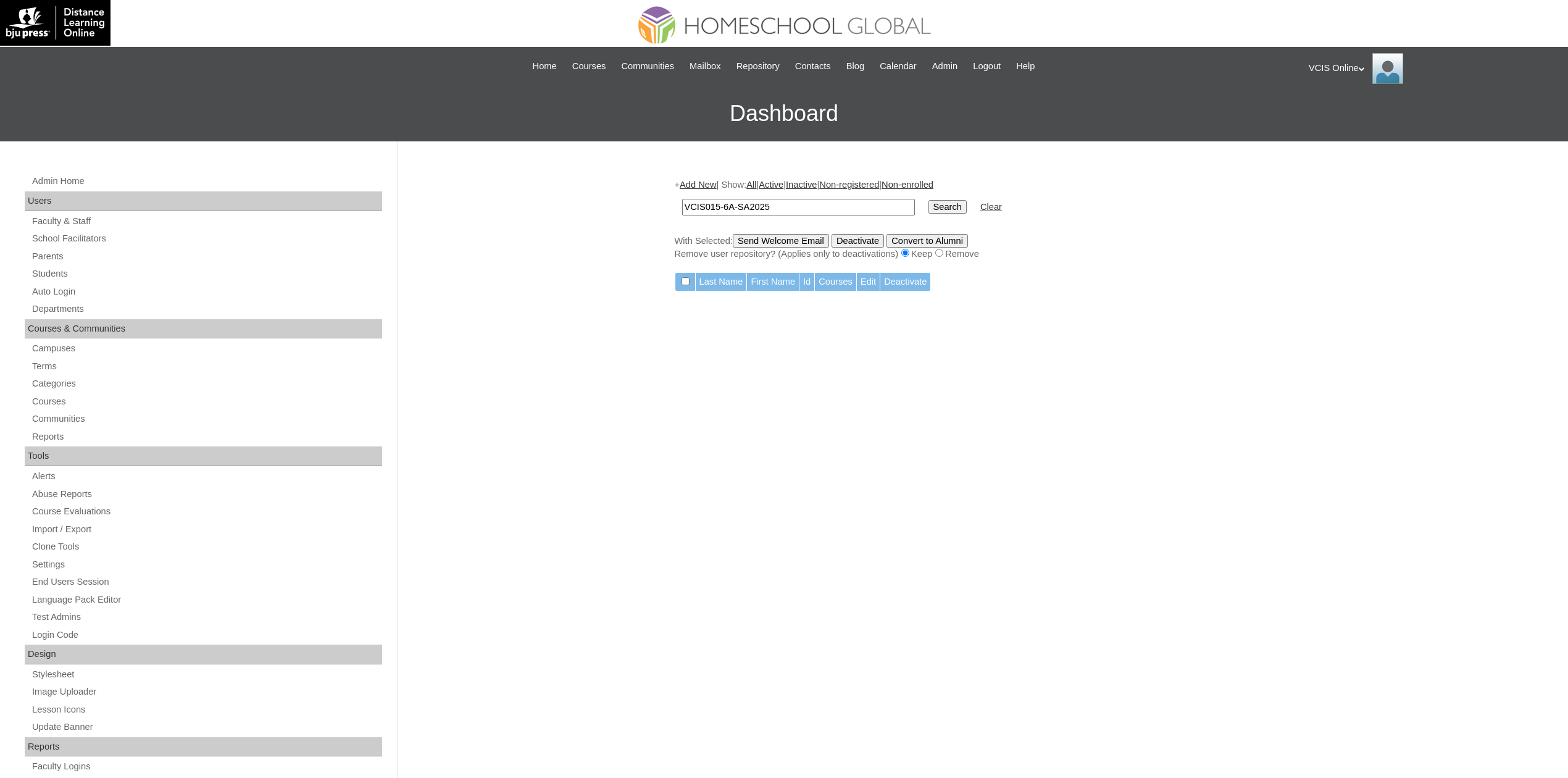 click on "VCIS015-6A-SA2025" at bounding box center [798, 207] 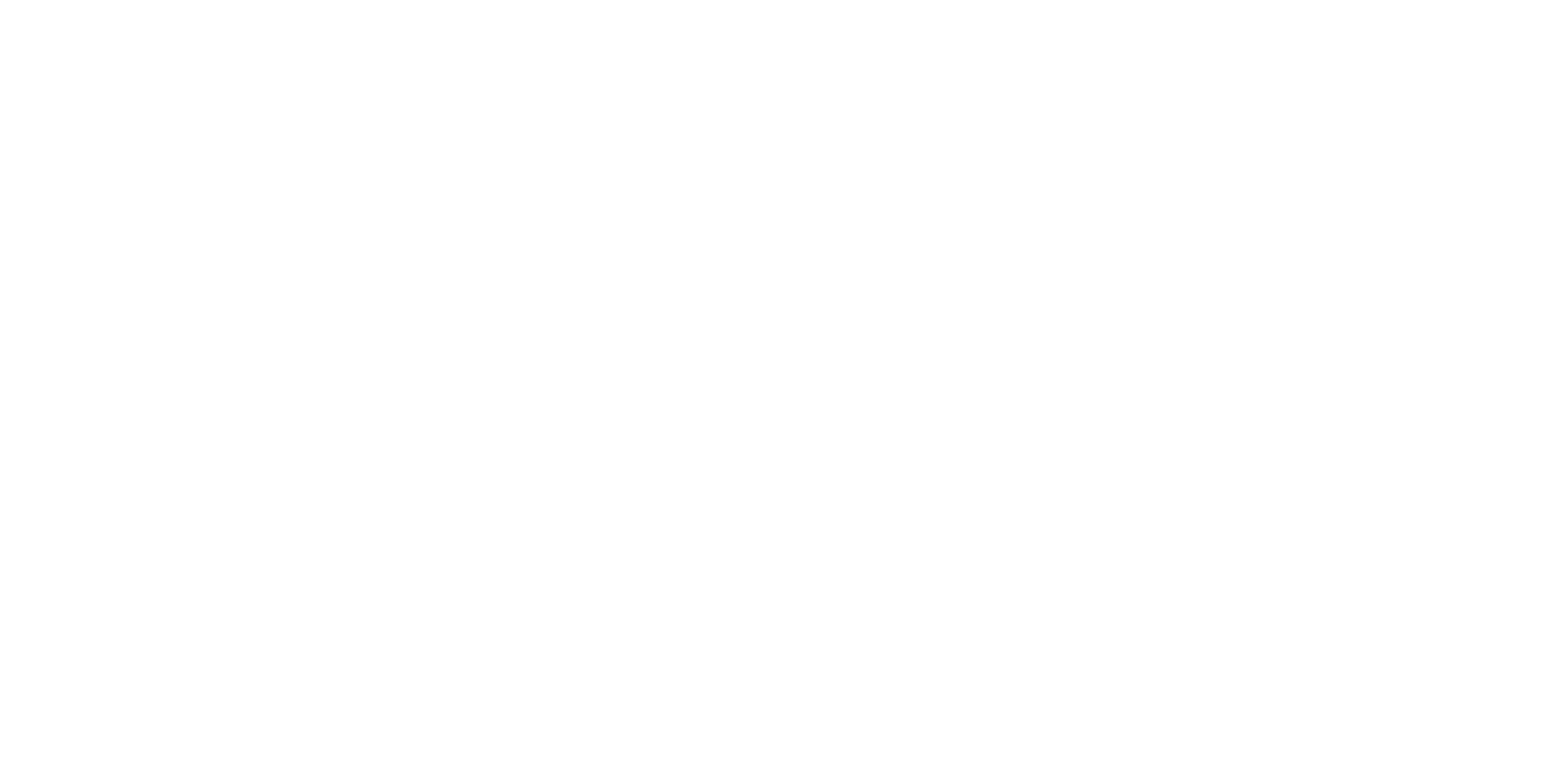 scroll, scrollTop: 0, scrollLeft: 0, axis: both 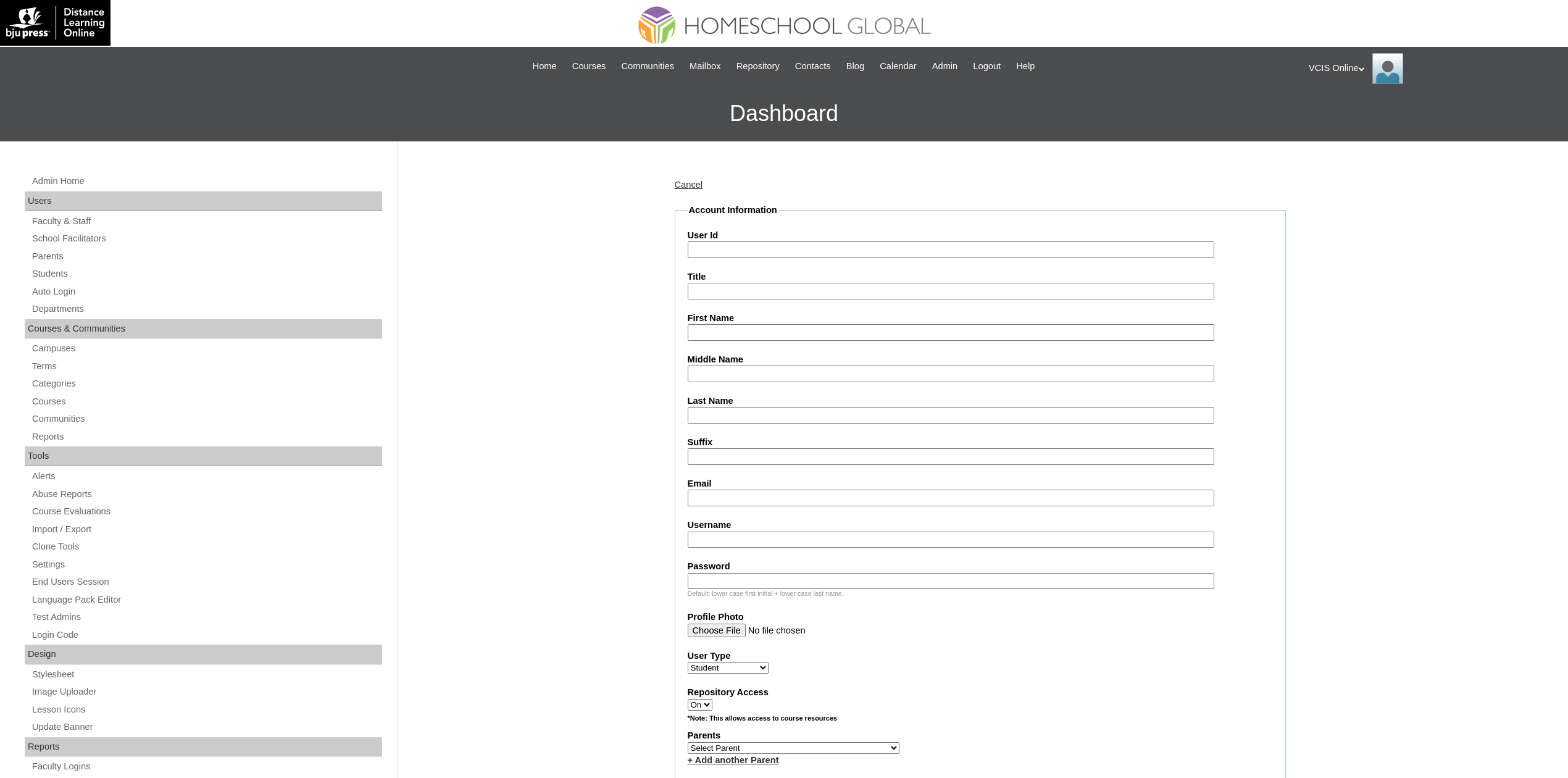 click on "User Id" at bounding box center (951, 249) 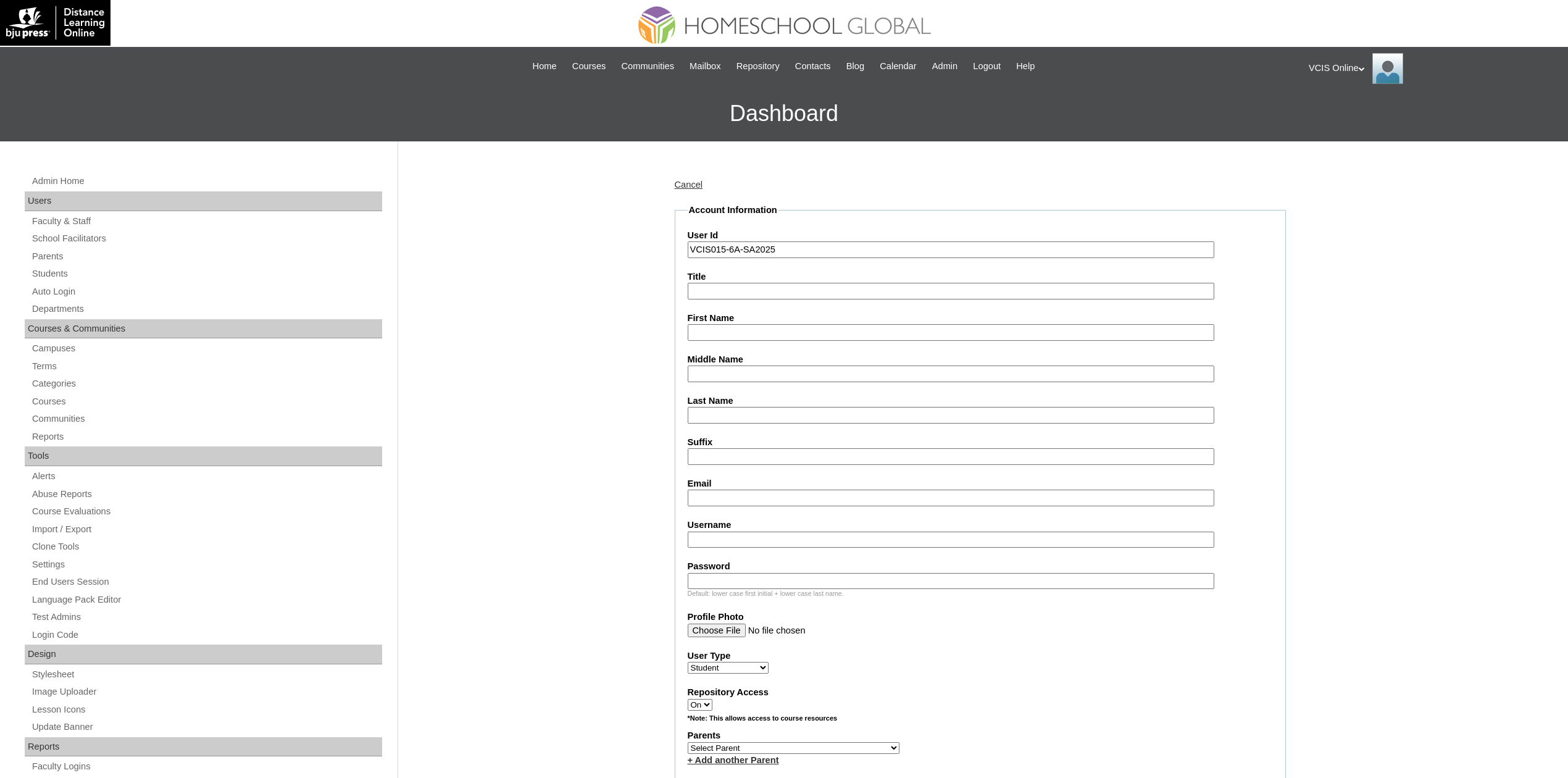 type on "VCIS015-6A-SA2025" 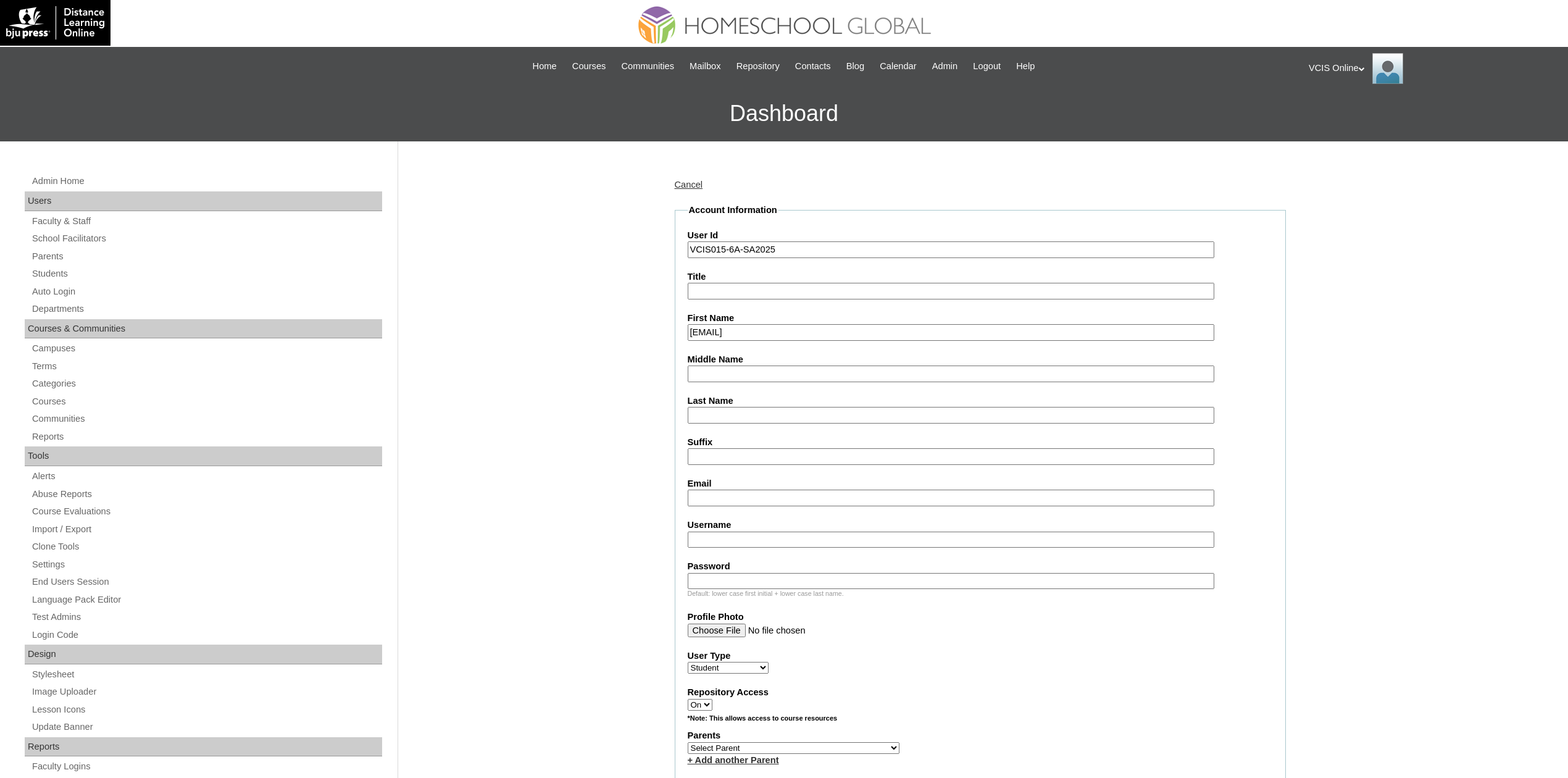 type 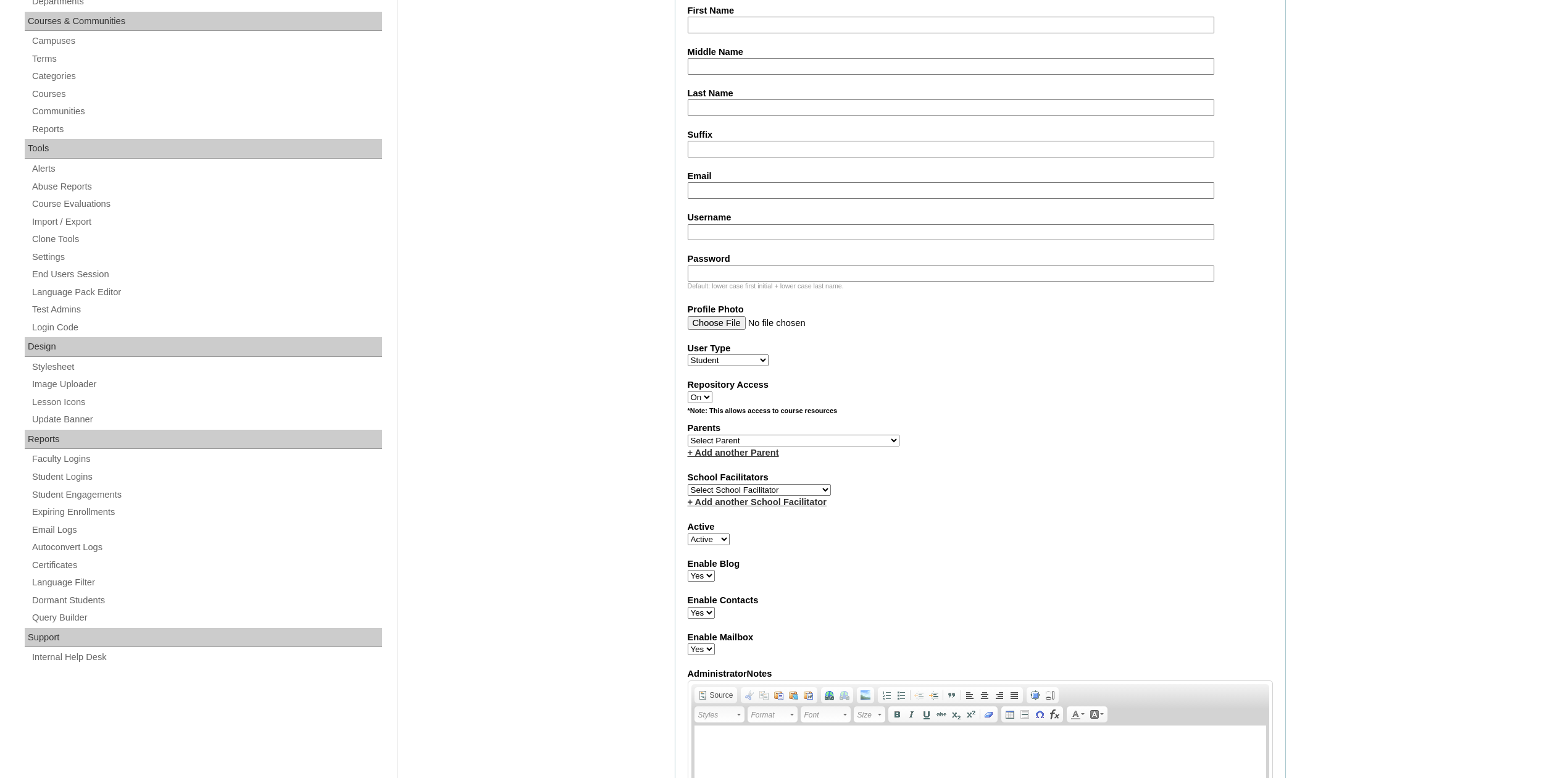 scroll, scrollTop: 411, scrollLeft: 0, axis: vertical 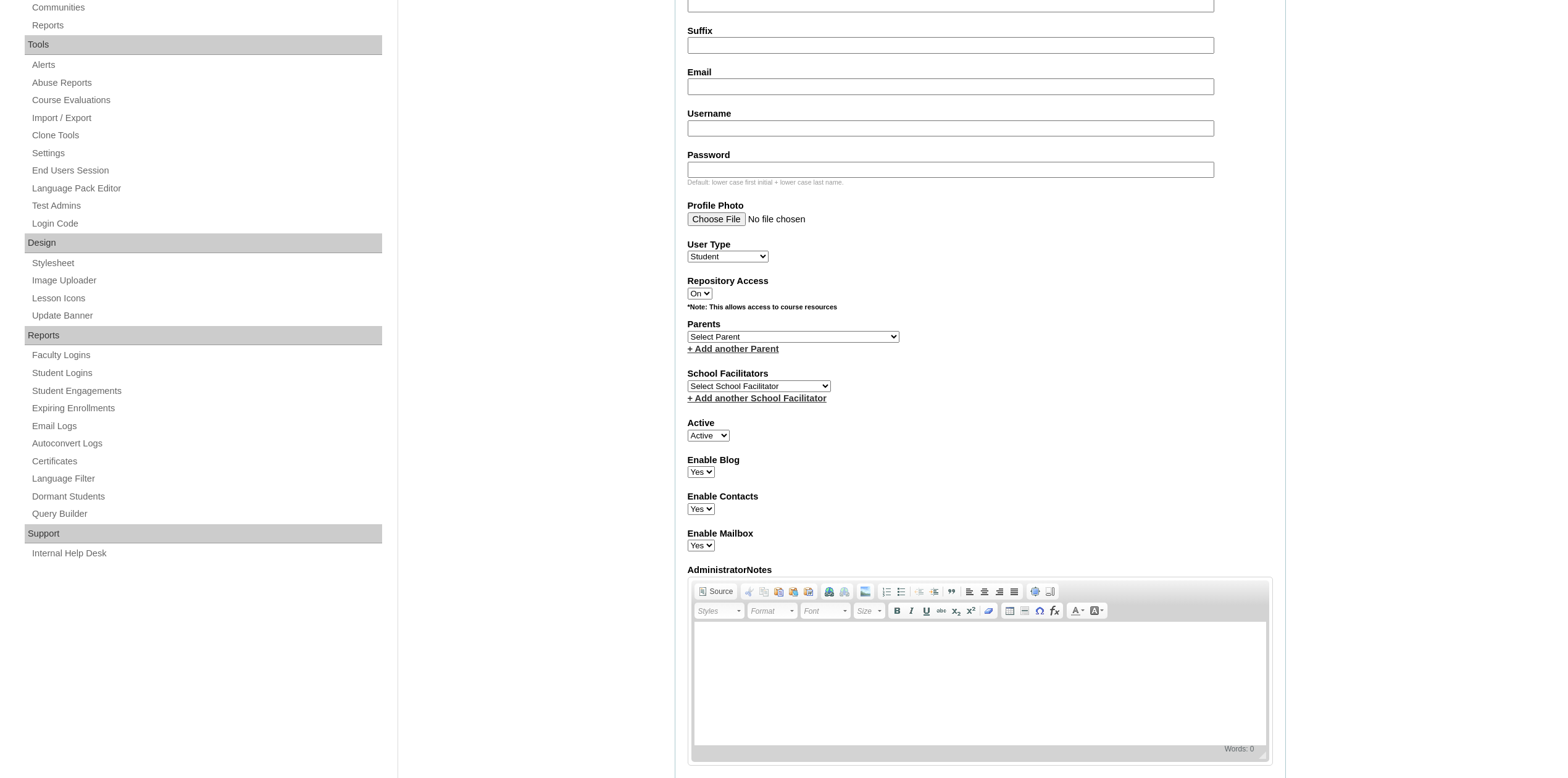 click on "Username" at bounding box center [951, 128] 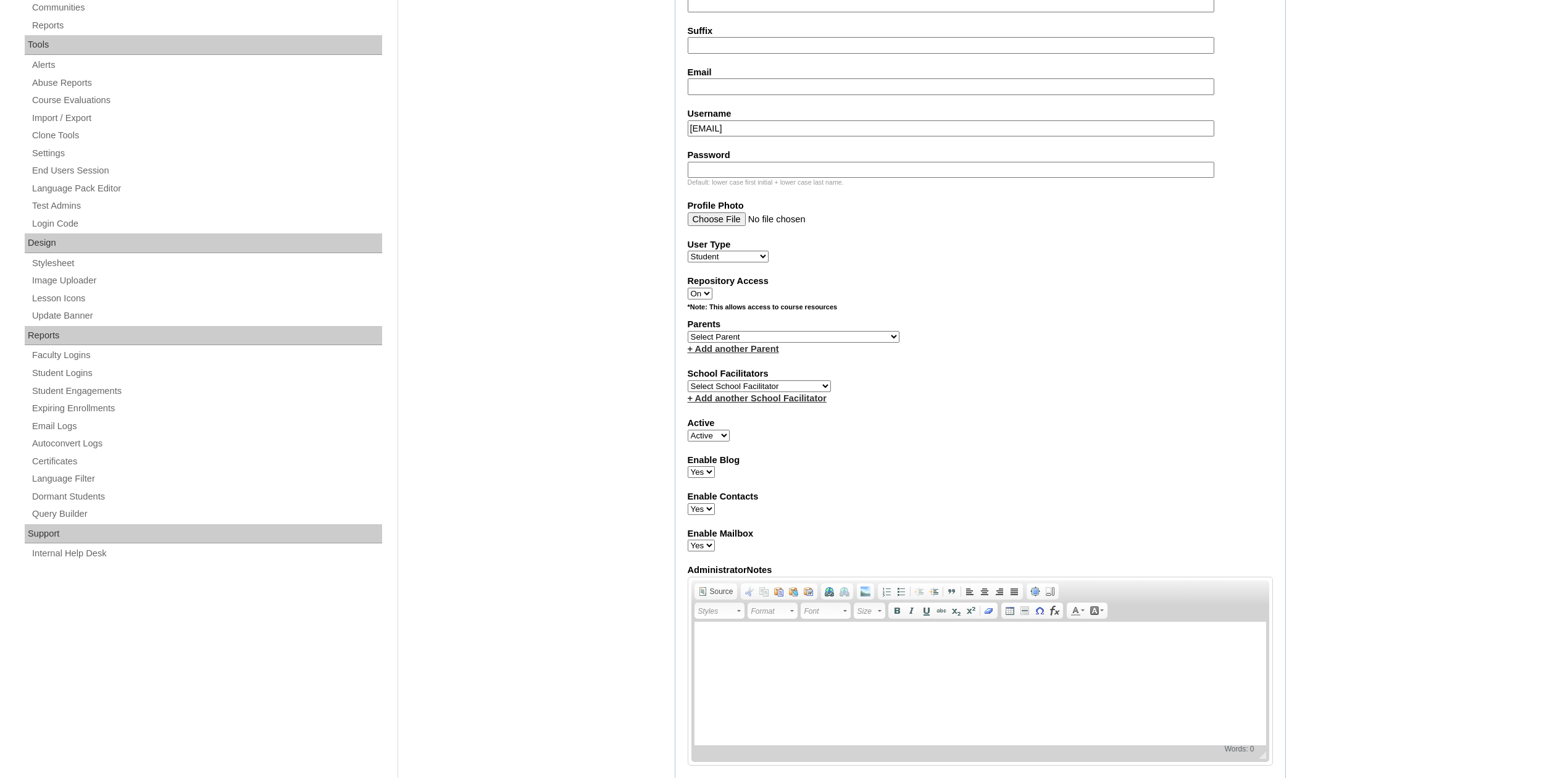 drag, startPoint x: 769, startPoint y: 115, endPoint x: 932, endPoint y: 127, distance: 163.44112 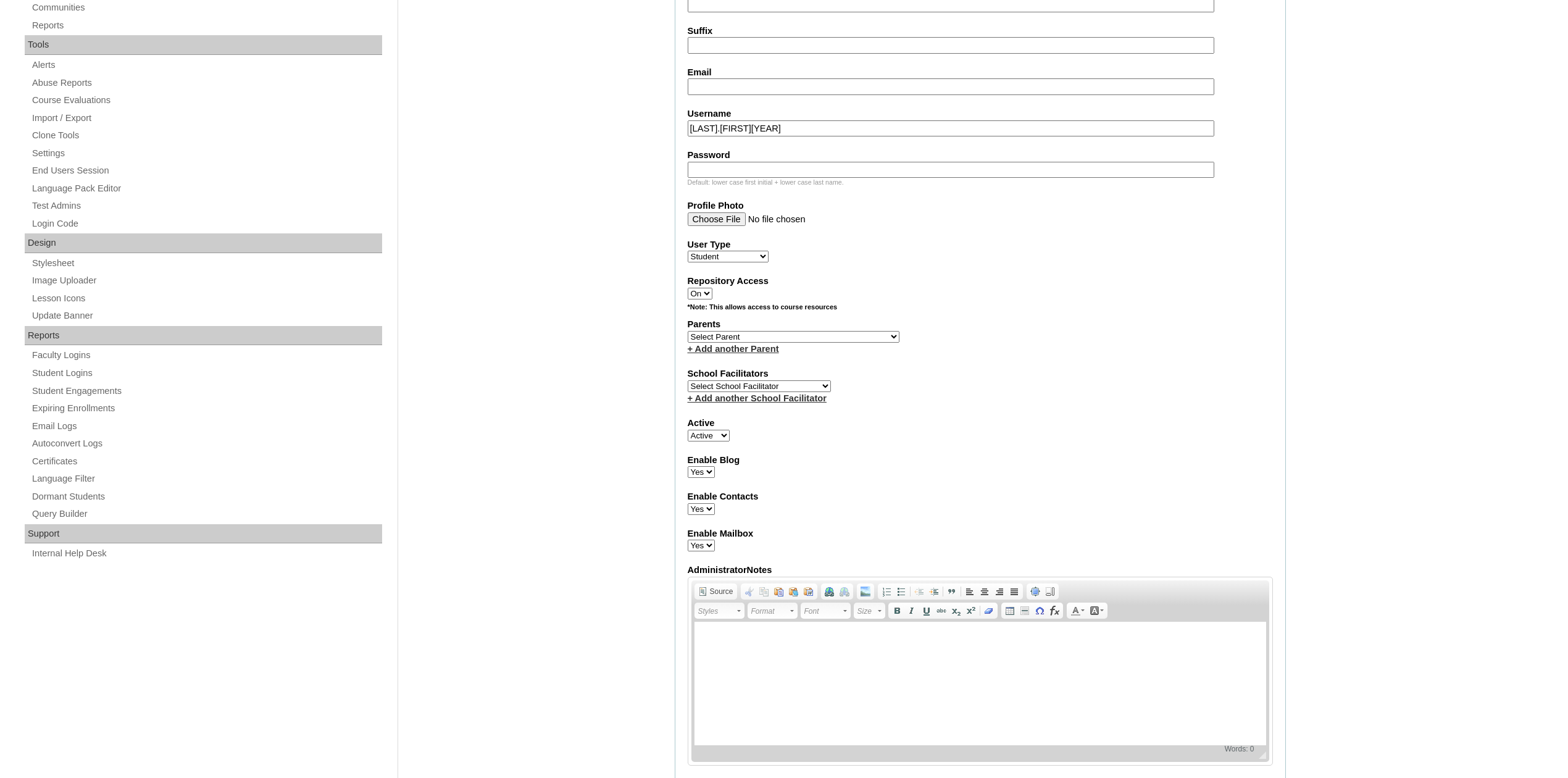 type on "lucas.zafra2025" 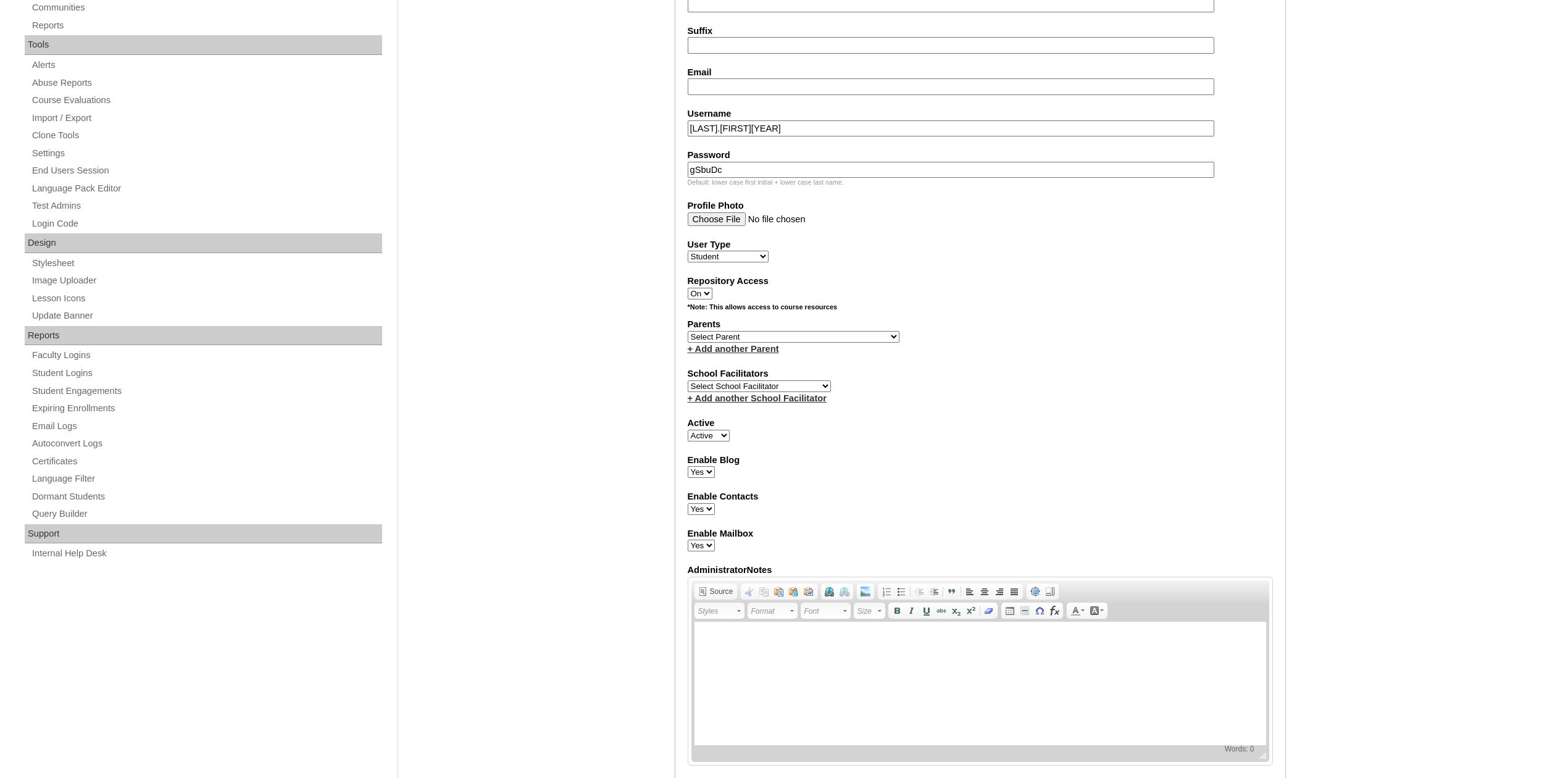 type on "gSbuDc" 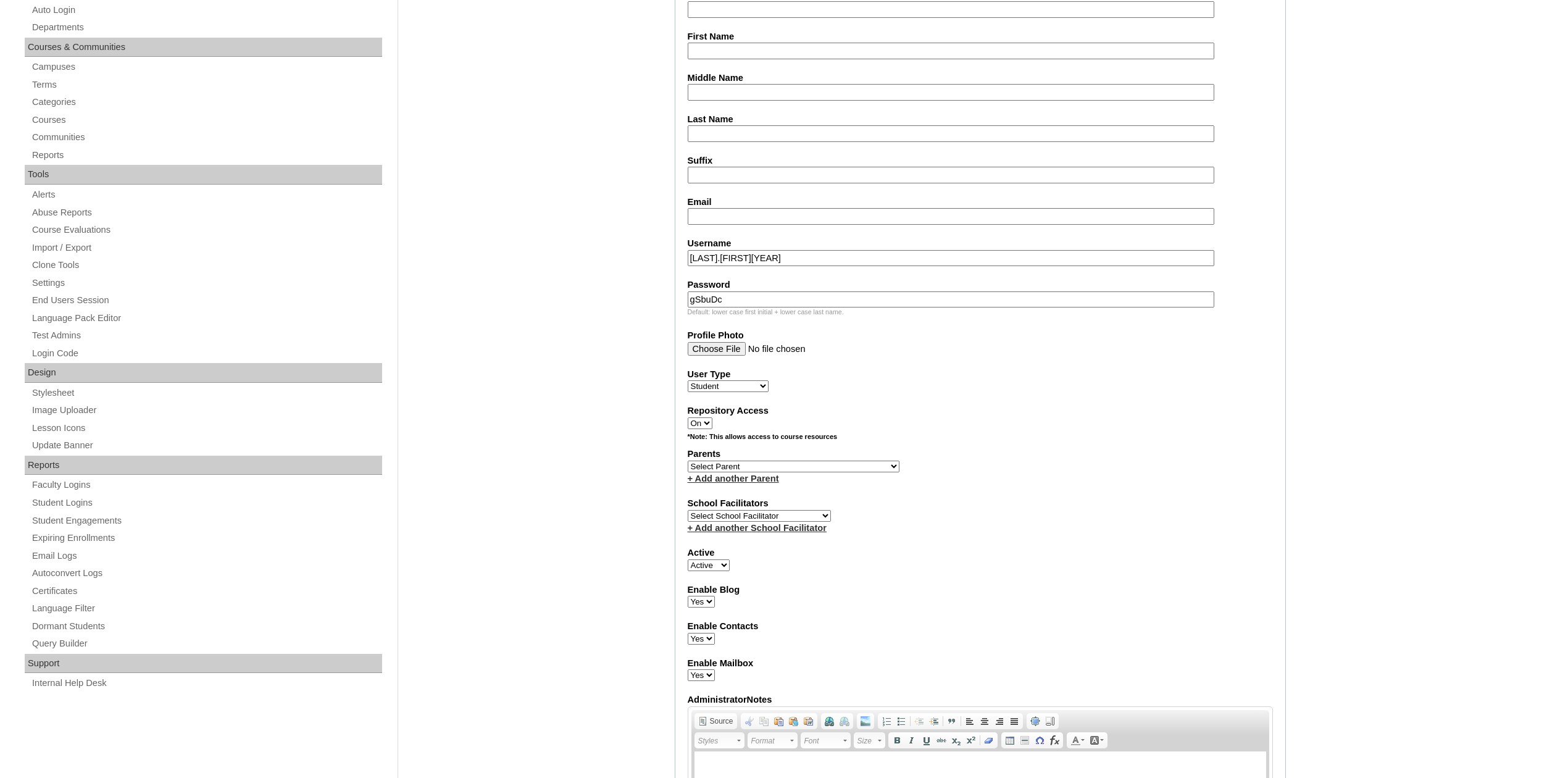 scroll, scrollTop: 164, scrollLeft: 0, axis: vertical 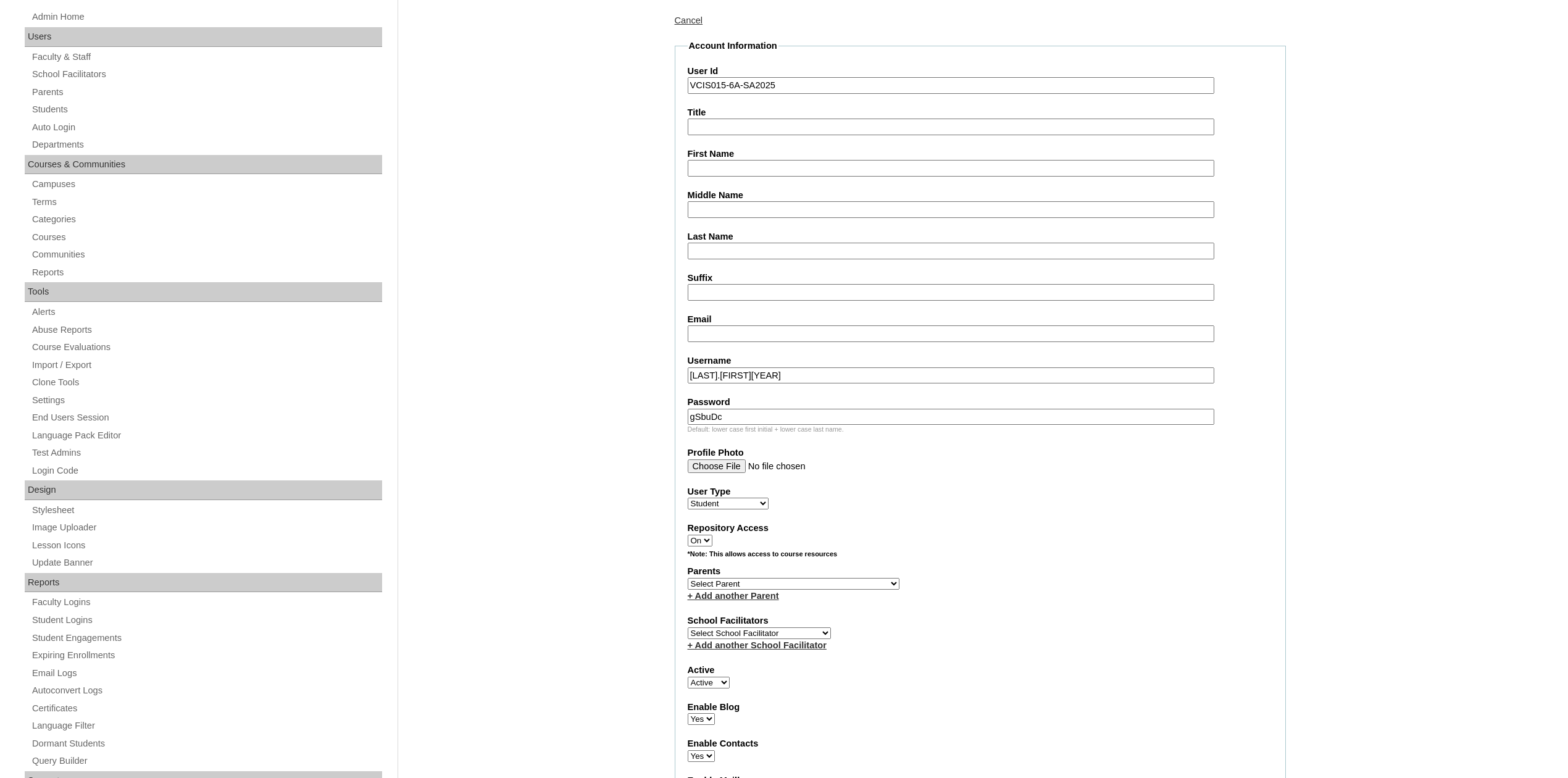 click on "First Name" at bounding box center (951, 168) 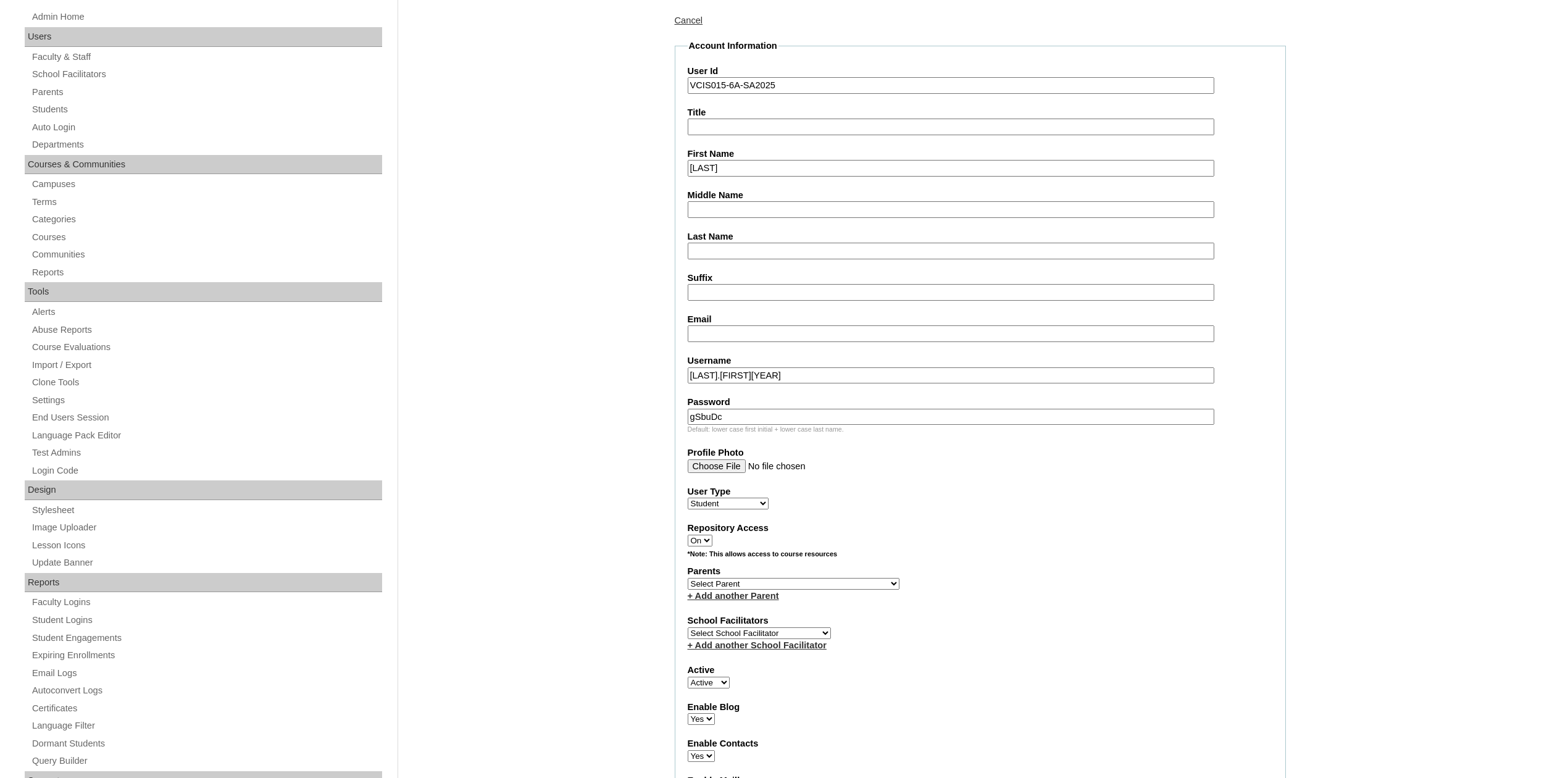 type on "Lucas" 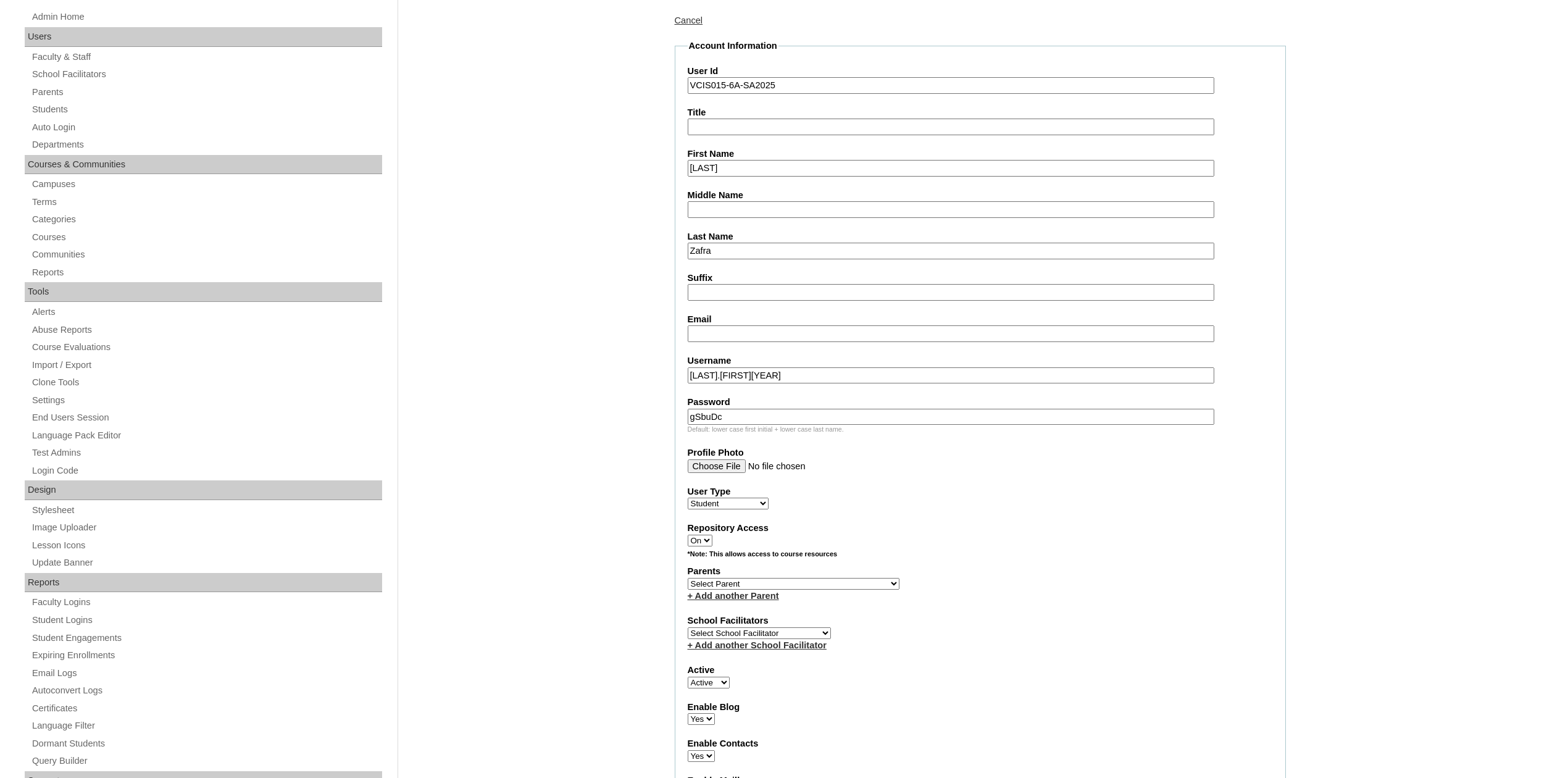 type on "Zafra" 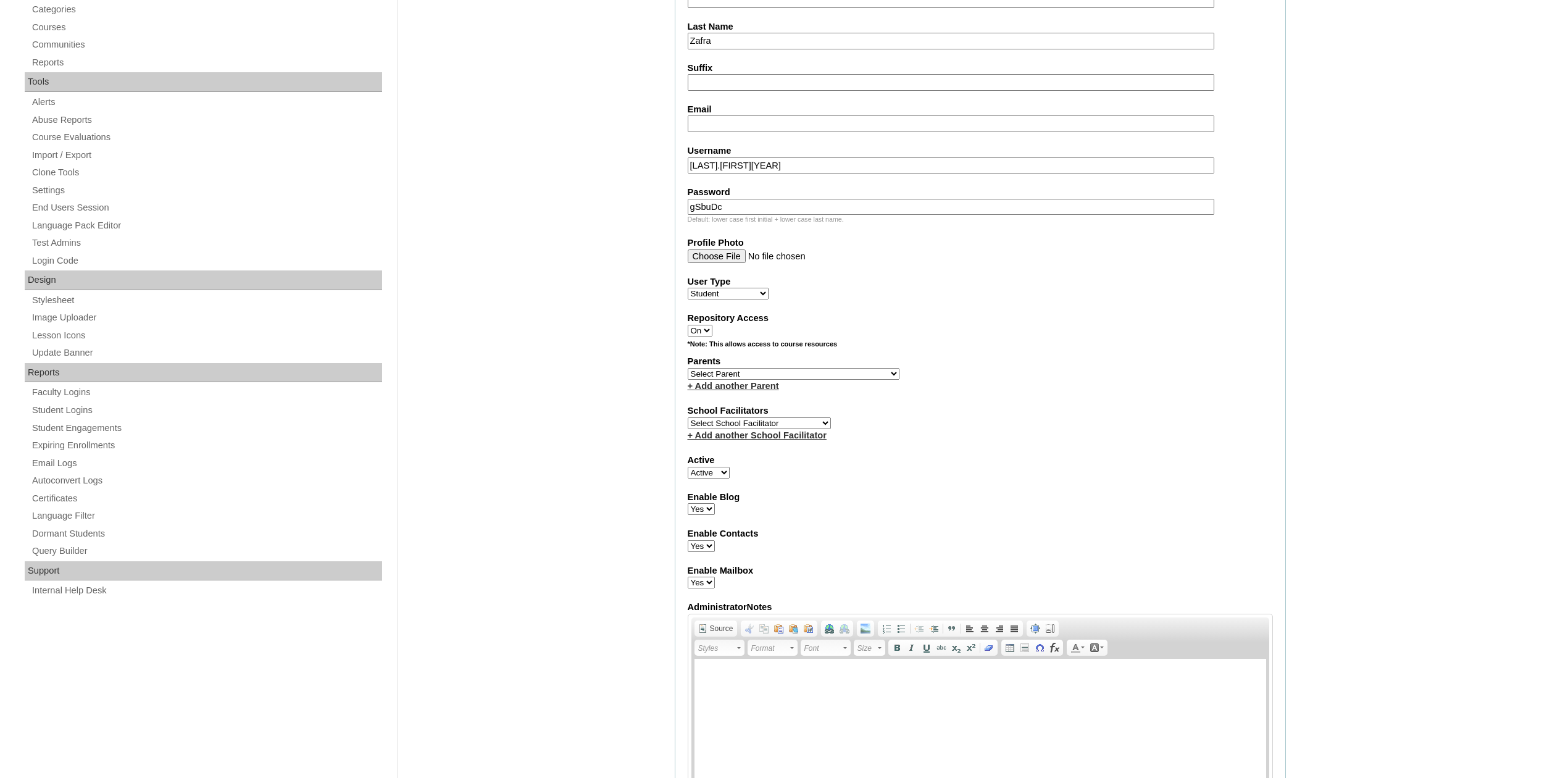 scroll, scrollTop: 411, scrollLeft: 0, axis: vertical 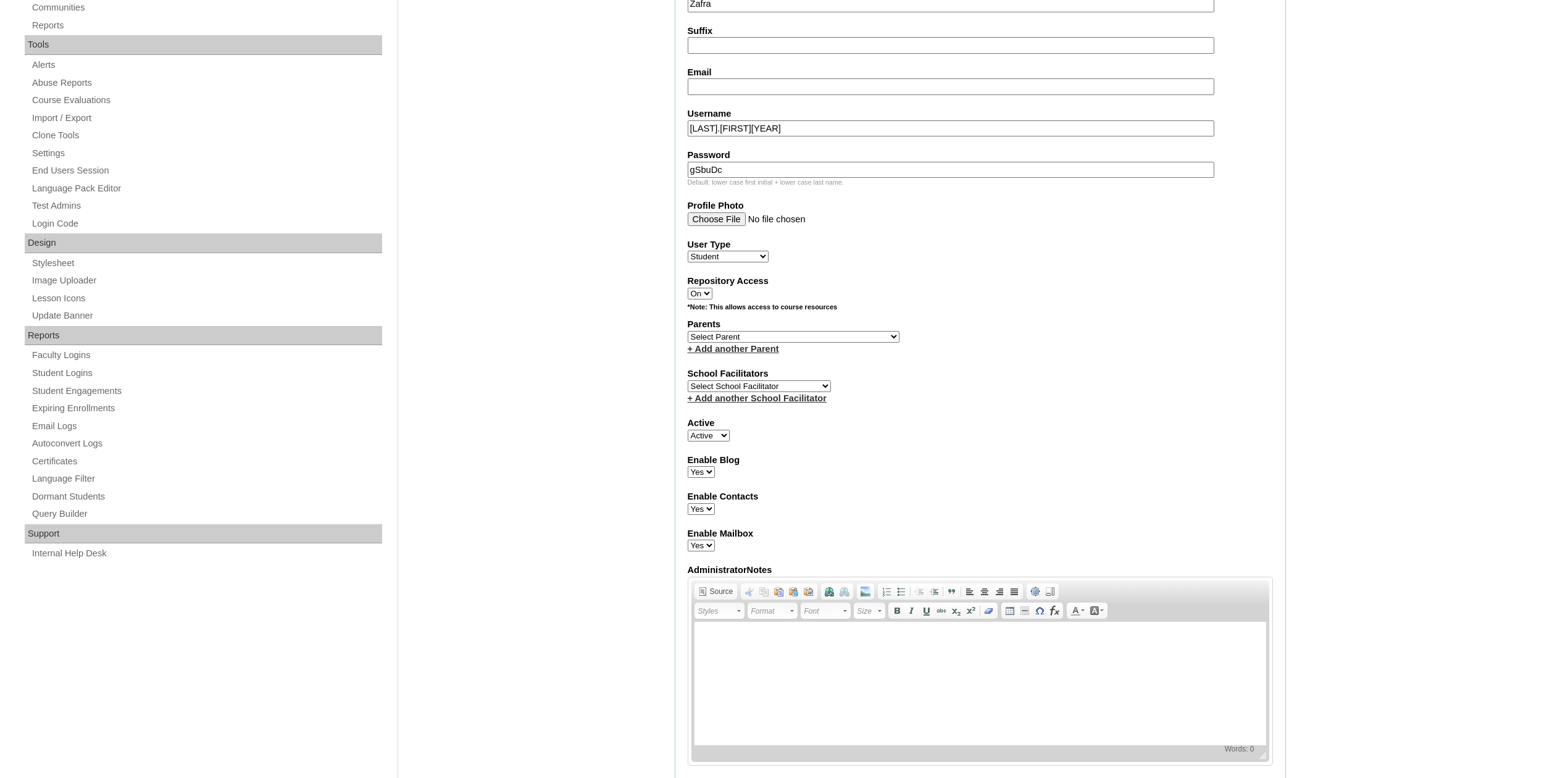 click on "Email" at bounding box center (951, 86) 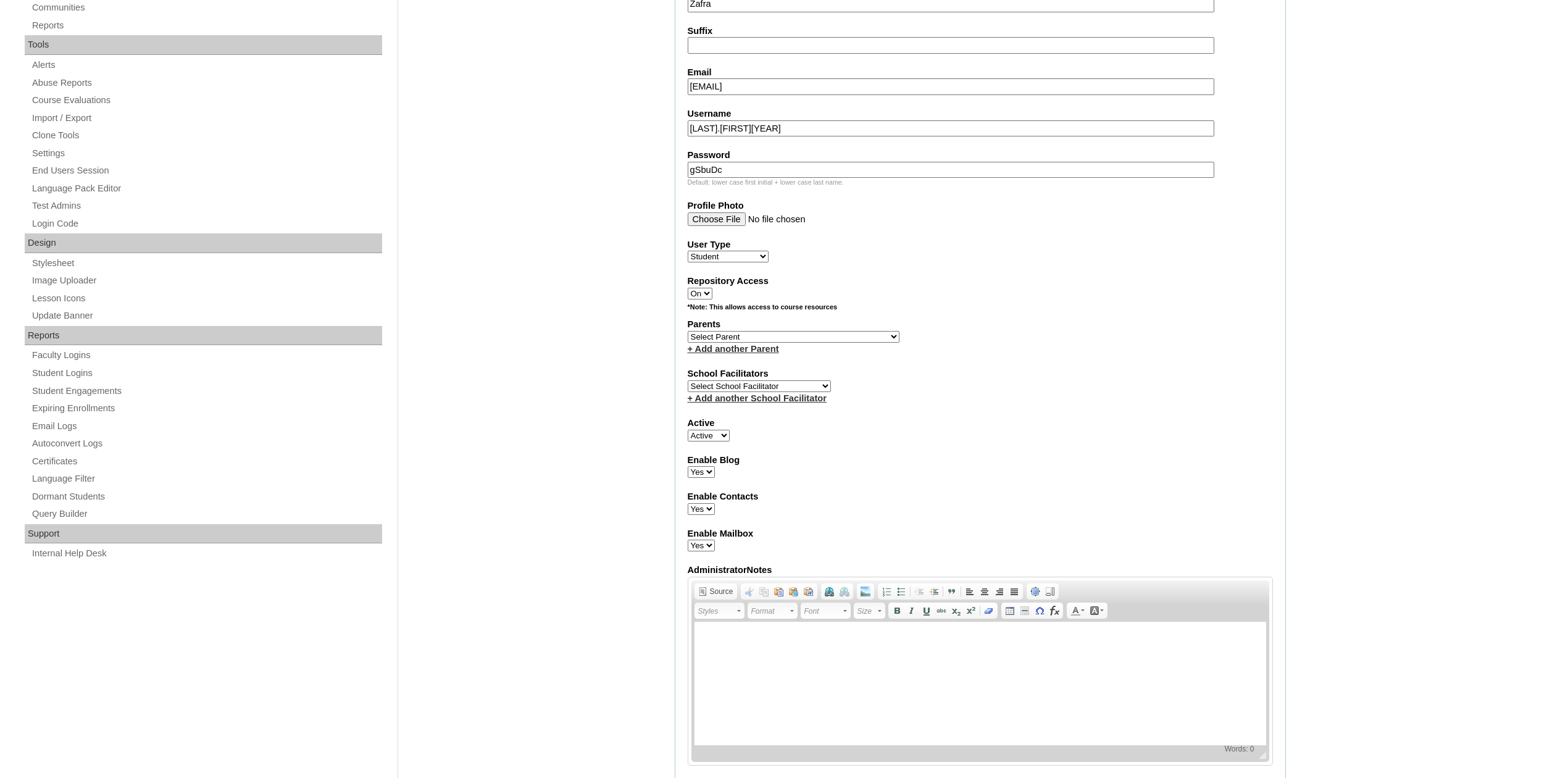 type on "lzafra.student@vcis.edu.ph" 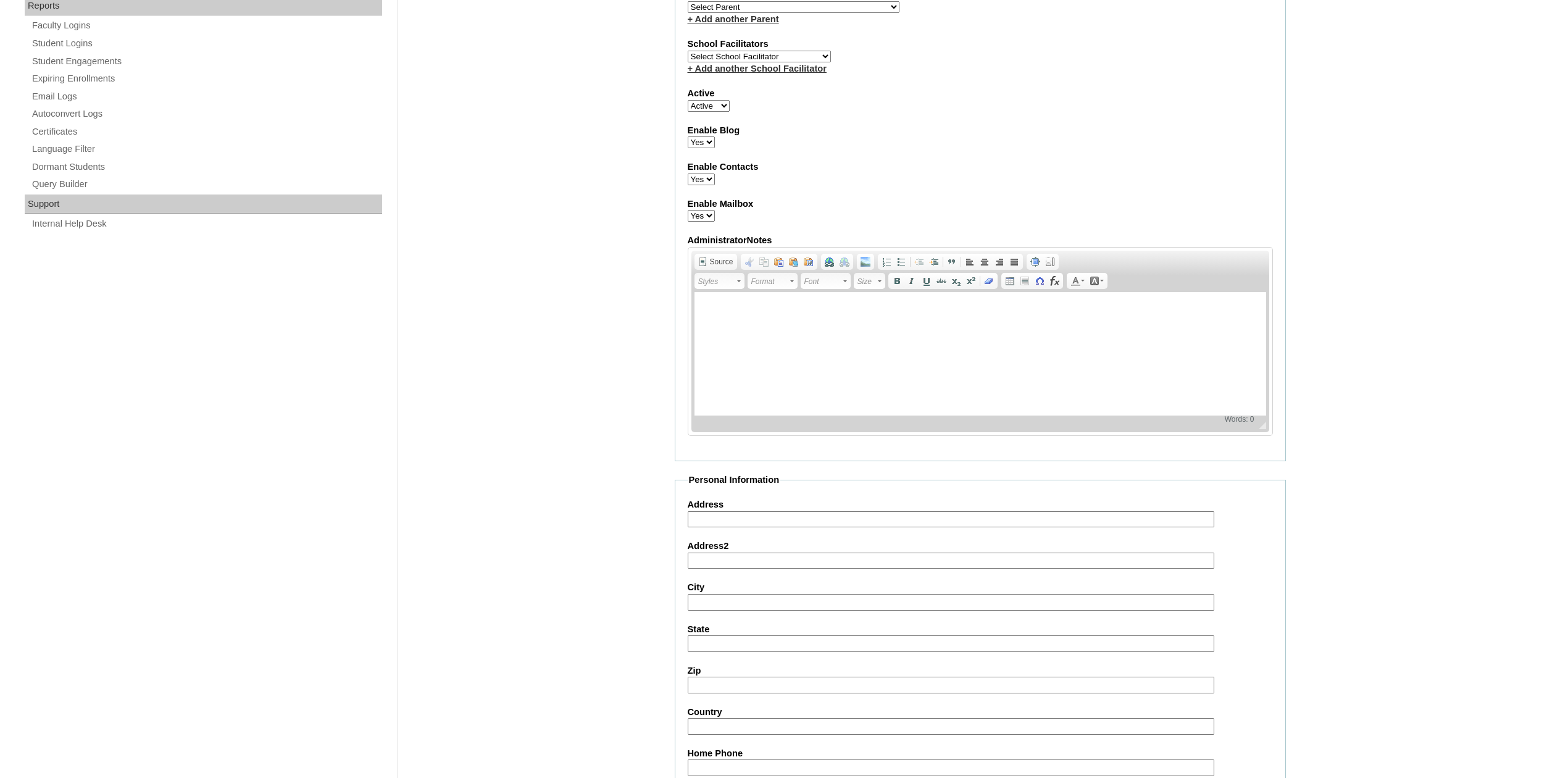scroll, scrollTop: 658, scrollLeft: 0, axis: vertical 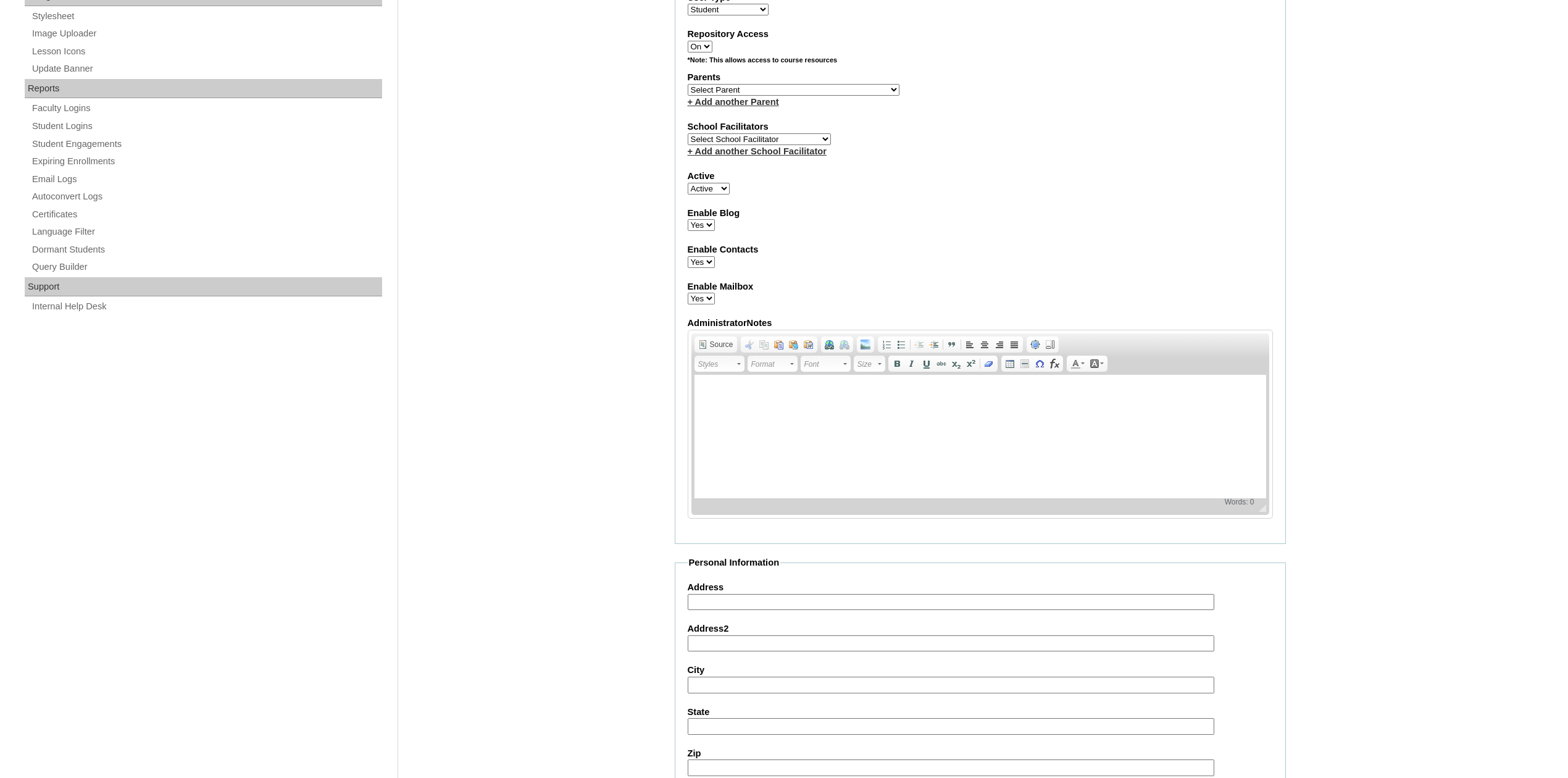 click on "Select Parent
,
,
,
,
,
,
,
,
,
,
,
,
,
,
,
,
,
,
,
,
,
,
,
,
,
,
,
,
,
,
,
,
,
,
,
,
,
,
,
, Earl
, Leona Mae
, Mark and Rem Facilitators Account
Abastillas, Ruby Anne
Adelantar, Christine
AGUILAR, PAULA BIANCA DE GUIA
AGUTO ABAD, MARIA KIMBERLY
Allego, (OLD) Jacqueline V.
Apostol (2025), Ma. Angelique
Arabia, Joy Pauline
Arca, Marinela
ARINGAY, Rona
AUSTRIA	, GENIE (2023)
Bahtiyorovic Mahkamov, Umid
Bajarias 2025, Ma. Luz
Balay , Jennie Rose
Balingit, 2025, Jennith
BALISBIS (2025), CHAREEN
Balubayan , Bleszl Grace
Banez, Mary Karmilita
Bayudan., Charo
Benitez, Maria Christina
Boosten, April Aro
Braga, Pilita Castro
Braga (new), Pilita
Briones, Keziah
Buncio, Sophia Ellen
Caalim, Kathleen Grace
Calangian (2025), Dexter
Cani (2025), Michelle Anne
Canlas, Maria Criselda
Carino (OLD), Catherina" at bounding box center (793, 90) 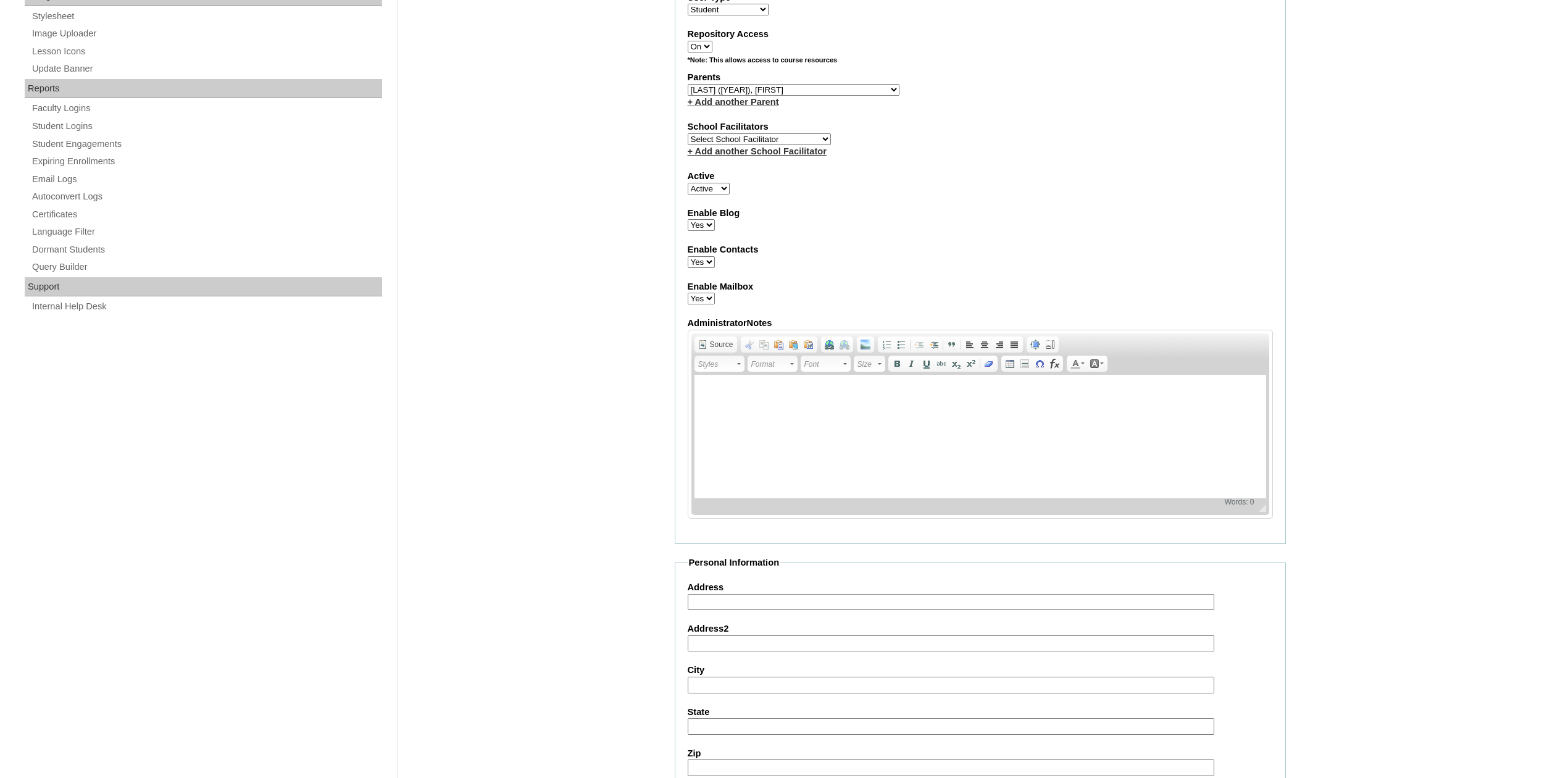 click on "Select Parent
,
,
,
,
,
,
,
,
,
,
,
,
,
,
,
,
,
,
,
,
,
,
,
,
,
,
,
,
,
,
,
,
,
,
,
,
,
,
,
, Earl
, Leona Mae
, Mark and Rem Facilitators Account
Abastillas, Ruby Anne
Adelantar, Christine
AGUILAR, PAULA BIANCA DE GUIA
AGUTO ABAD, MARIA KIMBERLY
Allego, (OLD) Jacqueline V.
Apostol (2025), Ma. Angelique
Arabia, Joy Pauline
Arca, Marinela
ARINGAY, Rona
AUSTRIA	, GENIE (2023)
Bahtiyorovic Mahkamov, Umid
Bajarias 2025, Ma. Luz
Balay , Jennie Rose
Balingit, 2025, Jennith
BALISBIS (2025), CHAREEN
Balubayan , Bleszl Grace
Banez, Mary Karmilita
Bayudan., Charo
Benitez, Maria Christina
Boosten, April Aro
Braga, Pilita Castro
Braga (new), Pilita
Briones, Keziah
Buncio, Sophia Ellen
Caalim, Kathleen Grace
Calangian (2025), Dexter
Cani (2025), Michelle Anne
Canlas, Maria Criselda
Carino (OLD), Catherina" at bounding box center [793, 90] 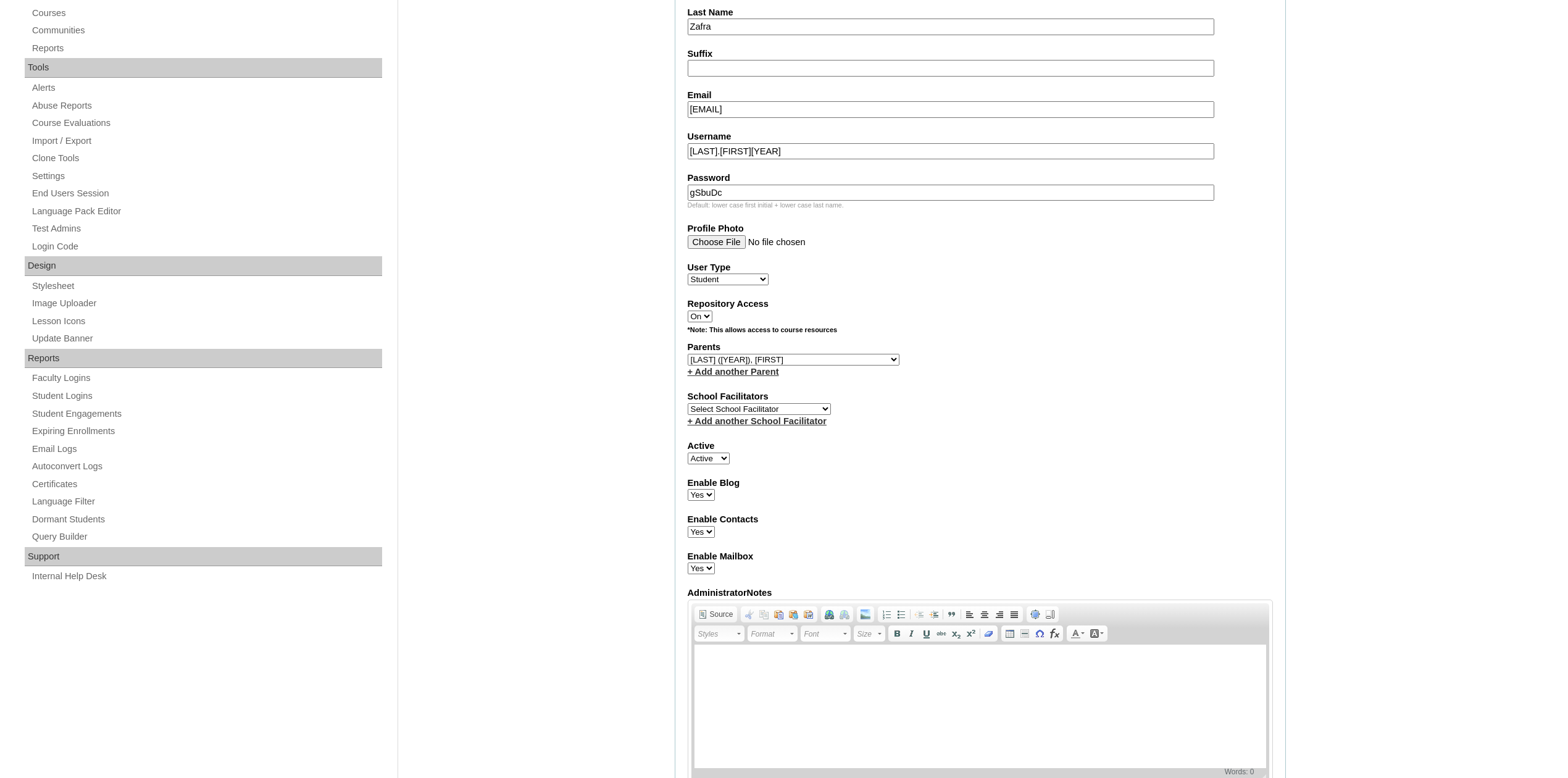 scroll, scrollTop: 500, scrollLeft: 0, axis: vertical 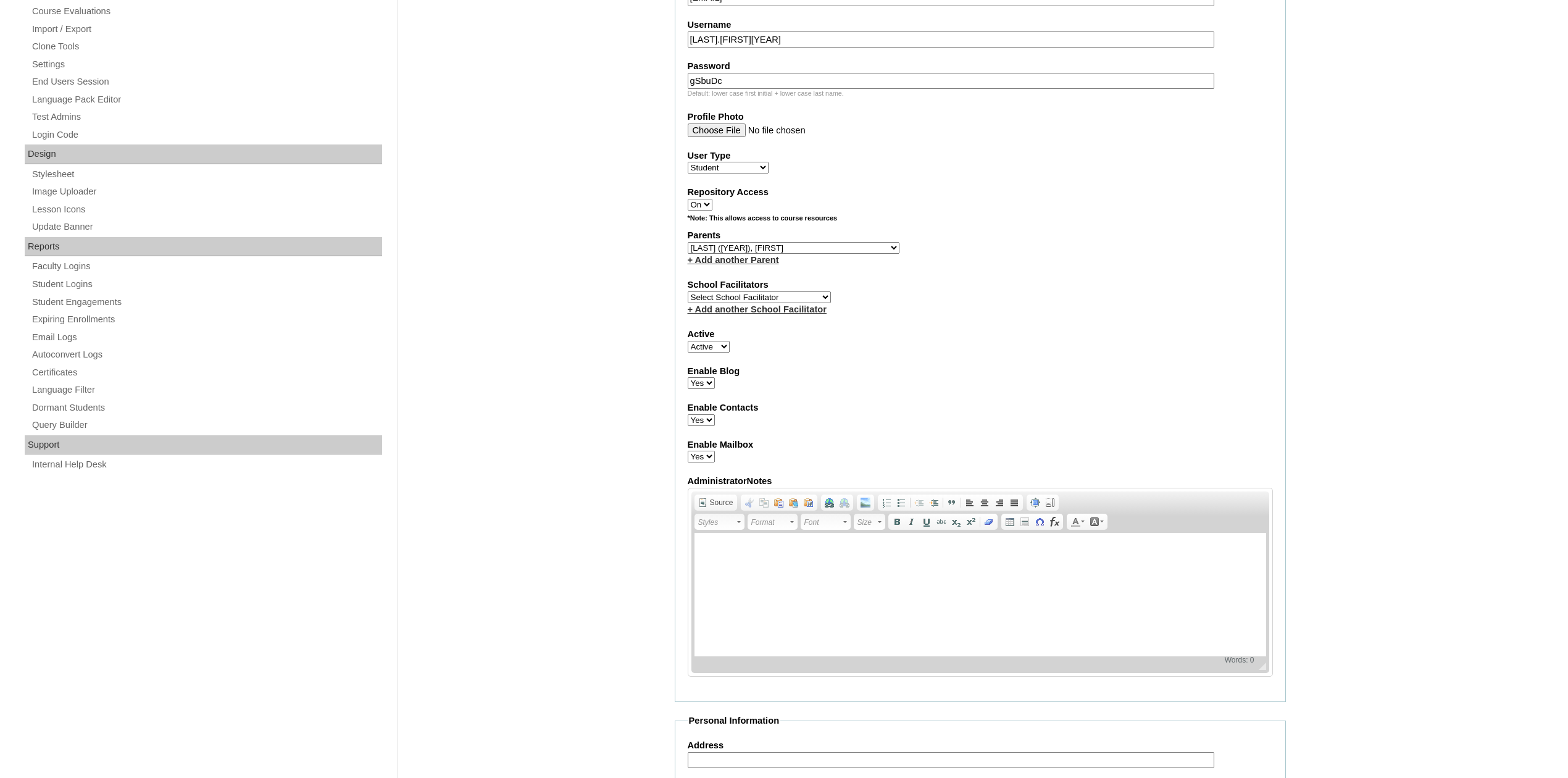 click on "Select School Facilitator
Norman Añain
Ruffa Abadijas
Mary Abella
Gloryfe Abion
Ariel Micah Albuero
Ariel Albuero OLD
KC Arciaga
Denise Ayado
Ruth Maye Bacani
May Bautista
Zaida Belbar
Daniella Benitez
Marielle Bermas
Jamie Ann Bleza
Mark Christian Braganza
Anj Brequillo
Melody Broqueza
Ruth Catherine Caña
Kit Cachuela
Jethro Francis Cagas
Camille Canlas
Mescel Capoquian
Mitchelle Carlos
Rose Castillo
Paula Mae Catalan
Jeremy Ann Catunao
Charlene Mae Chiong
Cla Chua
Cyrene Chua
Joshua Cobilla
Clarissa Joy Colimbino
Alvin Cruz
Ma. Katrina Helena Dabu
Krizle Fidelis De Vera
Henrick Jess Del Mundo
Precious Haziel Del Rosario
Reyna Lou Dela Pasion
Ritchel Densing
Alex Diaz
Alexandra Diaz
Alexandra Diaz
Patricia Diomampo-Co
Therese Margaurite Domingo
dontuse dontuse
Charrise Encina
VCIS TEACHER ENGLISH 5678
Chiaralyn Escamillas
Princess  Farrales
Kaye Felipe
Lery Garcia
Carmina Generalao
Racel Gonzales" at bounding box center (759, 297) 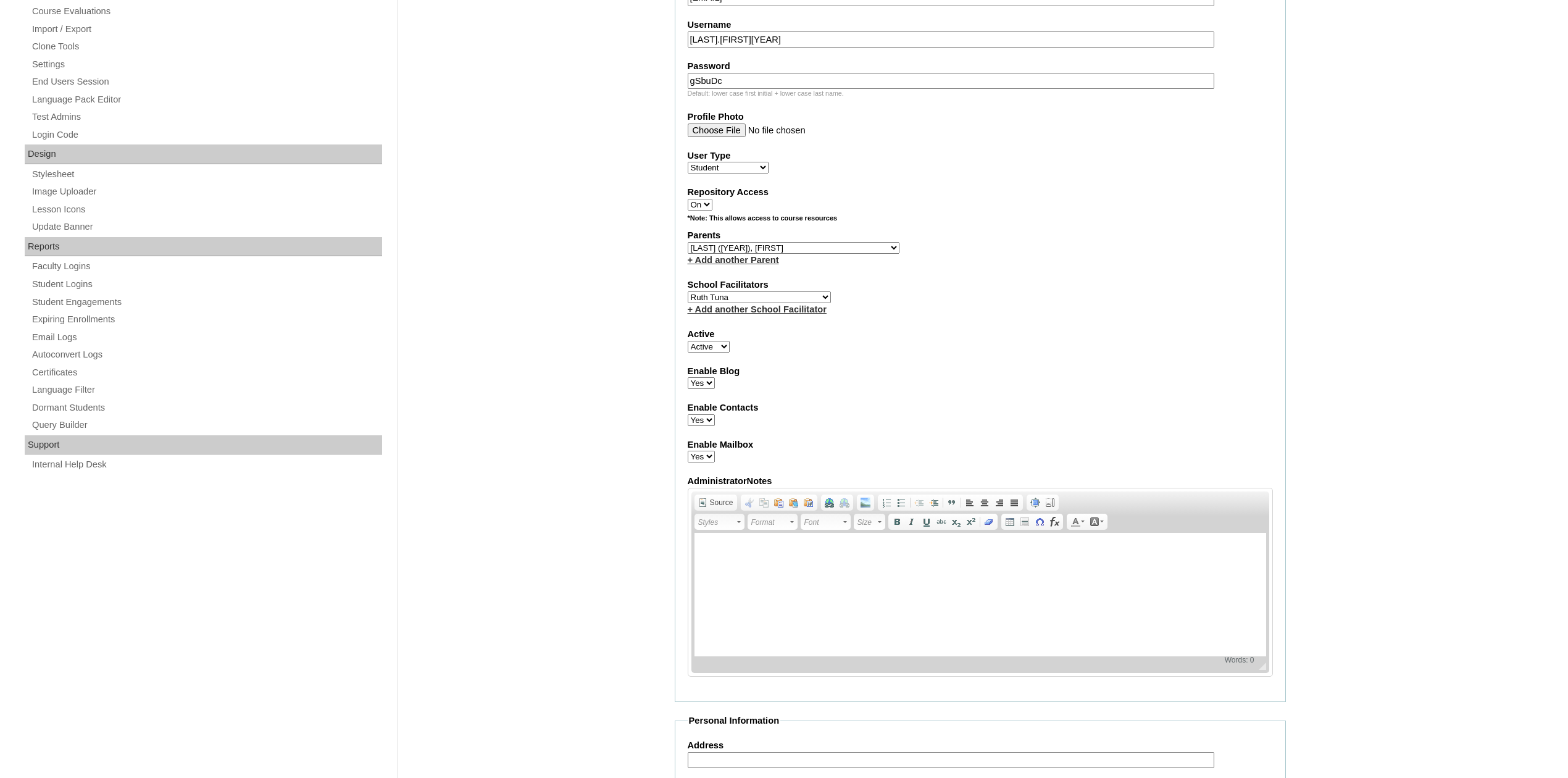click on "Select School Facilitator
Norman Añain
Ruffa Abadijas
Mary Abella
Gloryfe Abion
Ariel Micah Albuero
Ariel Albuero OLD
KC Arciaga
Denise Ayado
Ruth Maye Bacani
May Bautista
Zaida Belbar
Daniella Benitez
Marielle Bermas
Jamie Ann Bleza
Mark Christian Braganza
Anj Brequillo
Melody Broqueza
Ruth Catherine Caña
Kit Cachuela
Jethro Francis Cagas
Camille Canlas
Mescel Capoquian
Mitchelle Carlos
Rose Castillo
Paula Mae Catalan
Jeremy Ann Catunao
Charlene Mae Chiong
Cla Chua
Cyrene Chua
Joshua Cobilla
Clarissa Joy Colimbino
Alvin Cruz
Ma. Katrina Helena Dabu
Krizle Fidelis De Vera
Henrick Jess Del Mundo
Precious Haziel Del Rosario
Reyna Lou Dela Pasion
Ritchel Densing
Alex Diaz
Alexandra Diaz
Alexandra Diaz
Patricia Diomampo-Co
Therese Margaurite Domingo
dontuse dontuse
Charrise Encina
VCIS TEACHER ENGLISH 5678
Chiaralyn Escamillas
Princess  Farrales
Kaye Felipe
Lery Garcia
Carmina Generalao
Racel Gonzales" at bounding box center (759, 297) 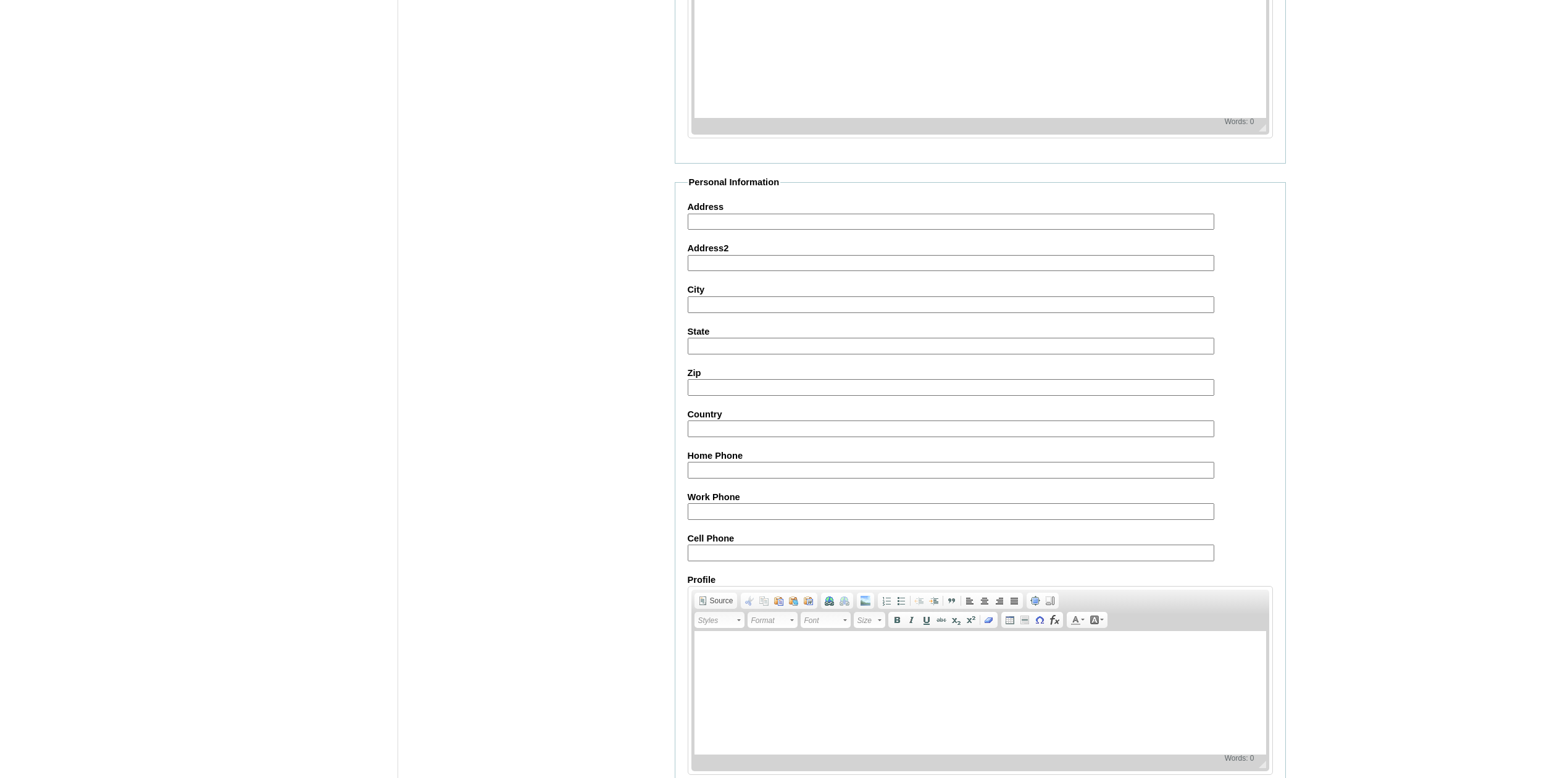 scroll, scrollTop: 1077, scrollLeft: 0, axis: vertical 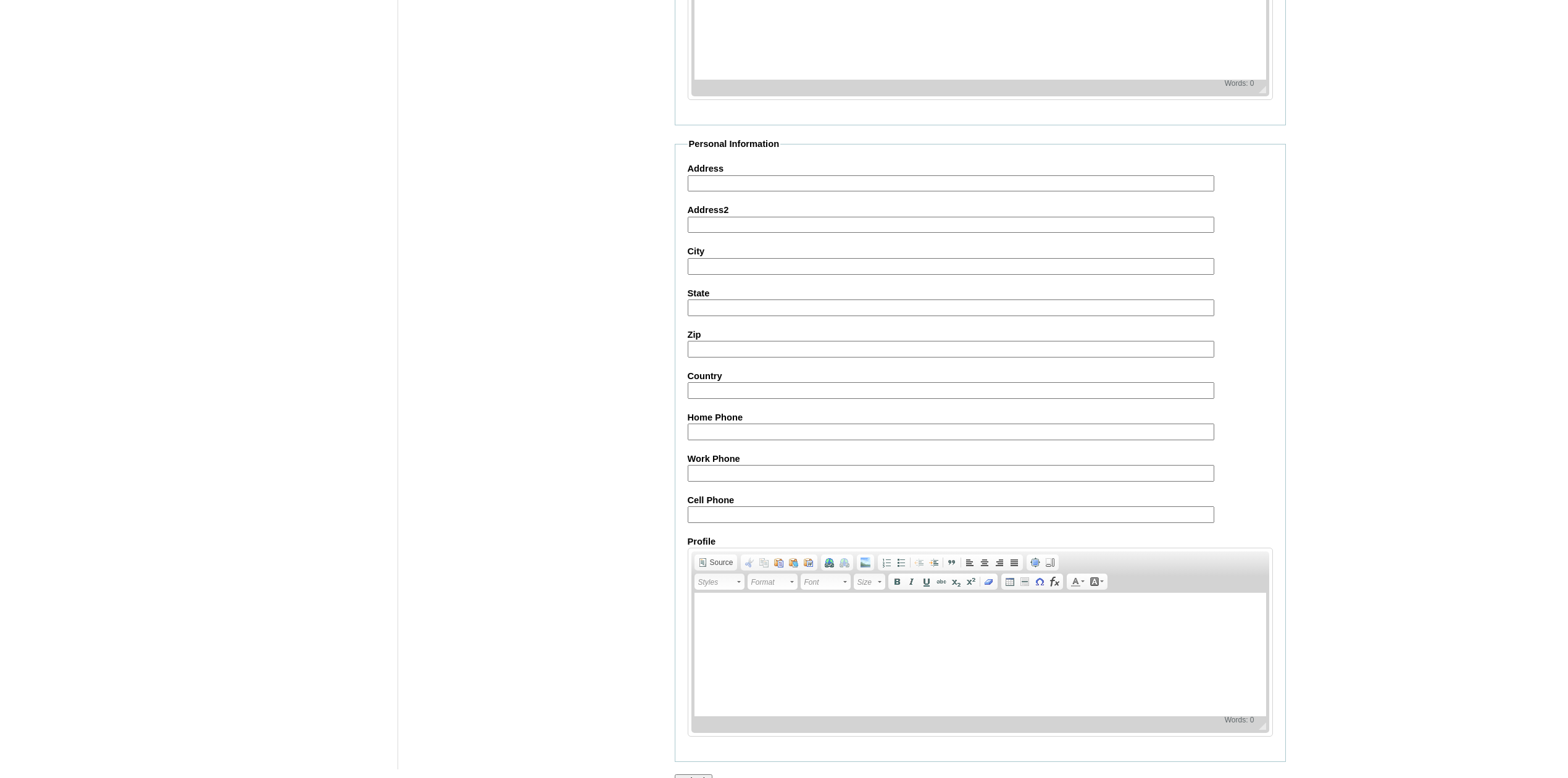 click on "Cell Phone" at bounding box center [951, 514] 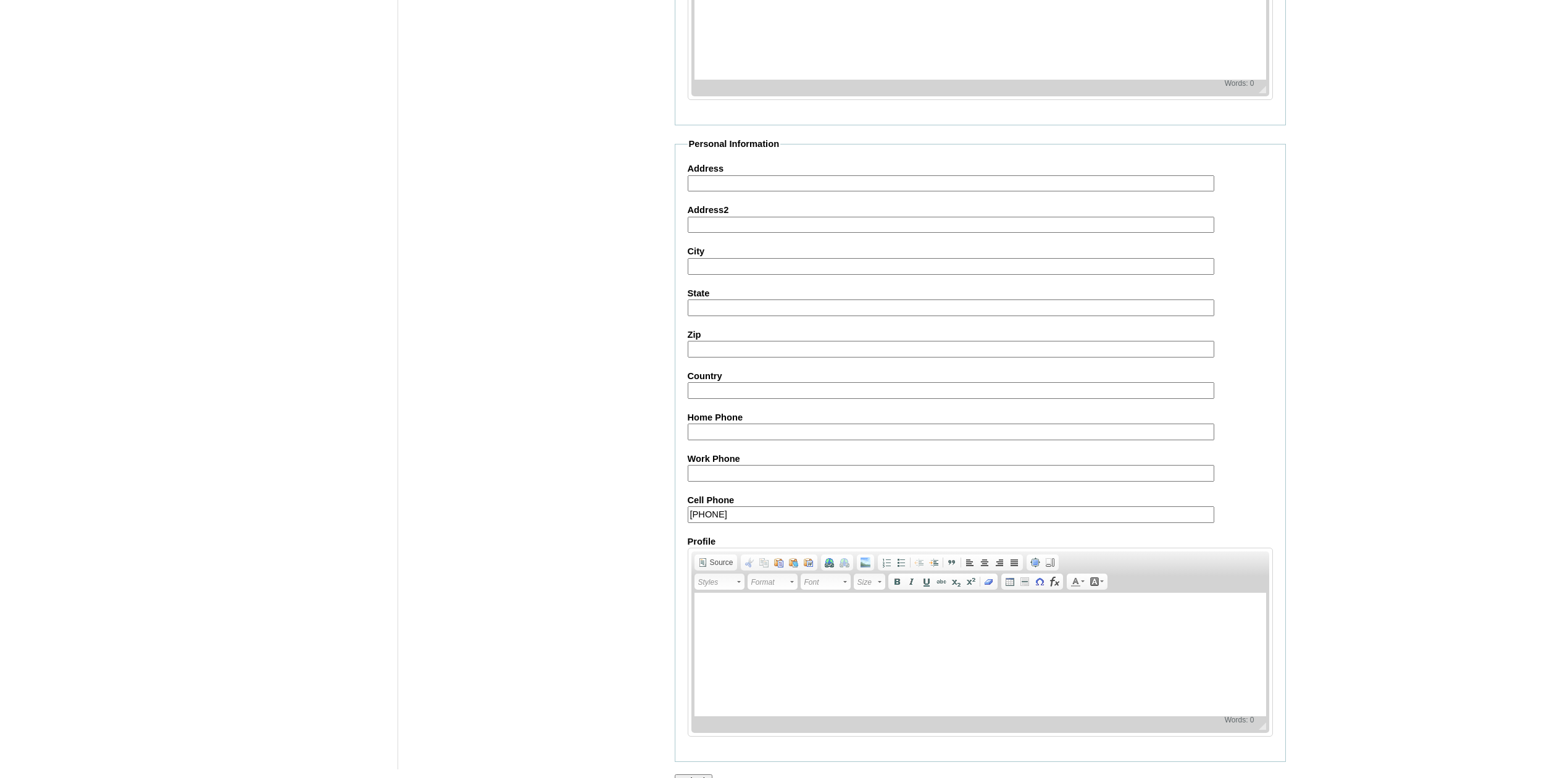 type on "63-9620423175" 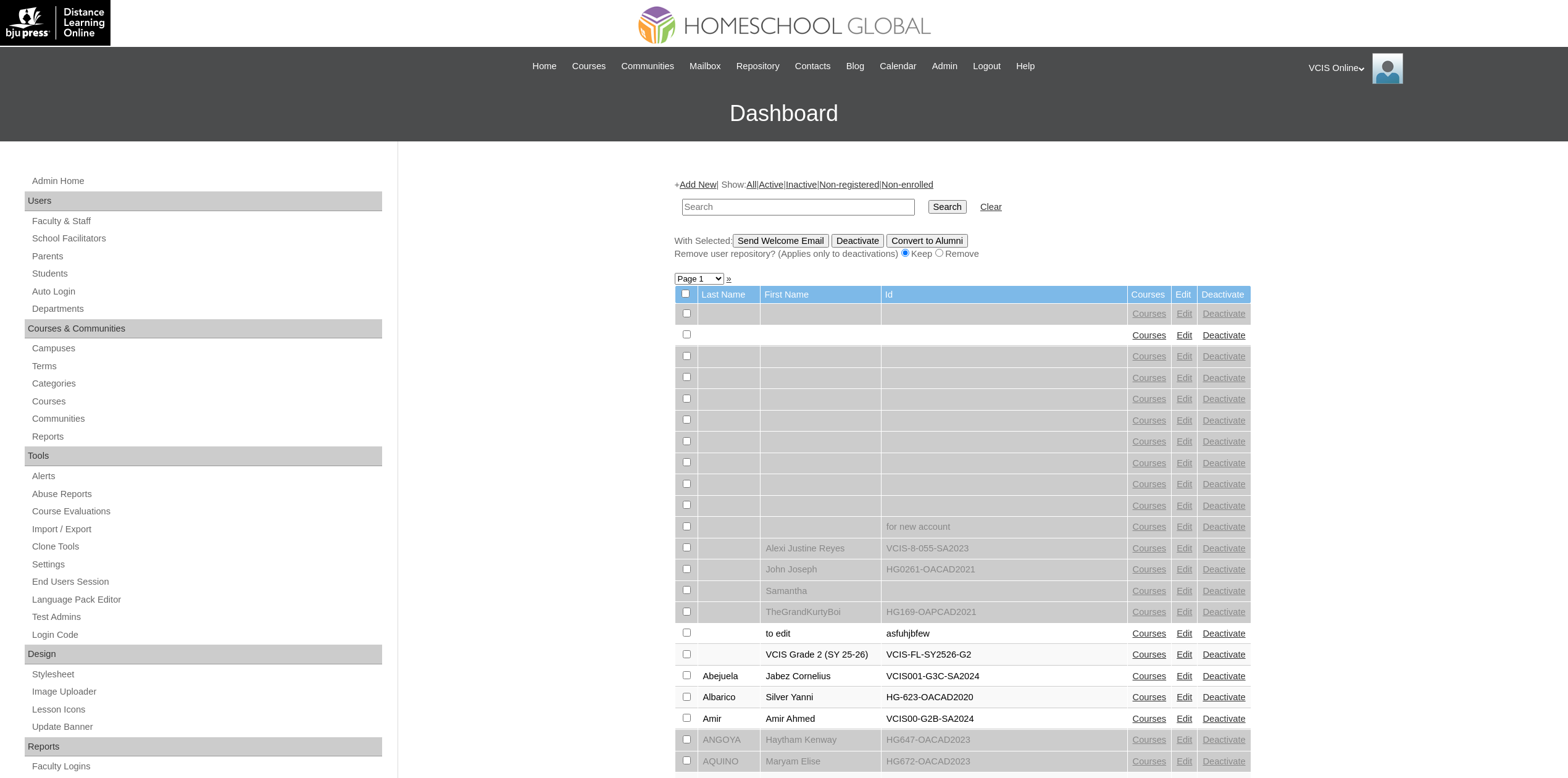 scroll, scrollTop: 0, scrollLeft: 0, axis: both 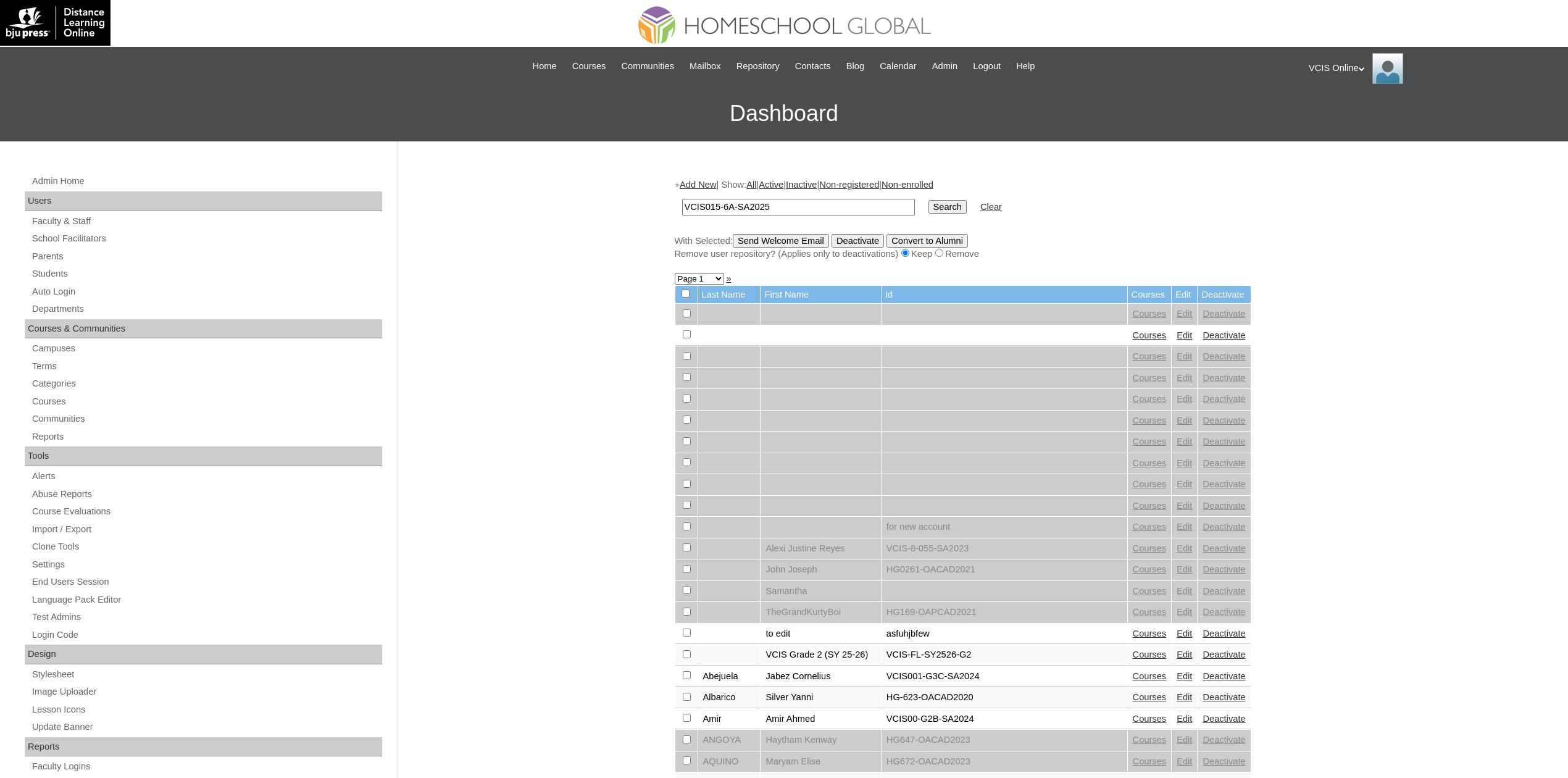 type on "VCIS015-6A-SA2025" 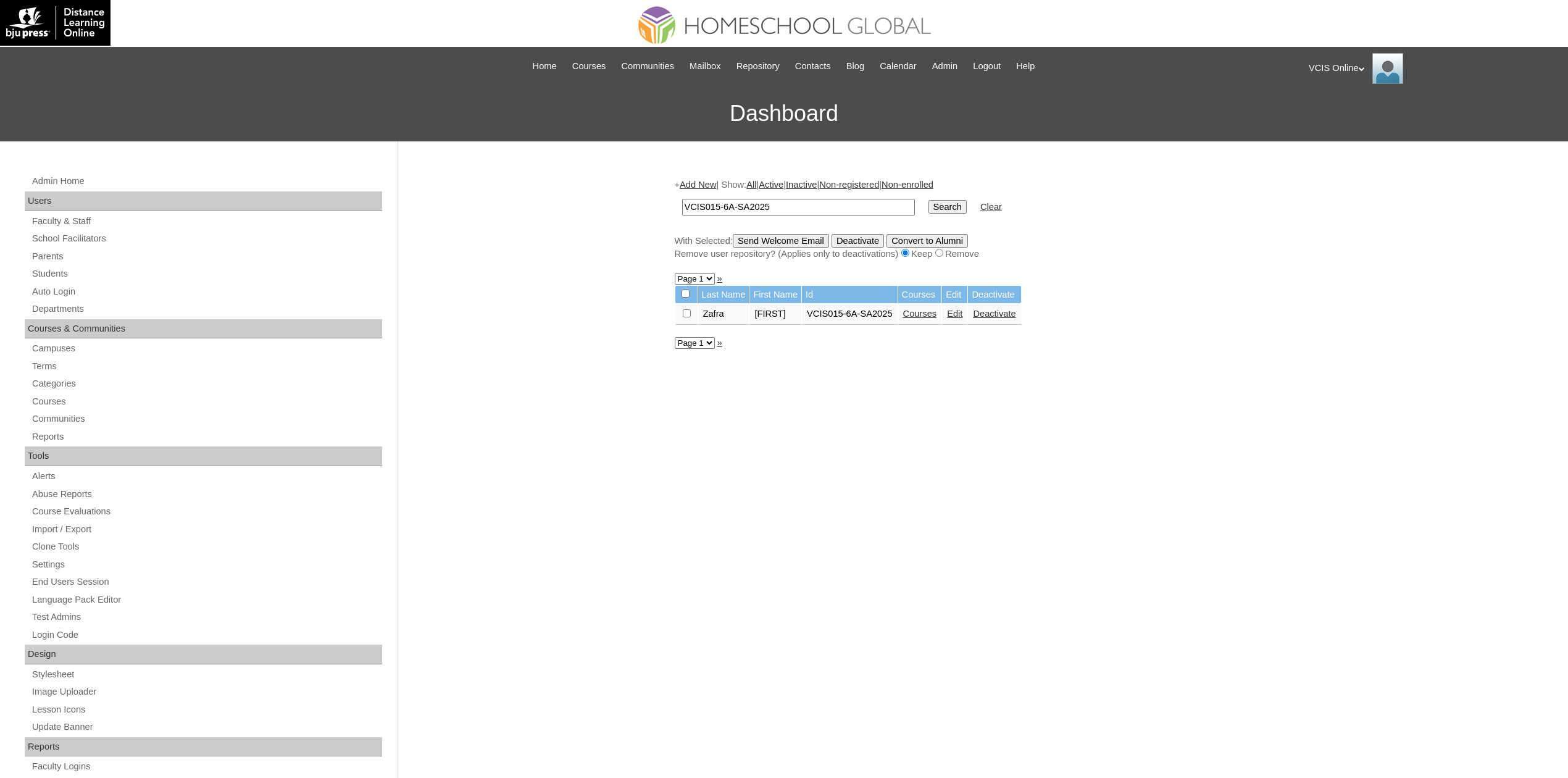 scroll, scrollTop: 0, scrollLeft: 0, axis: both 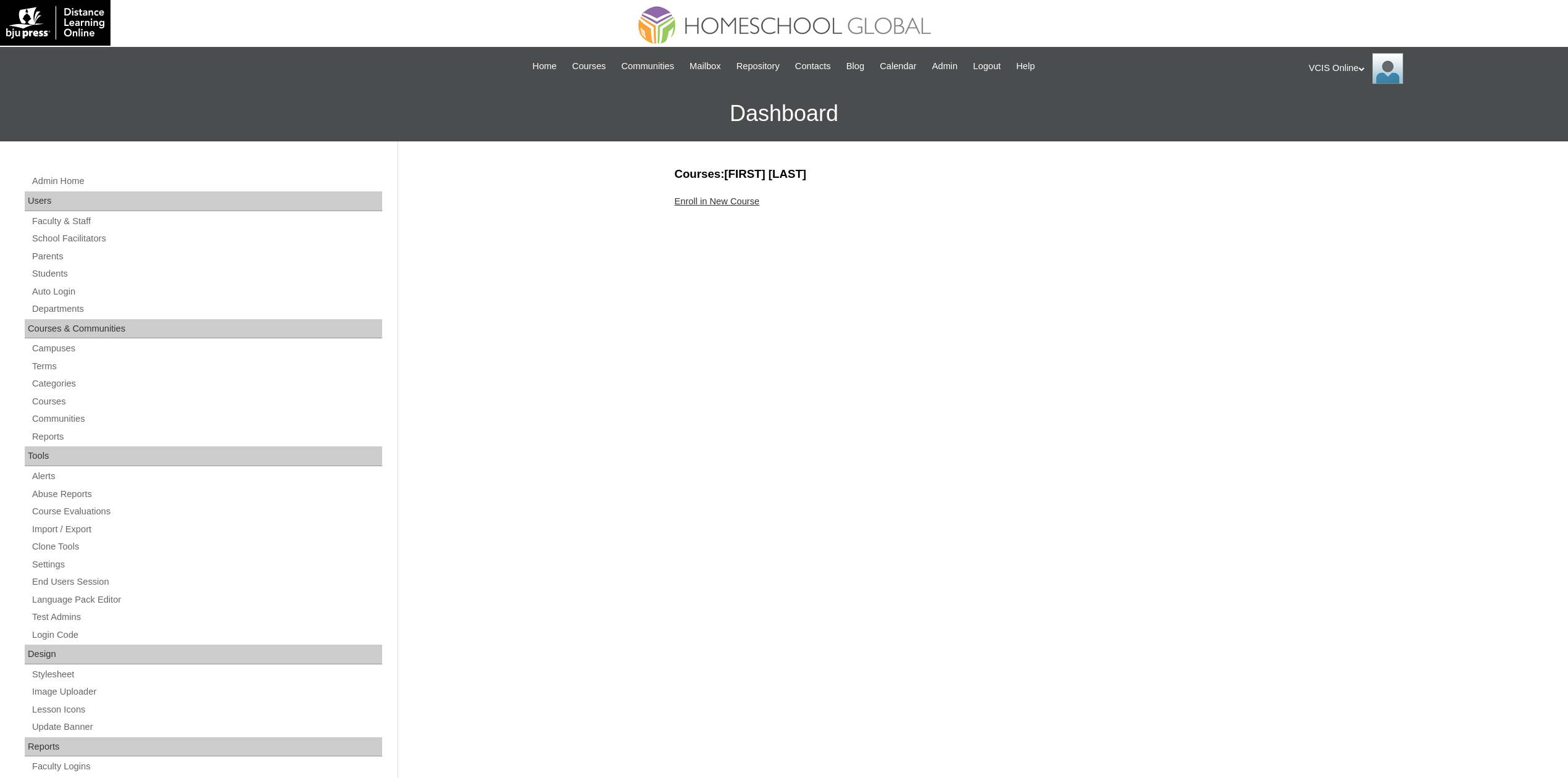 click on "Enroll in New Course" at bounding box center [717, 201] 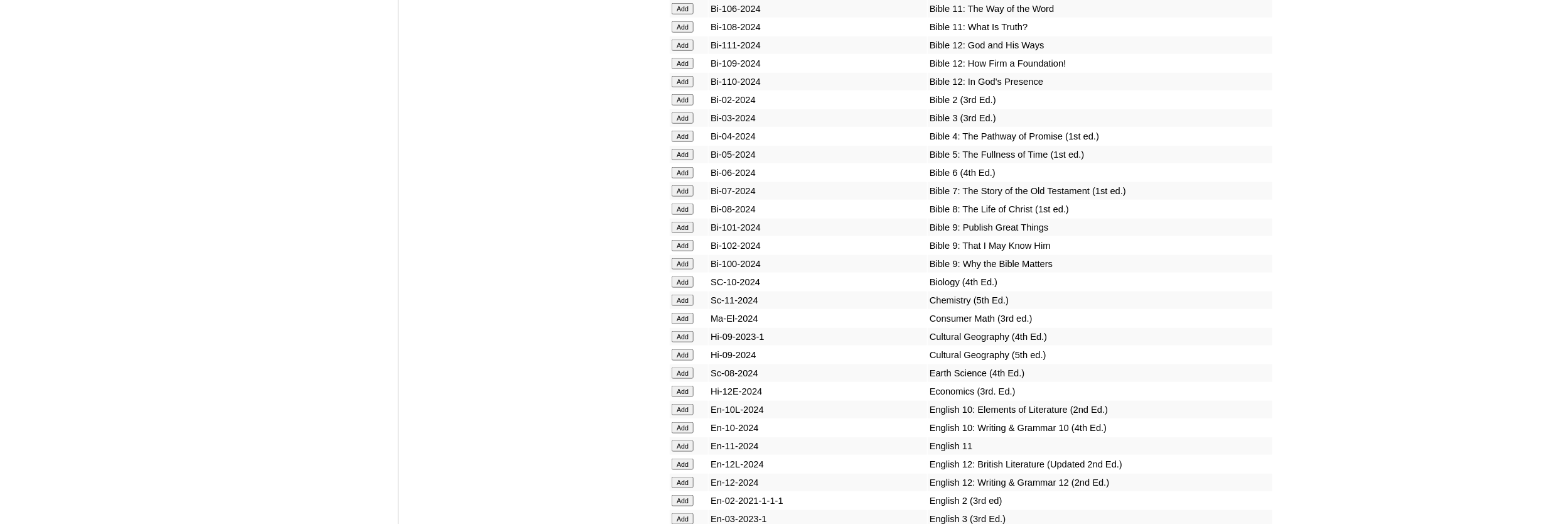 scroll, scrollTop: 2932, scrollLeft: 0, axis: vertical 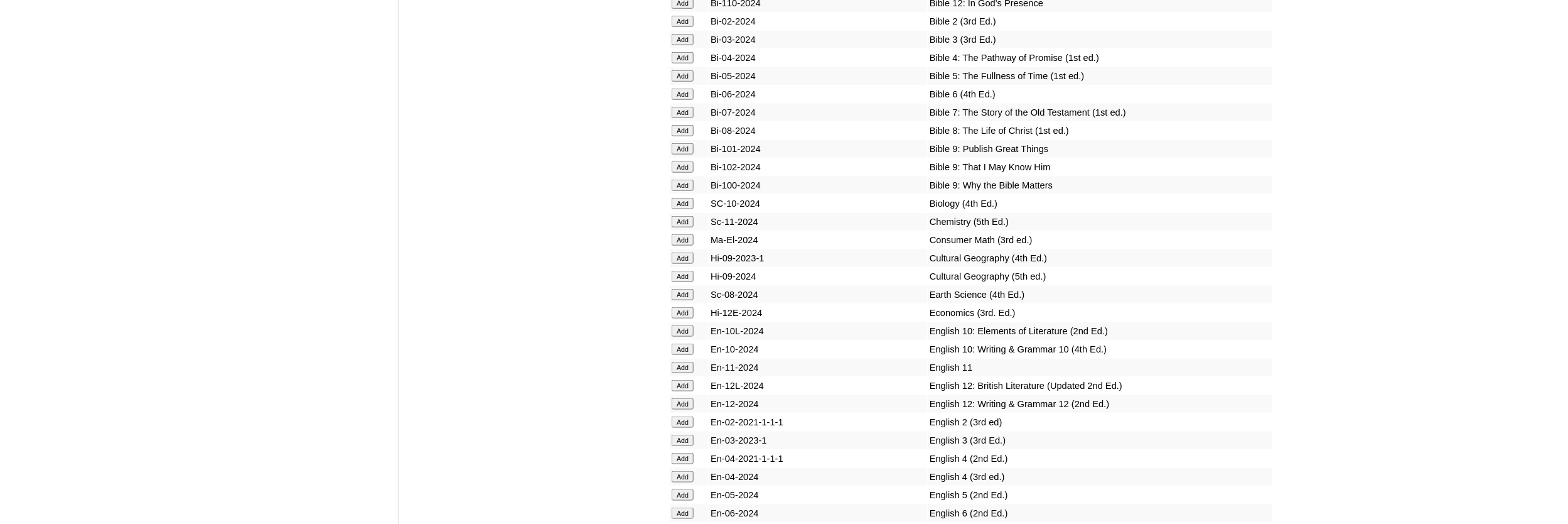 click on "Add" at bounding box center (682, -2695) 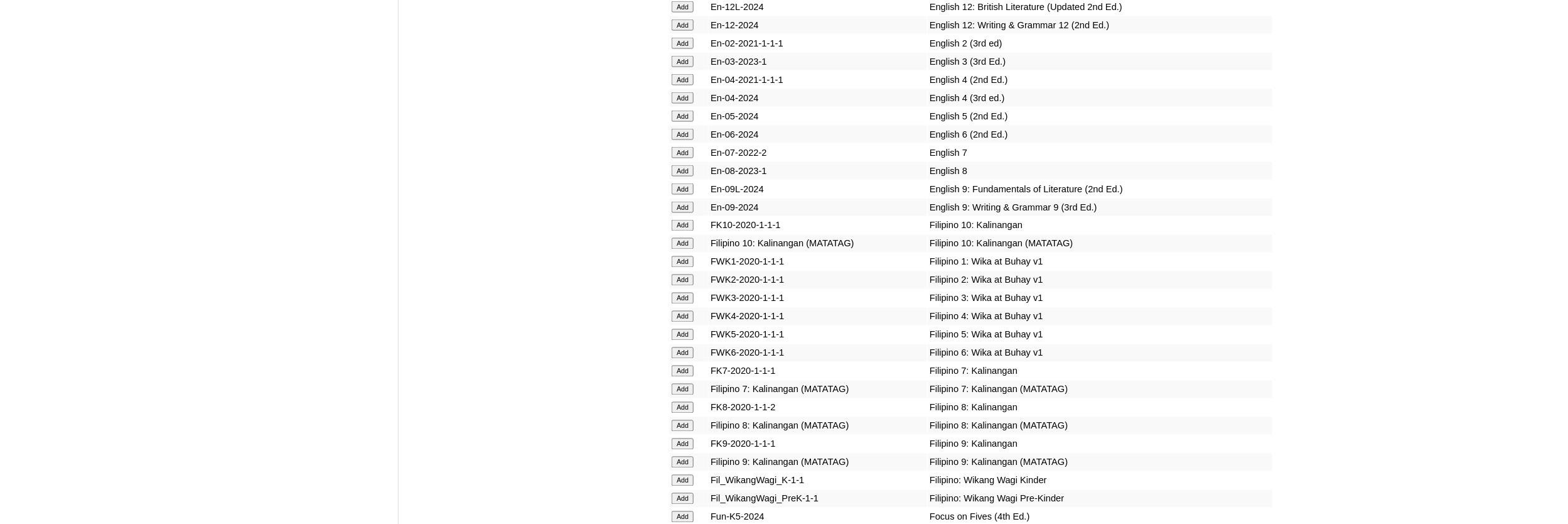 scroll, scrollTop: 3351, scrollLeft: 0, axis: vertical 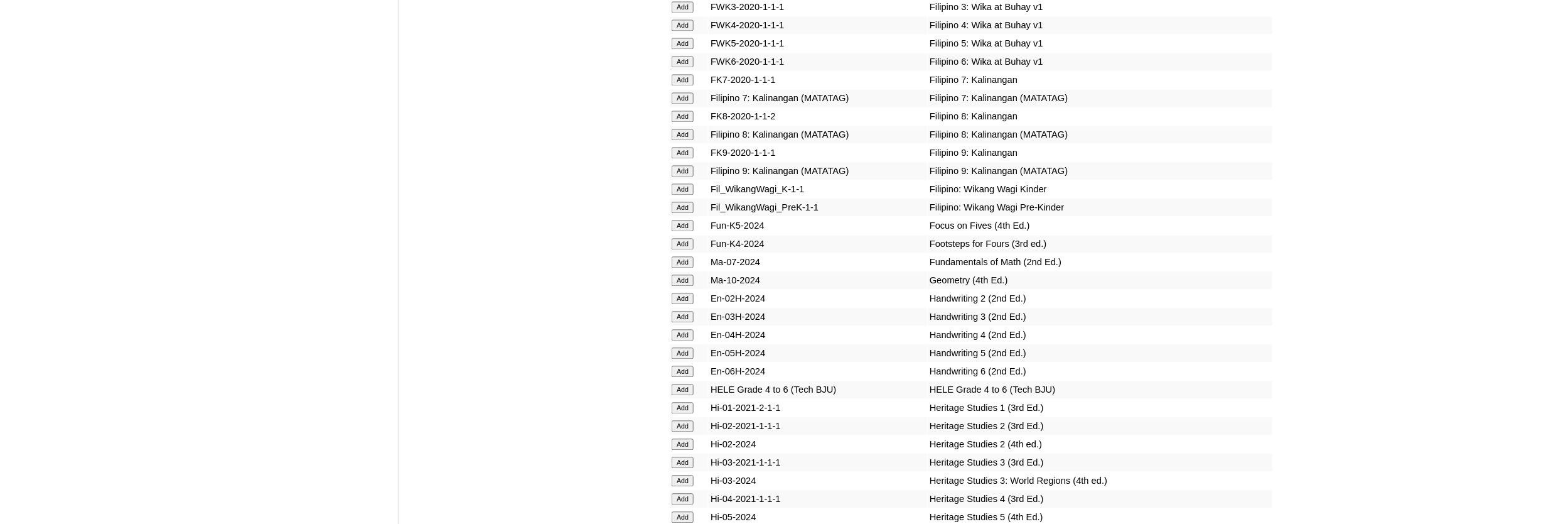 click on "Add" at bounding box center [682, -3366] 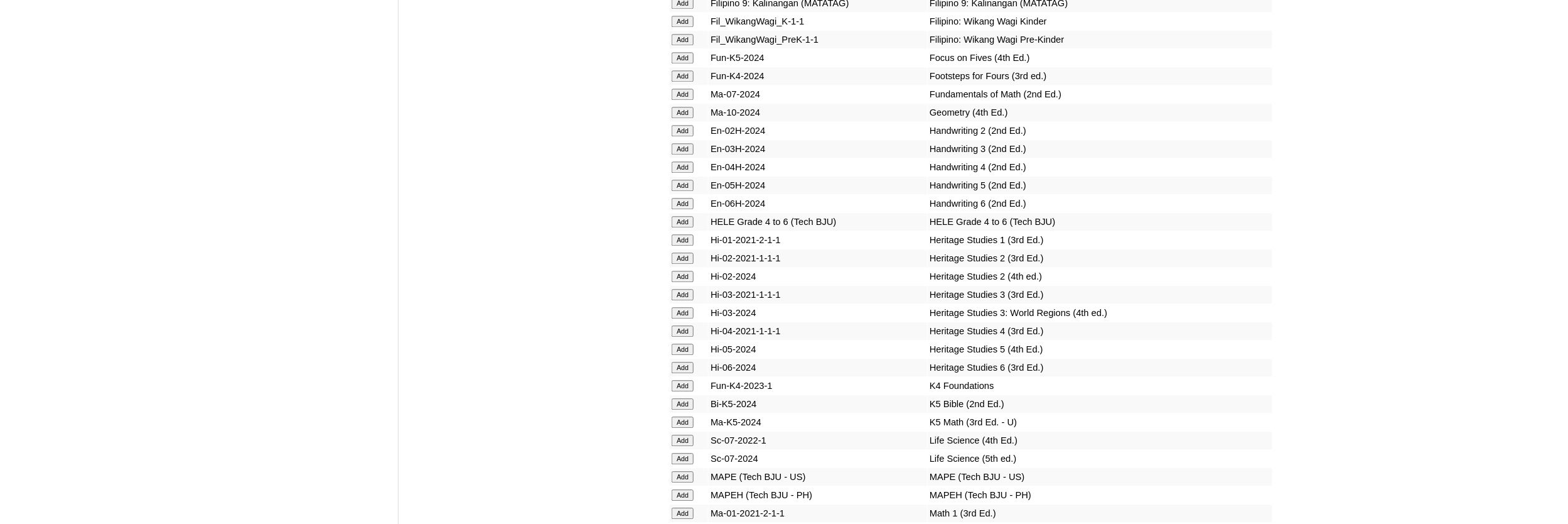 scroll, scrollTop: 3853, scrollLeft: 0, axis: vertical 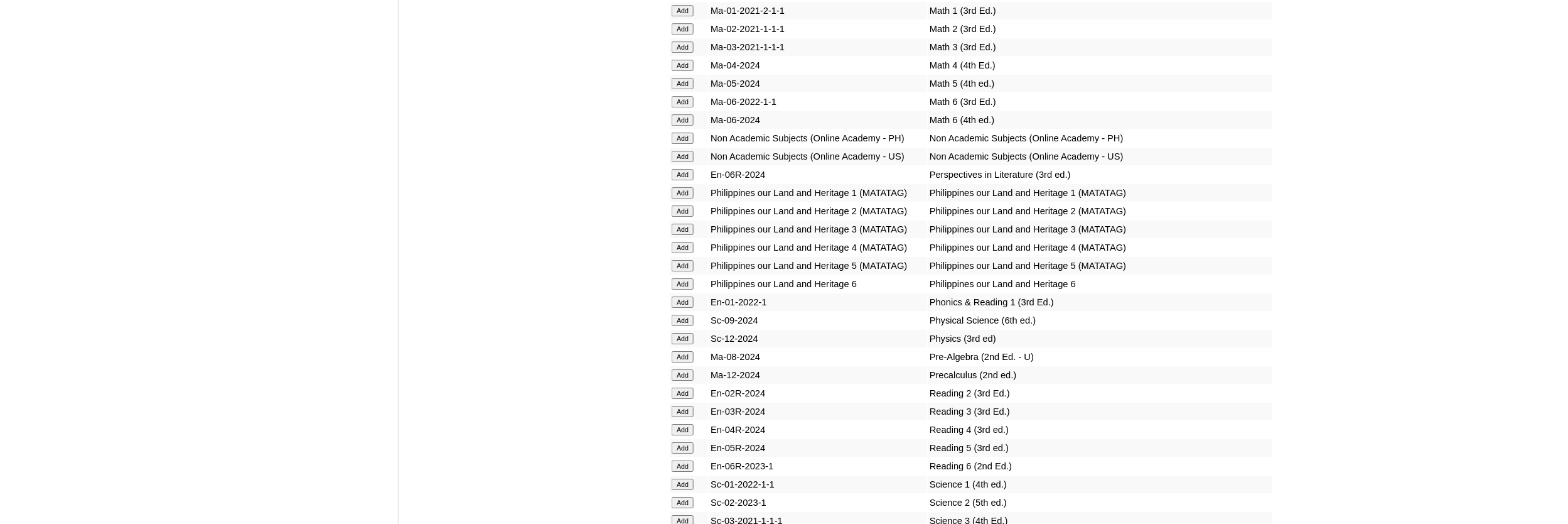 click on "Add" at bounding box center [682, -4036] 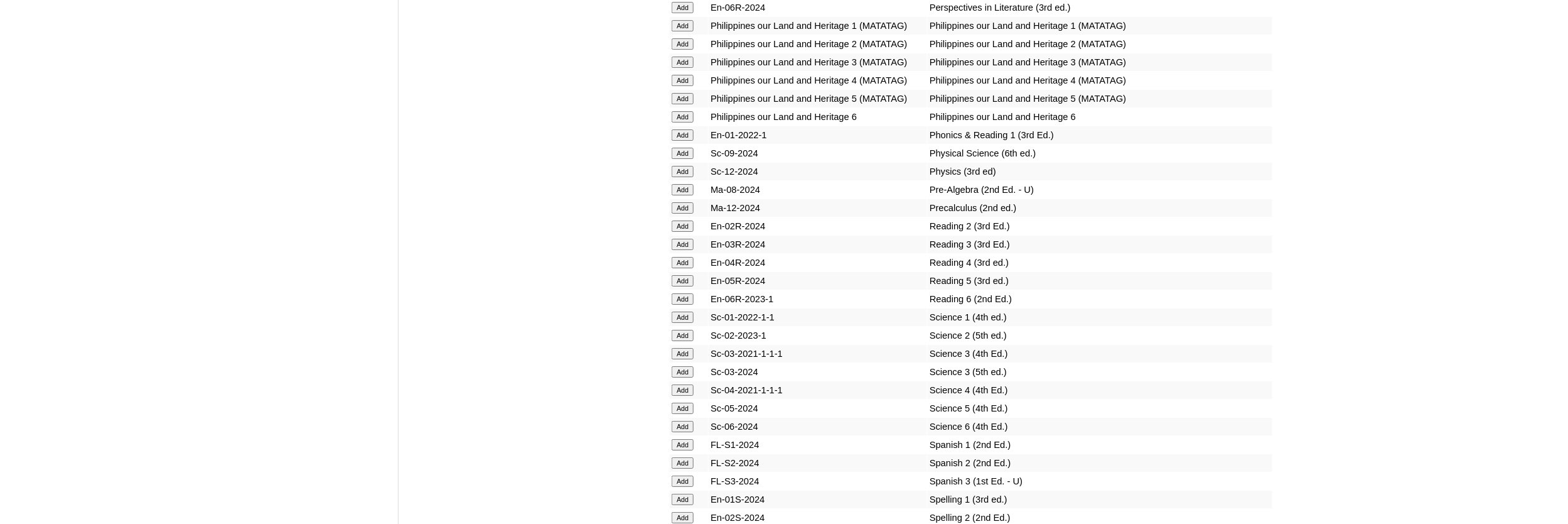 scroll, scrollTop: 4524, scrollLeft: 0, axis: vertical 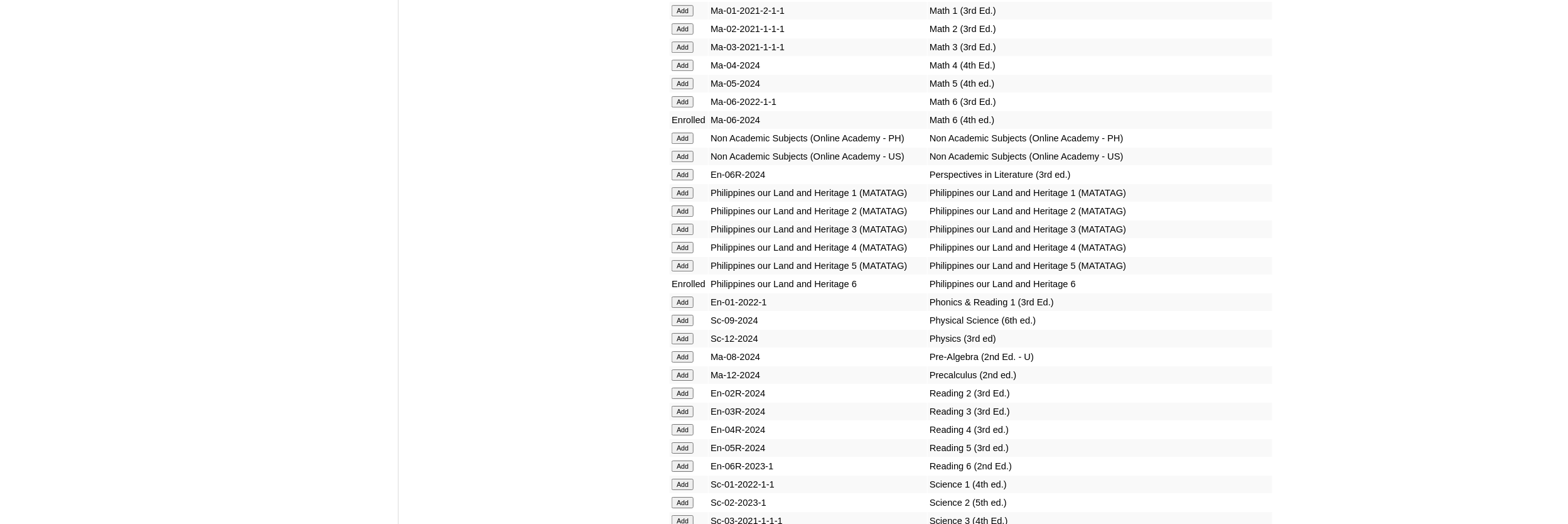 click on "Add" at bounding box center [682, -4036] 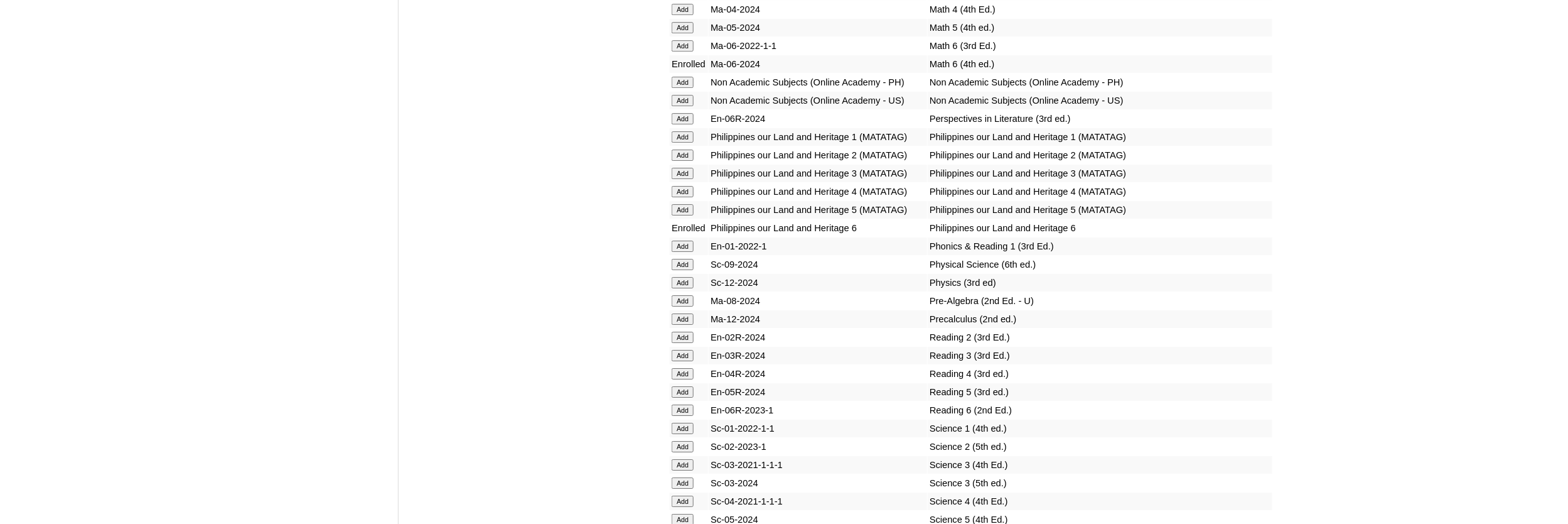 scroll, scrollTop: 4356, scrollLeft: 0, axis: vertical 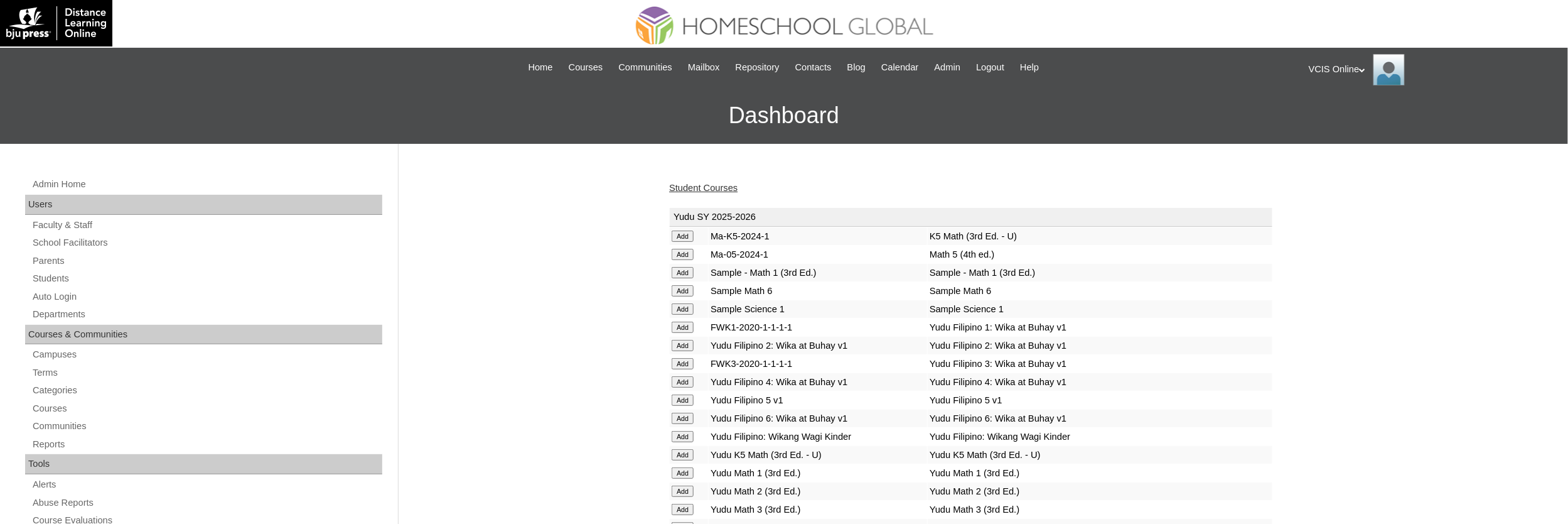 click on "Student Courses" at bounding box center (703, 188) 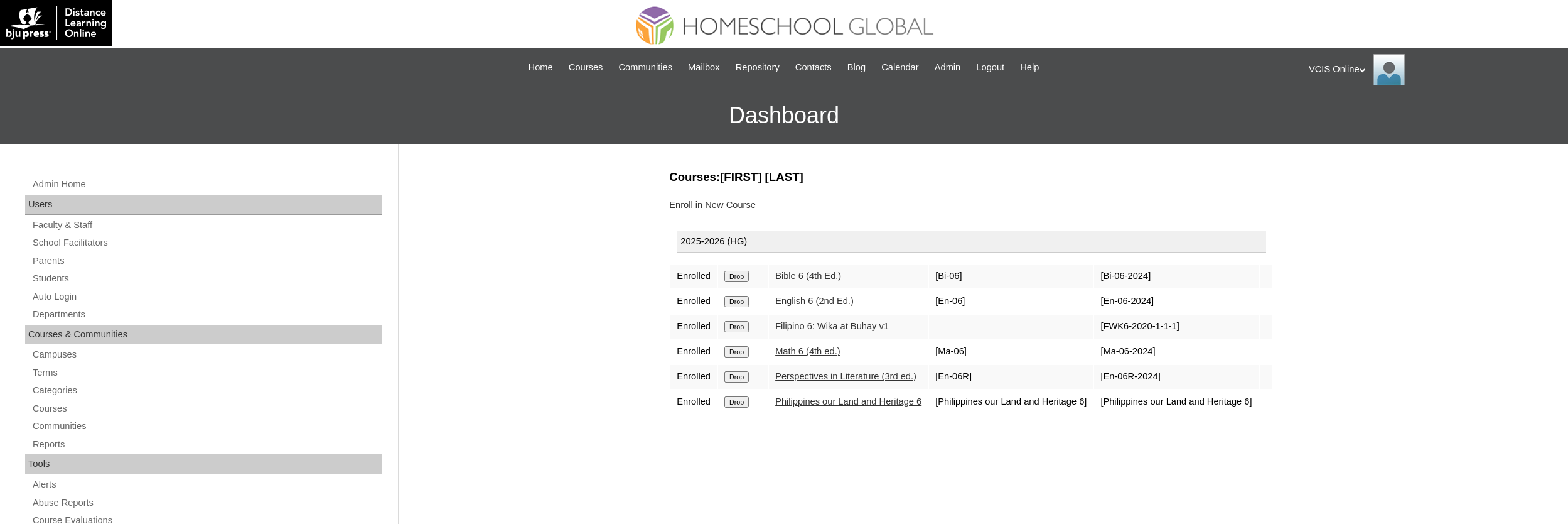 scroll, scrollTop: 0, scrollLeft: 0, axis: both 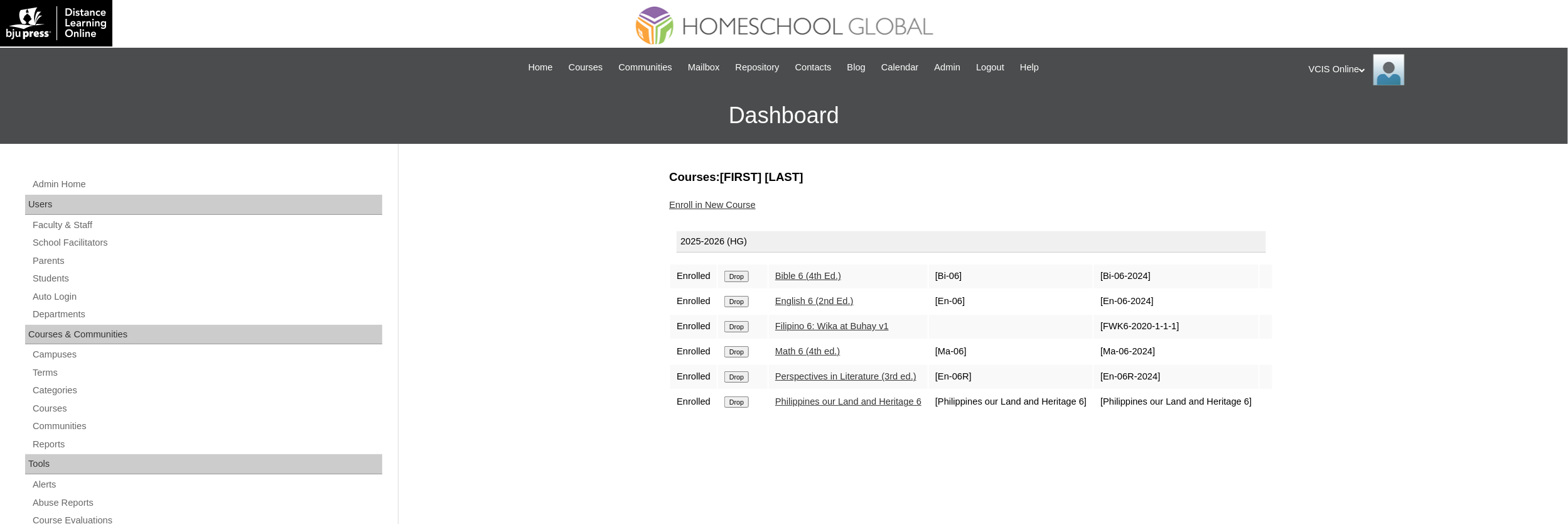 click on "Enroll in New Course" at bounding box center [712, 205] 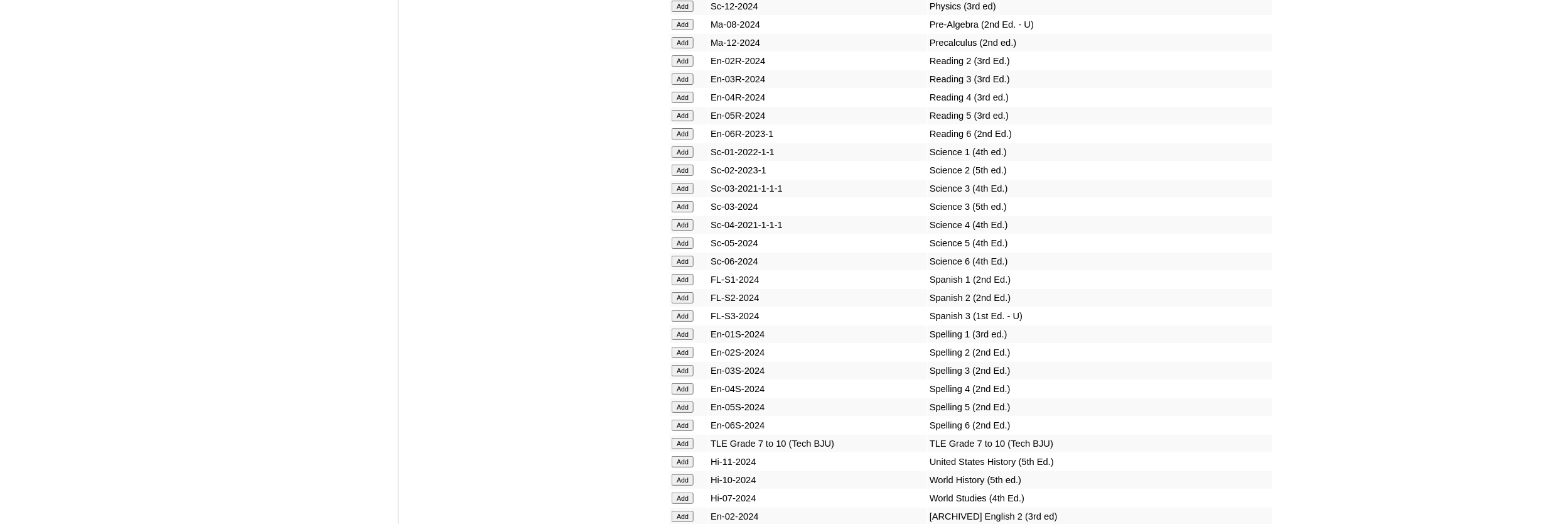 scroll, scrollTop: 4607, scrollLeft: 0, axis: vertical 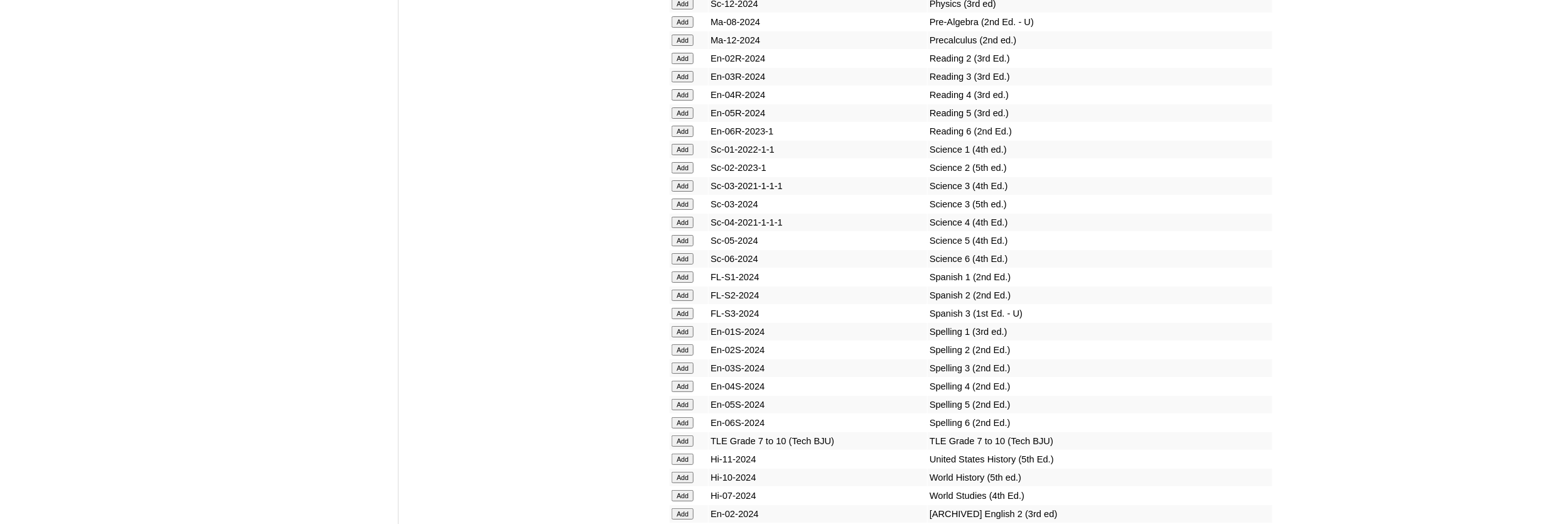 click on "Add" at bounding box center (682, -4371) 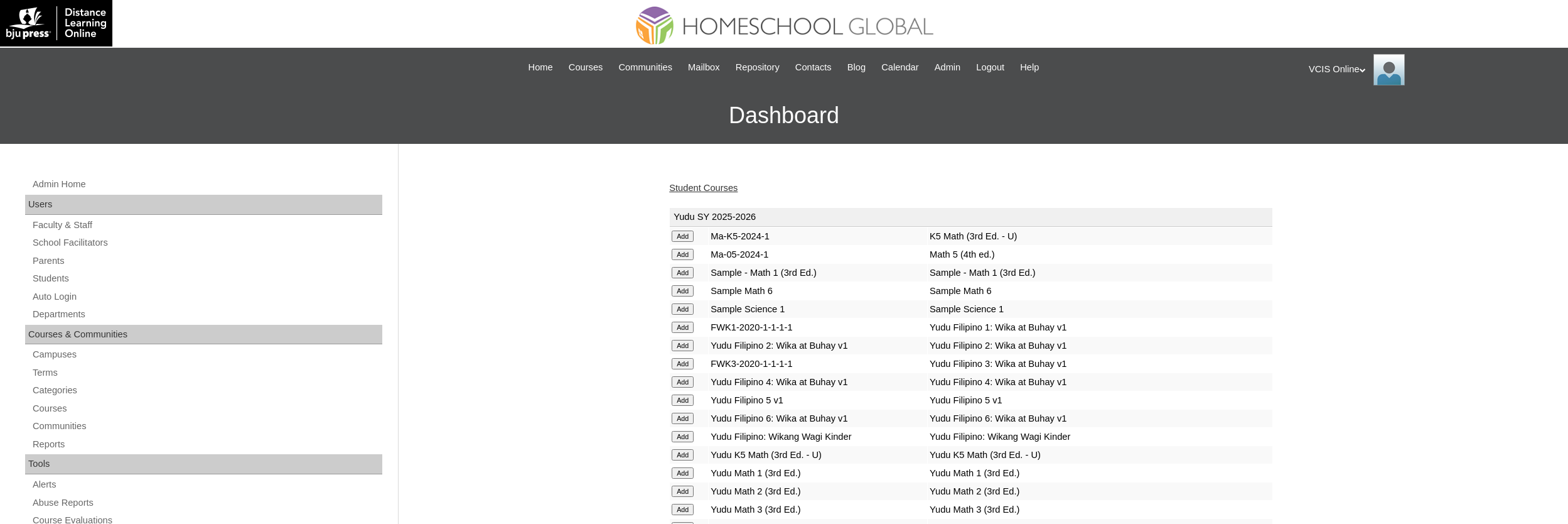 scroll, scrollTop: 0, scrollLeft: 0, axis: both 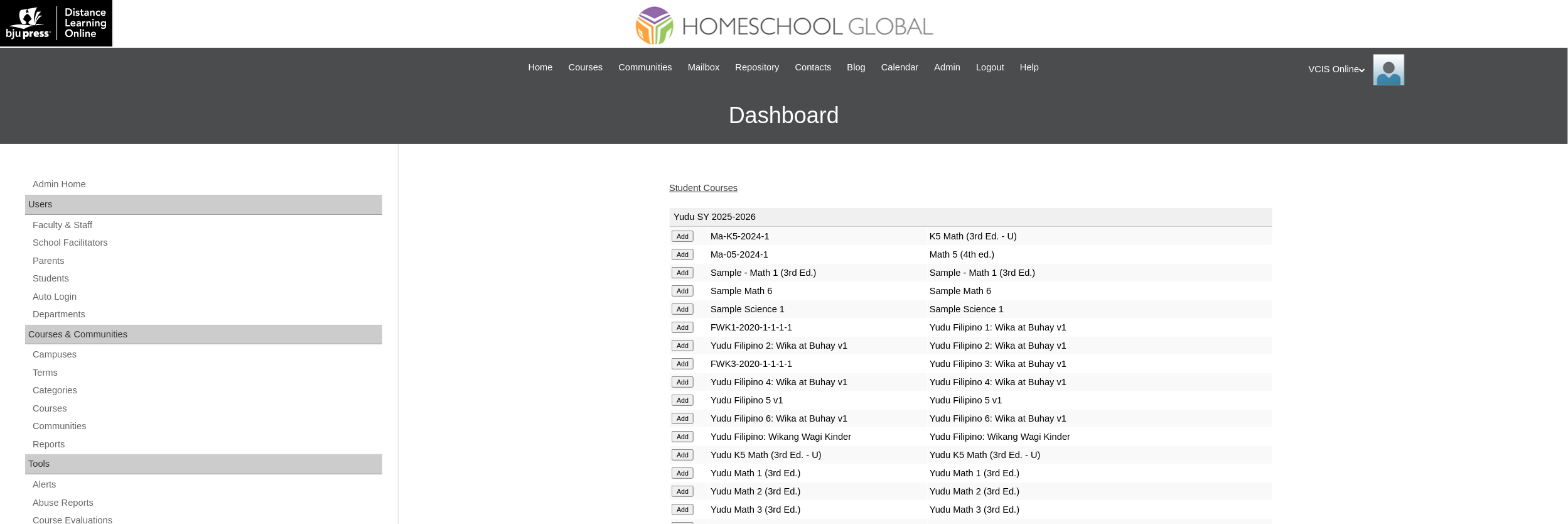 click on "Student Courses" at bounding box center (703, 188) 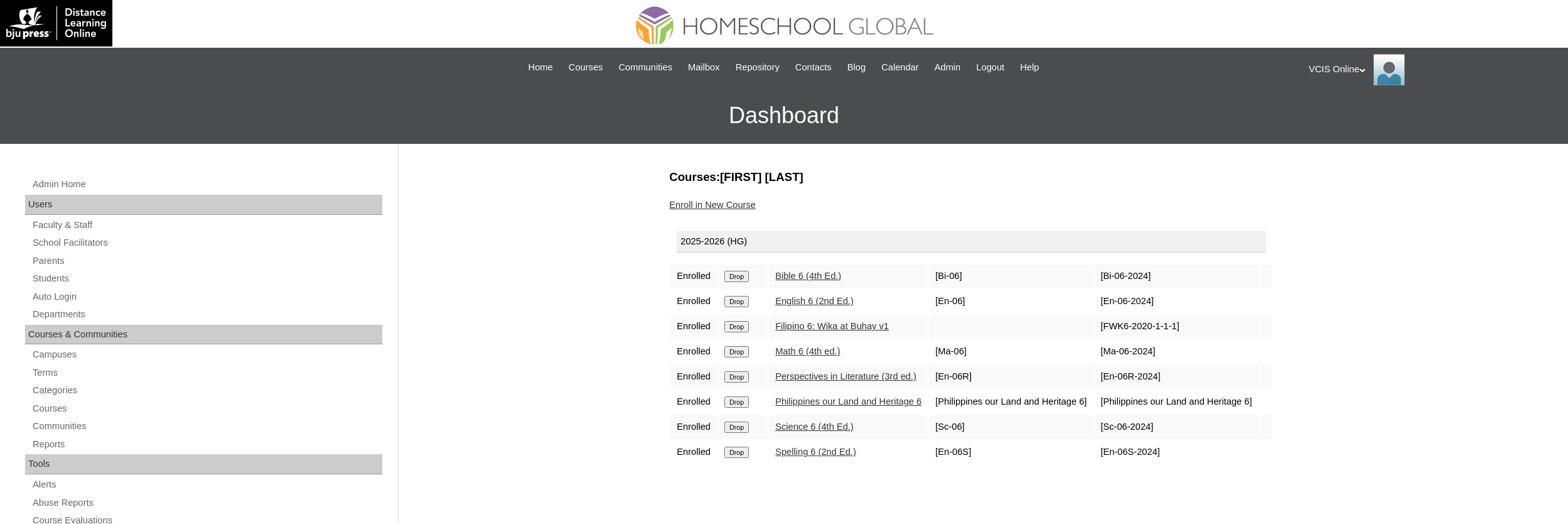 scroll, scrollTop: 0, scrollLeft: 0, axis: both 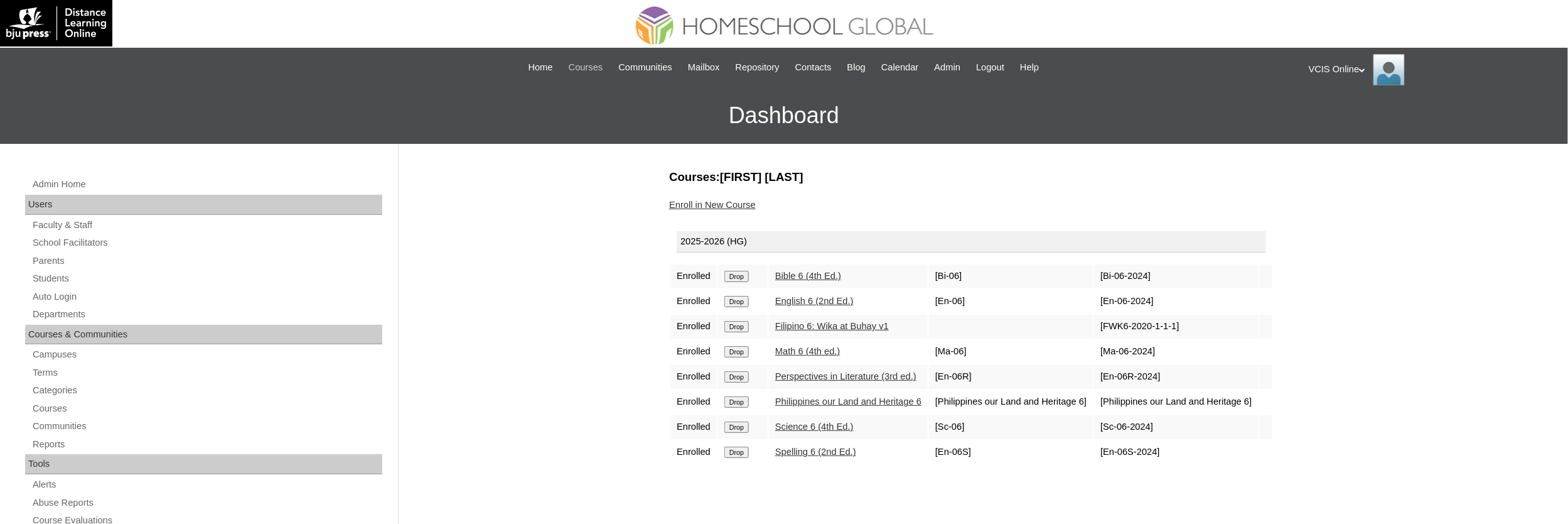 click on "Courses" at bounding box center (586, 67) 